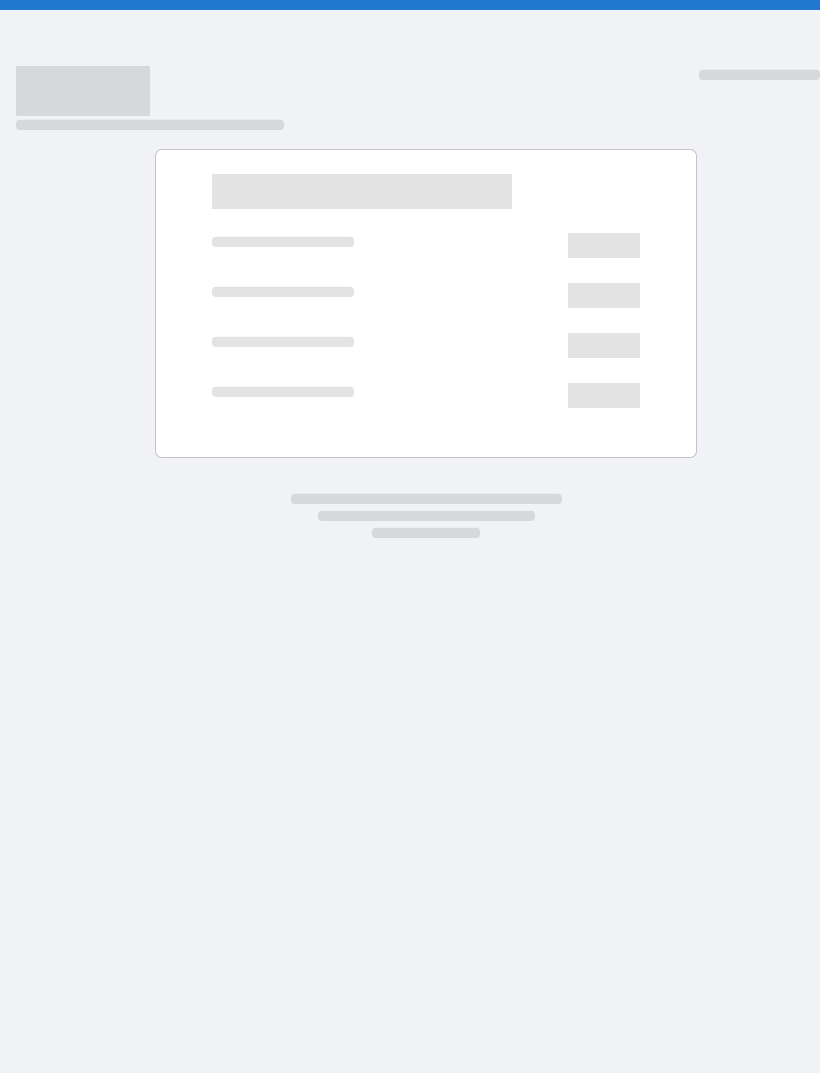 scroll, scrollTop: 0, scrollLeft: 0, axis: both 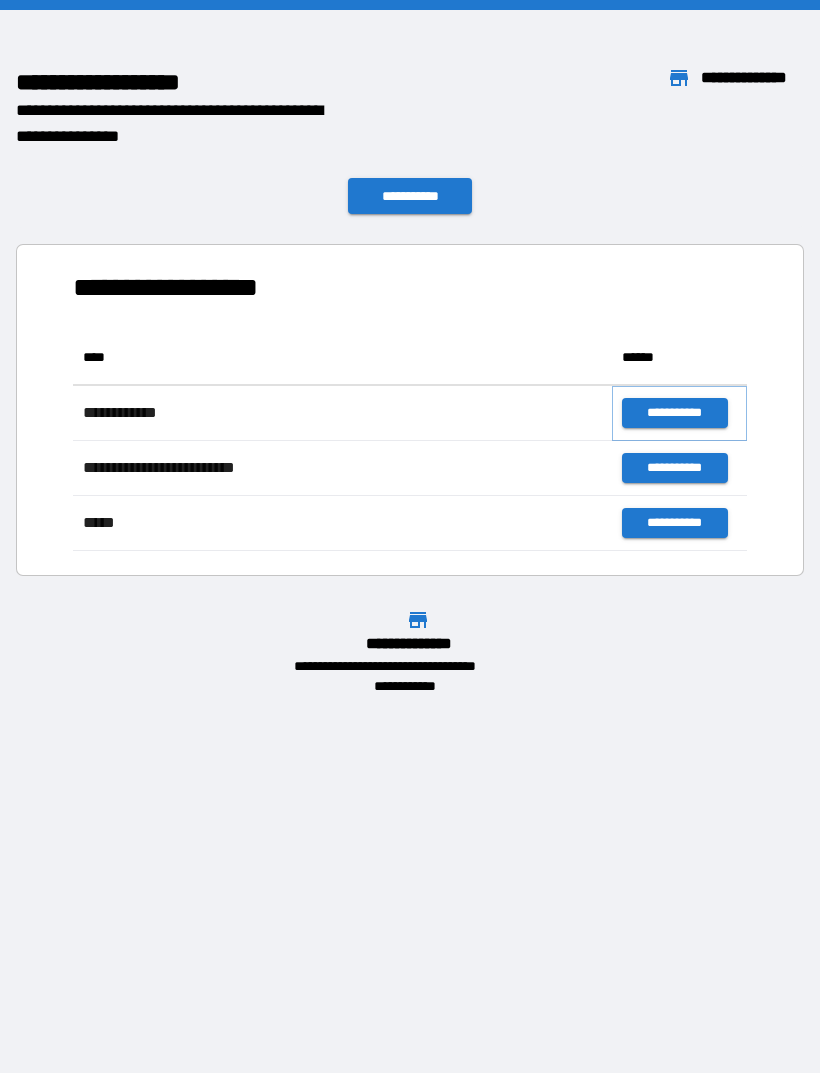 click on "**********" at bounding box center [674, 413] 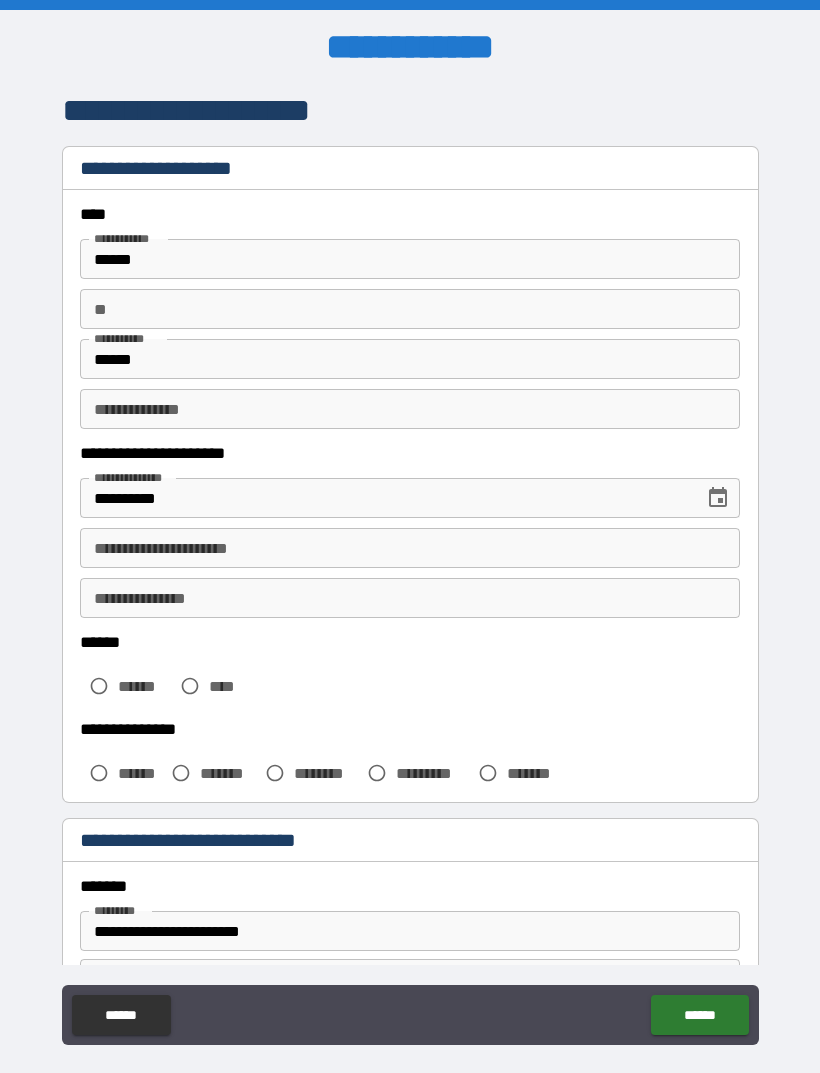click on "**" at bounding box center [410, 309] 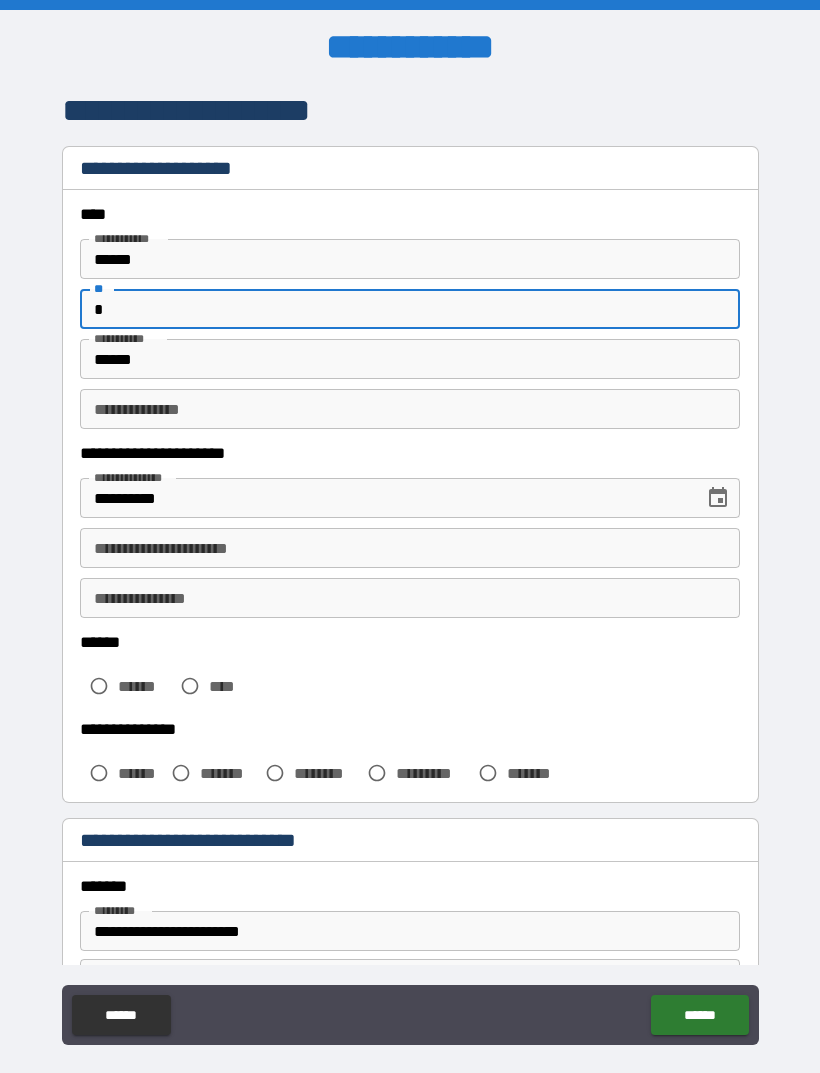type on "*" 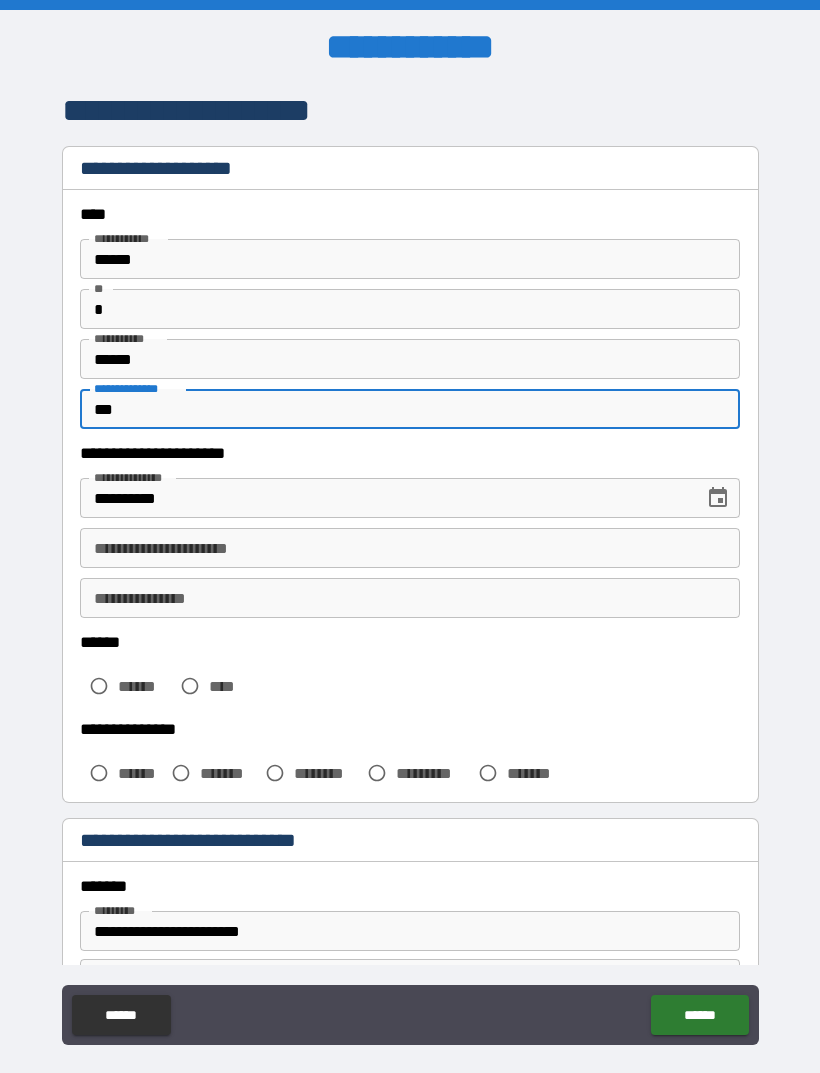 type on "***" 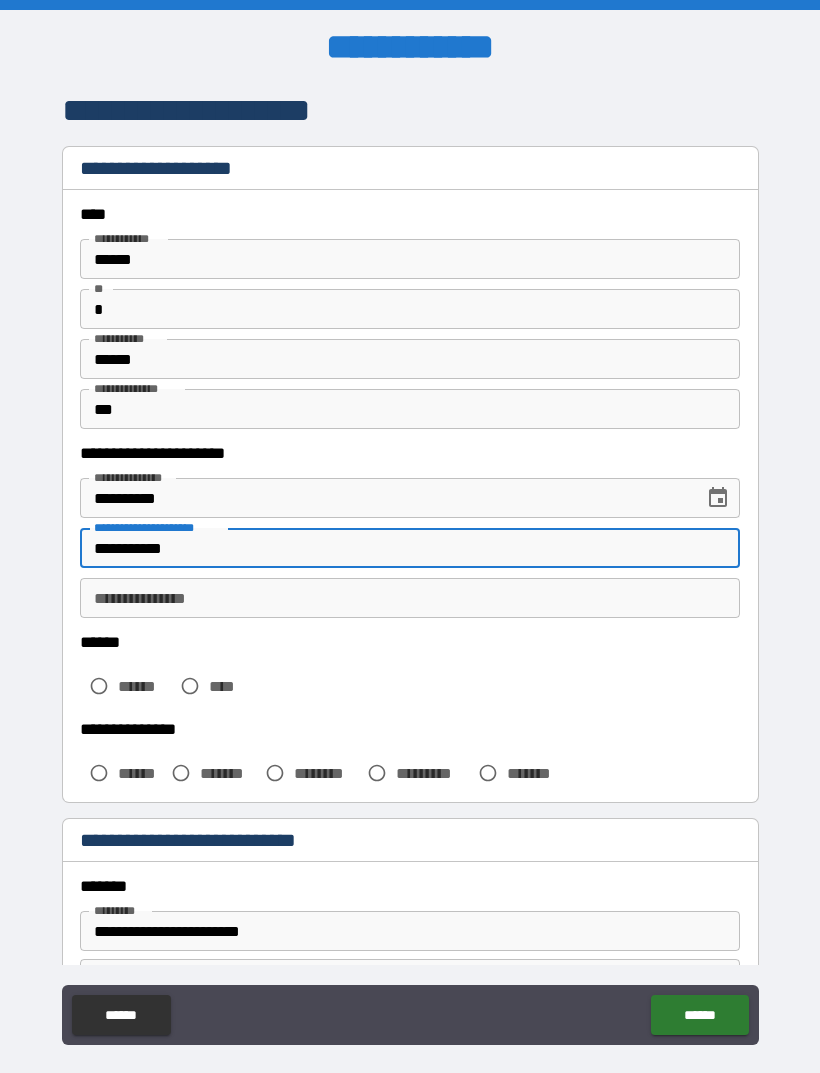 type on "**********" 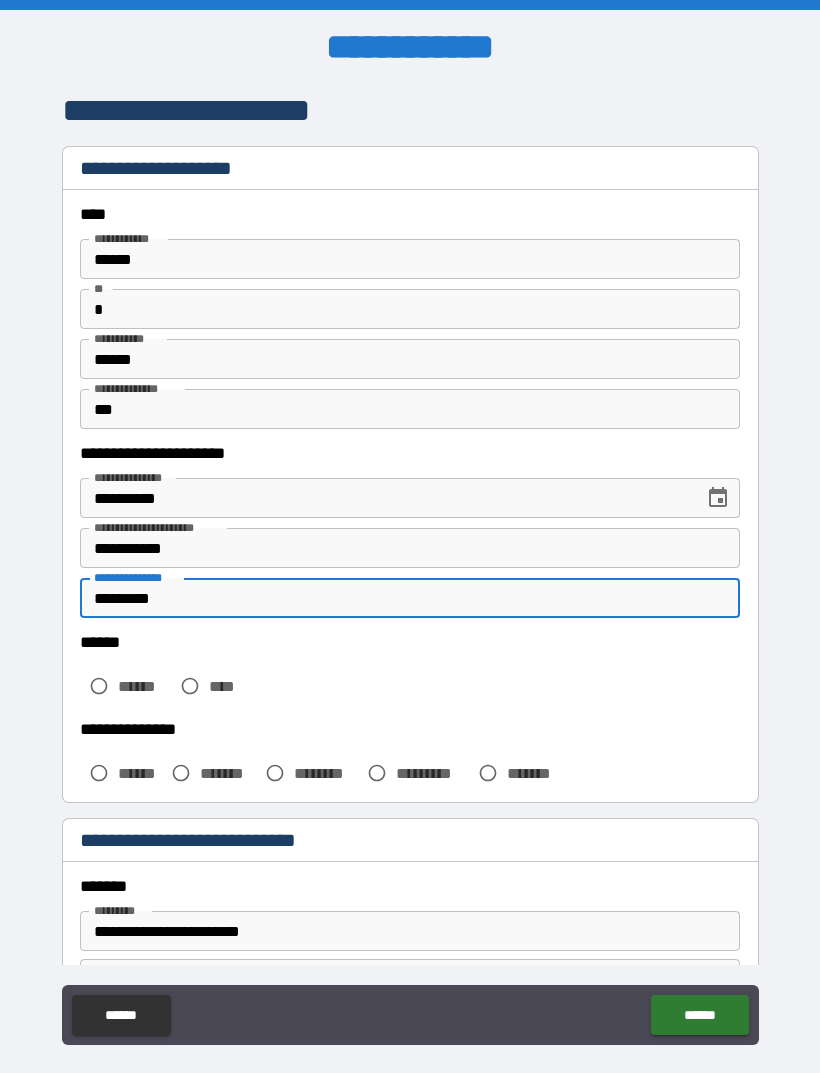 type on "*********" 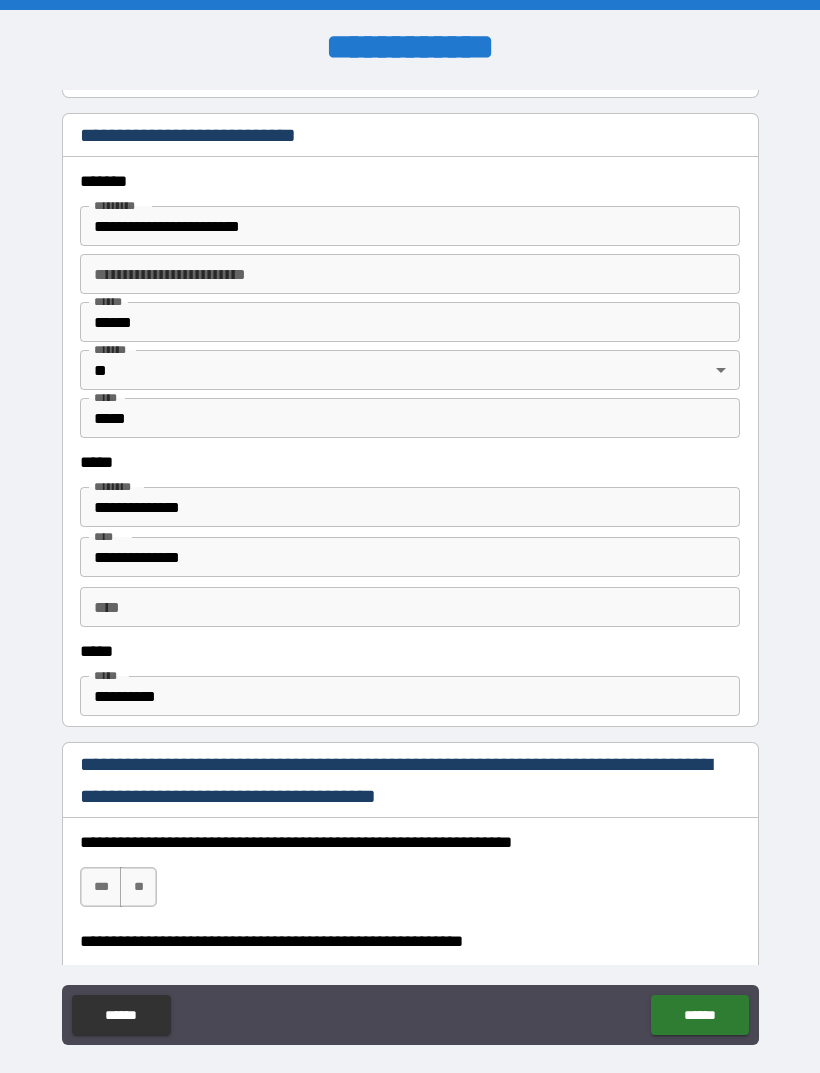 scroll, scrollTop: 707, scrollLeft: 0, axis: vertical 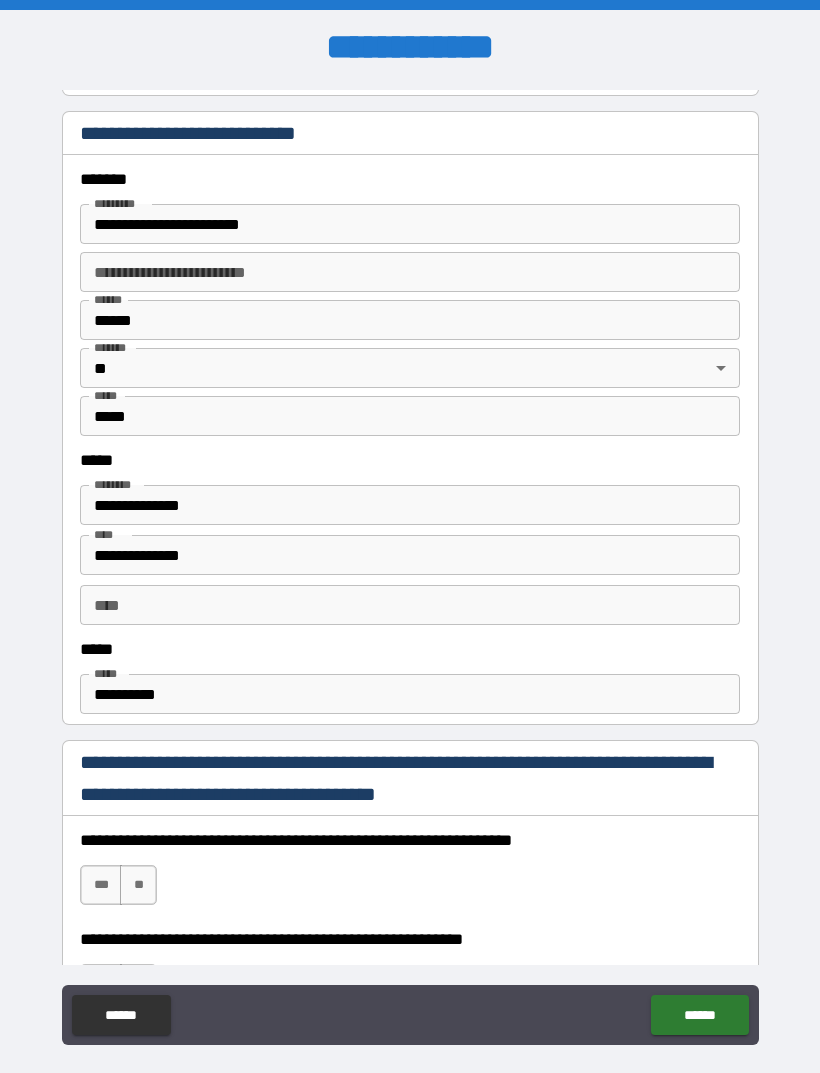 click on "**********" at bounding box center (410, 694) 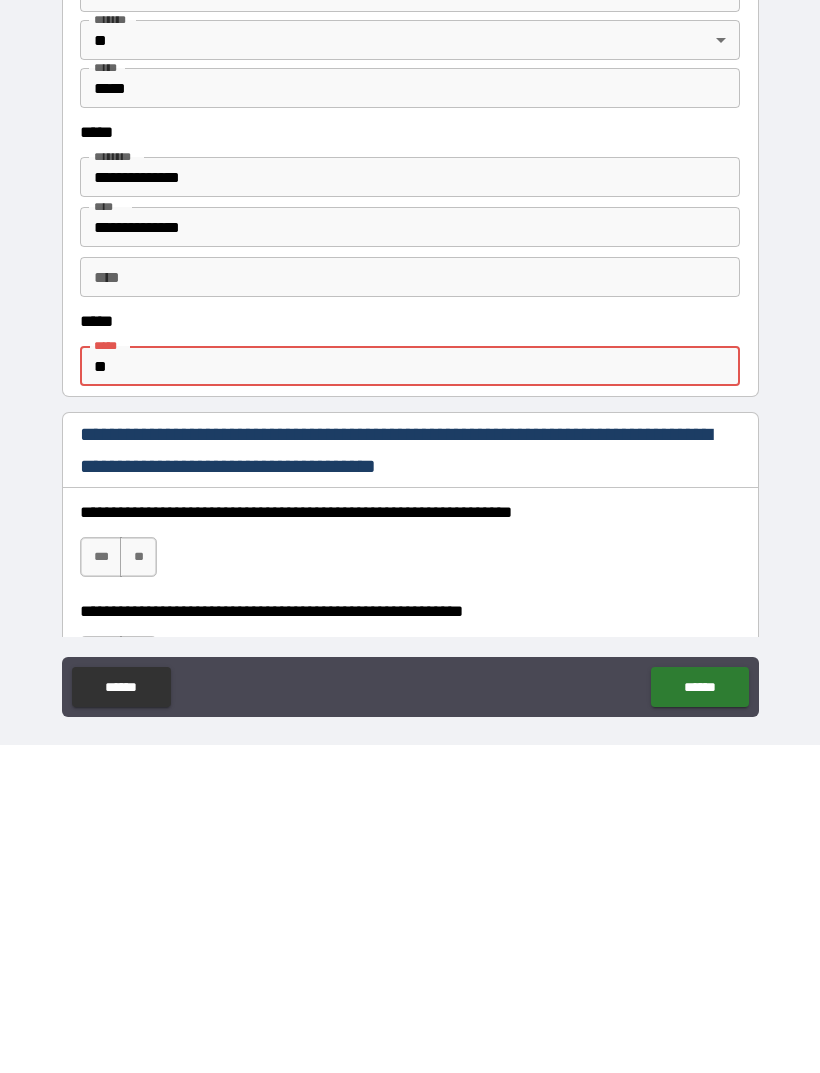 type on "*" 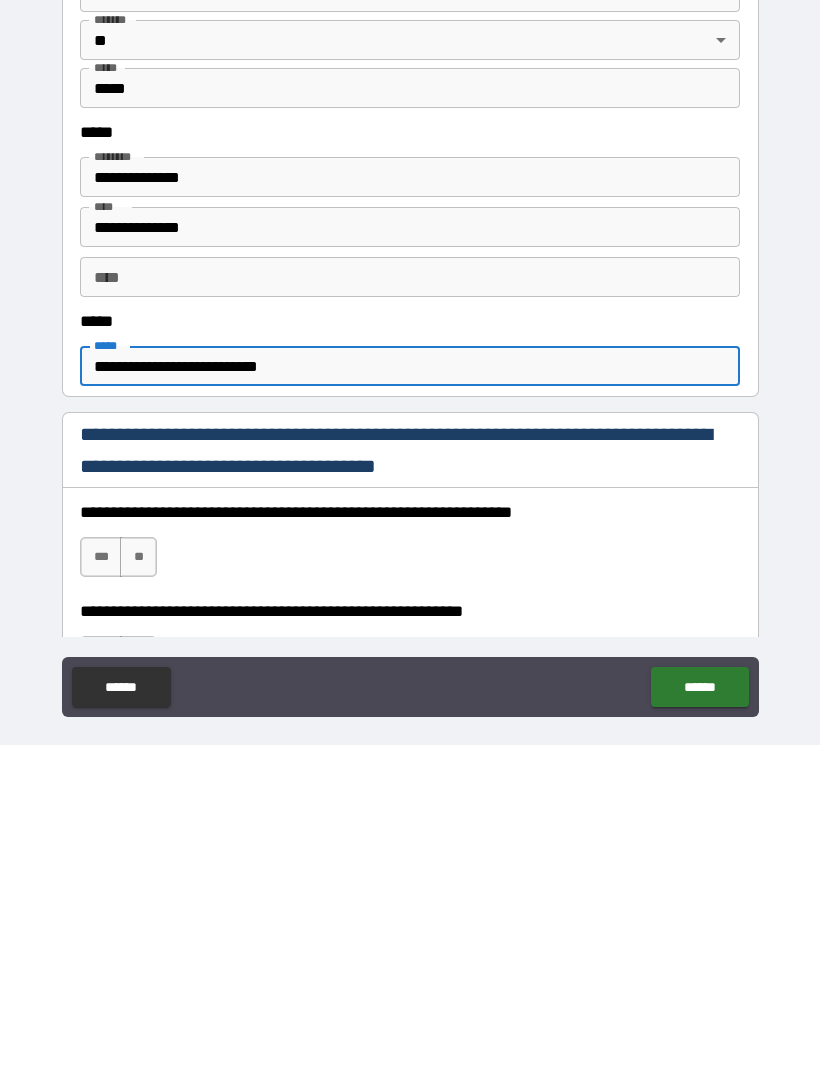 type on "**********" 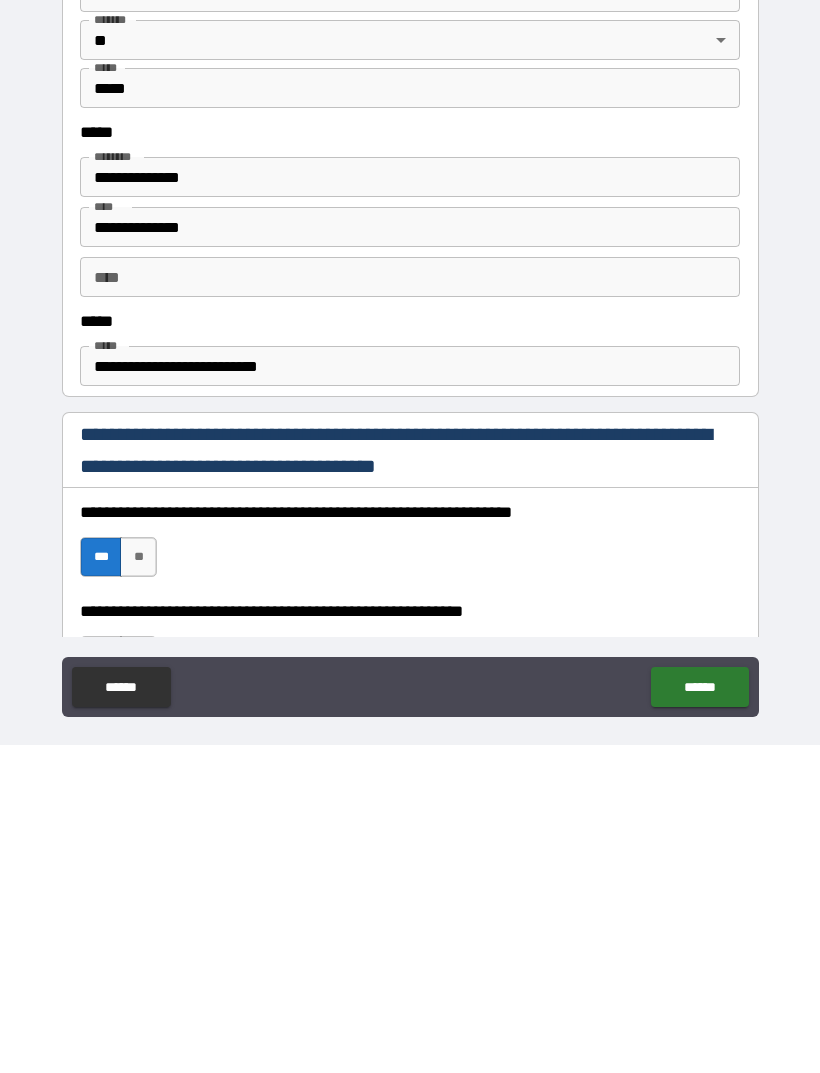 scroll, scrollTop: 64, scrollLeft: 0, axis: vertical 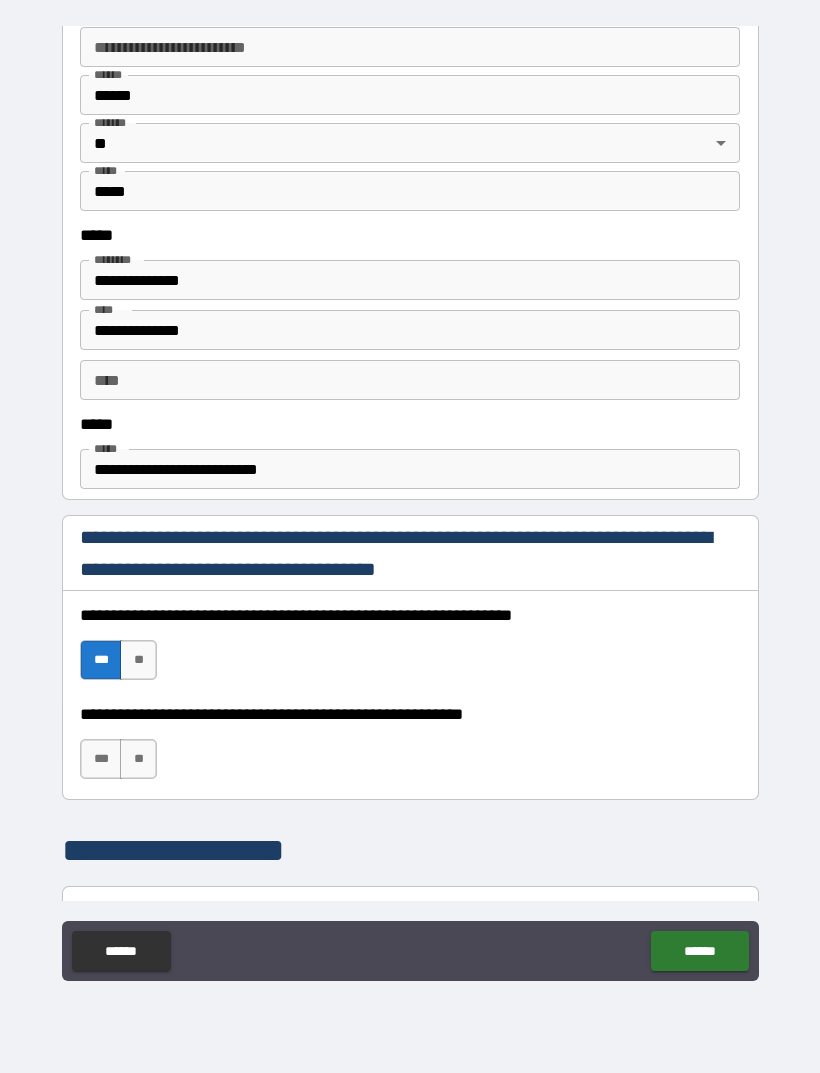click on "***" at bounding box center [101, 759] 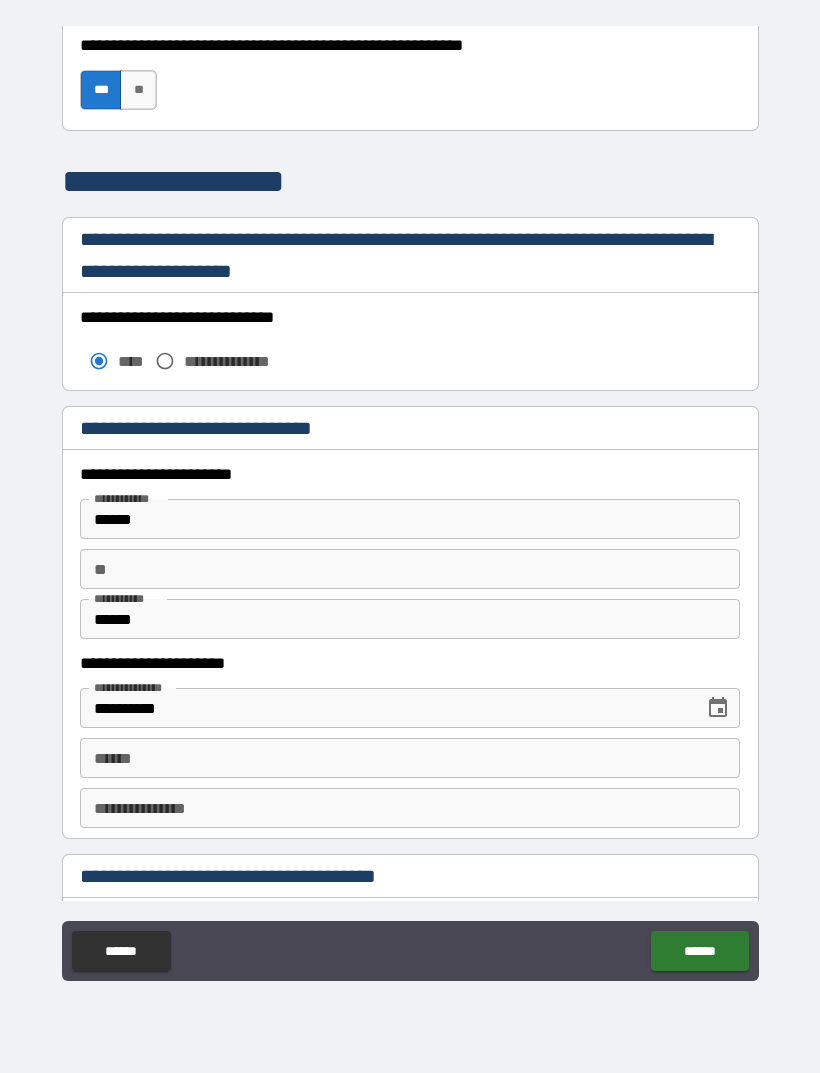 scroll, scrollTop: 1539, scrollLeft: 0, axis: vertical 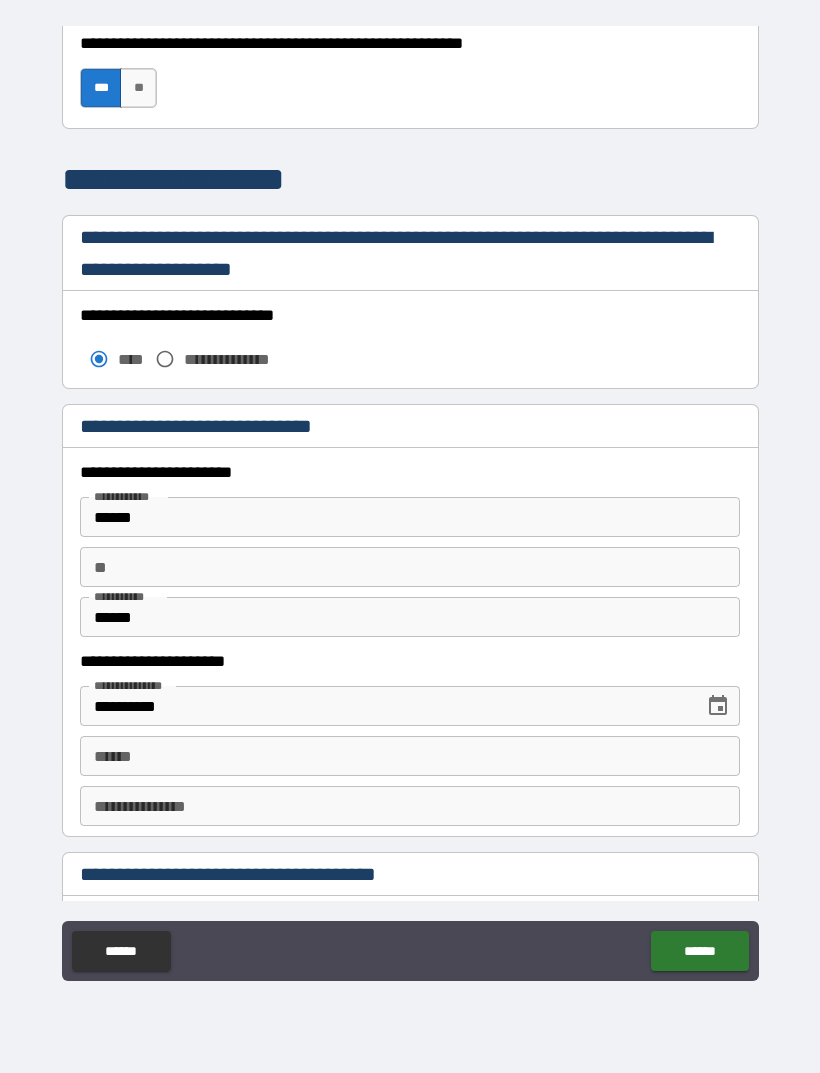 click on "** **" at bounding box center (410, 567) 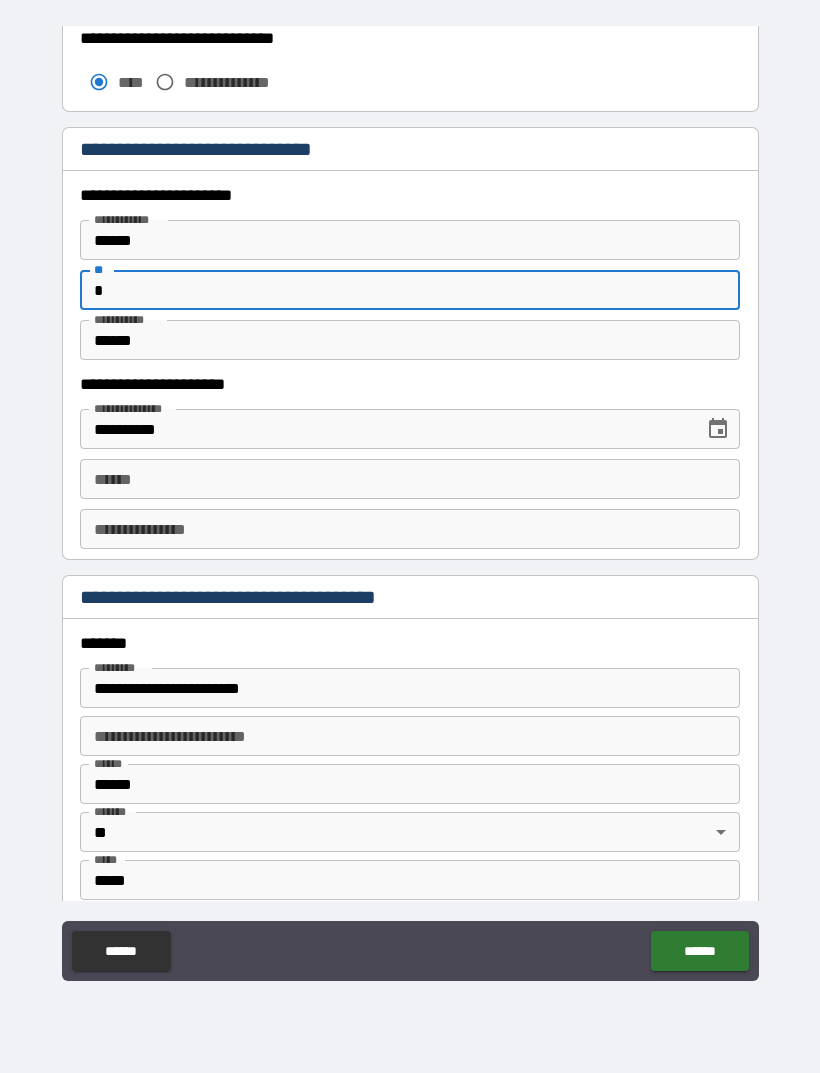 scroll, scrollTop: 1815, scrollLeft: 0, axis: vertical 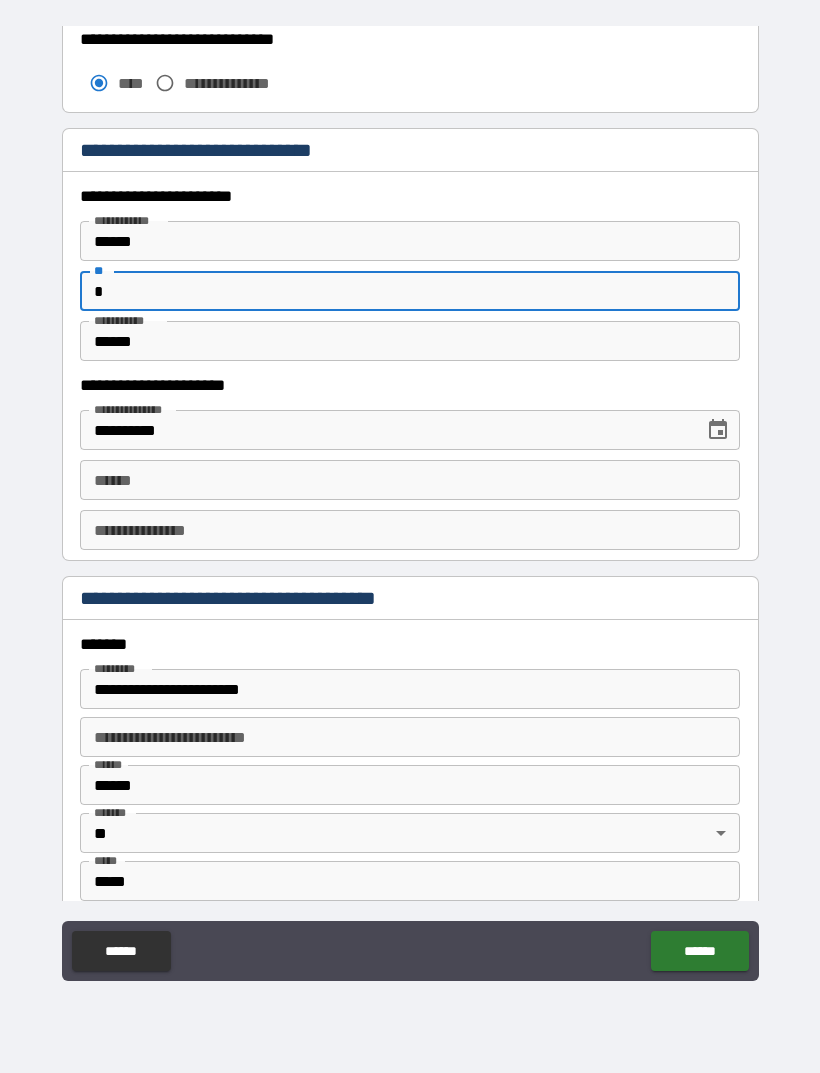 type on "*" 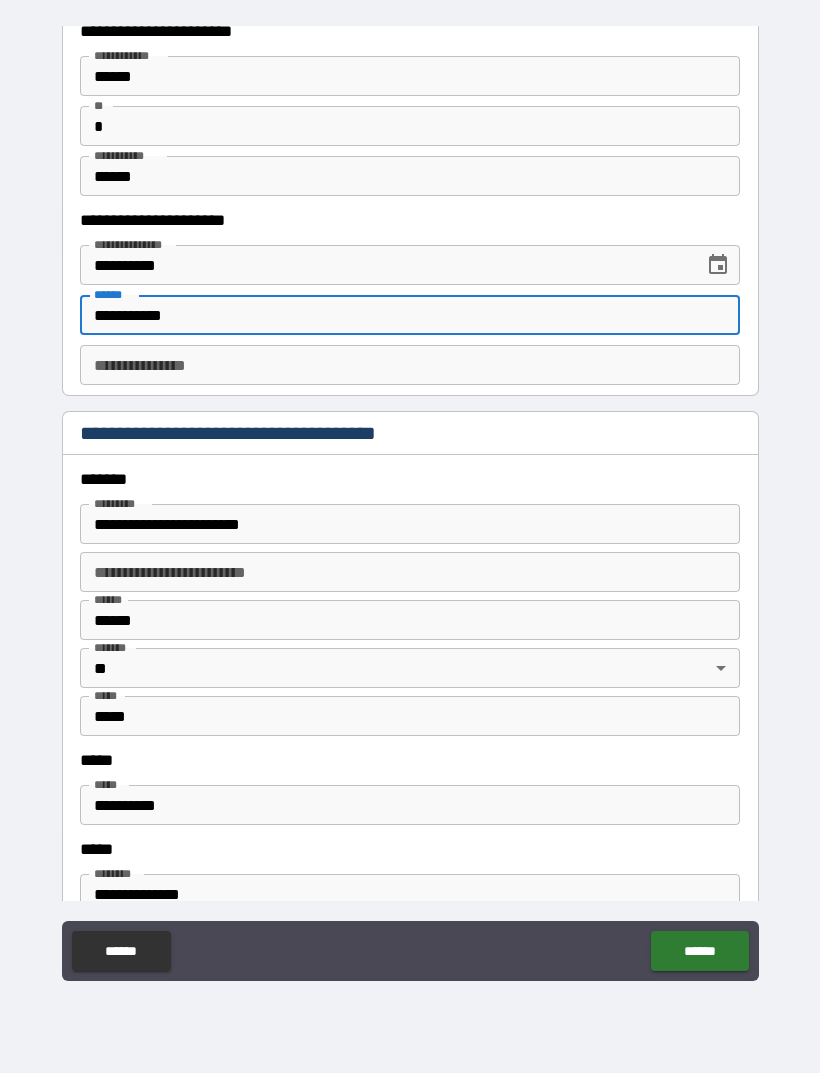 scroll, scrollTop: 2019, scrollLeft: 0, axis: vertical 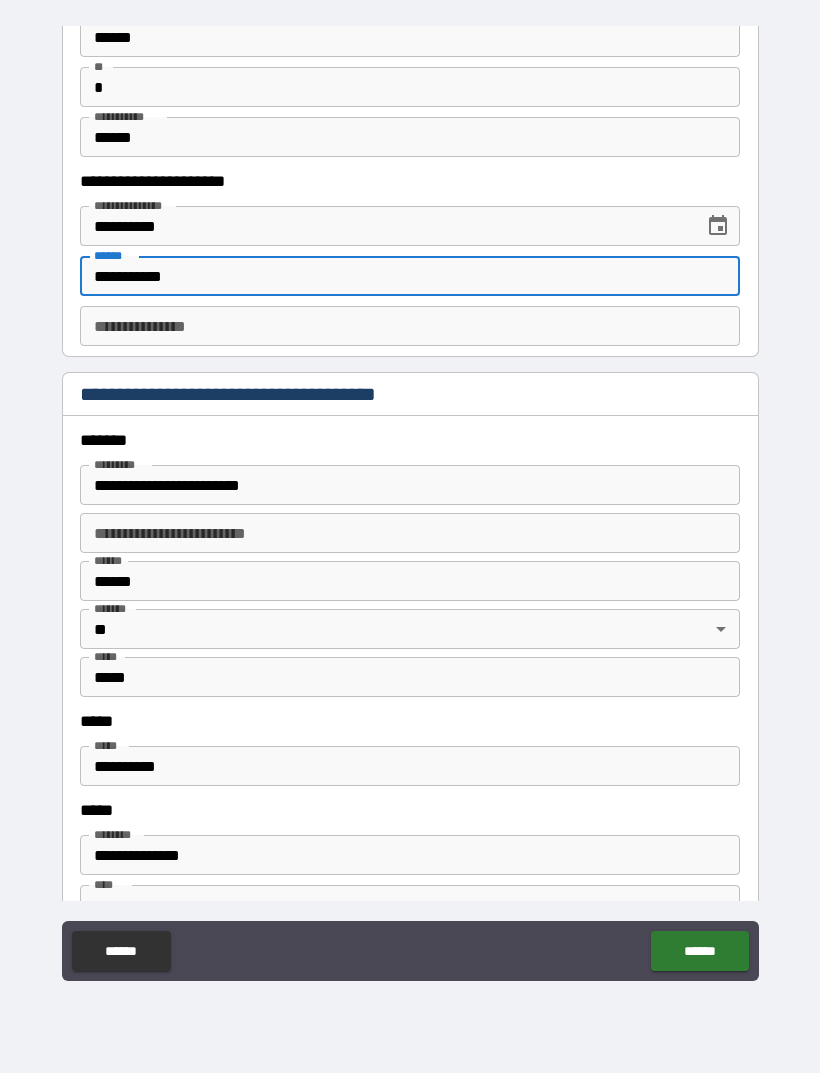 type on "**********" 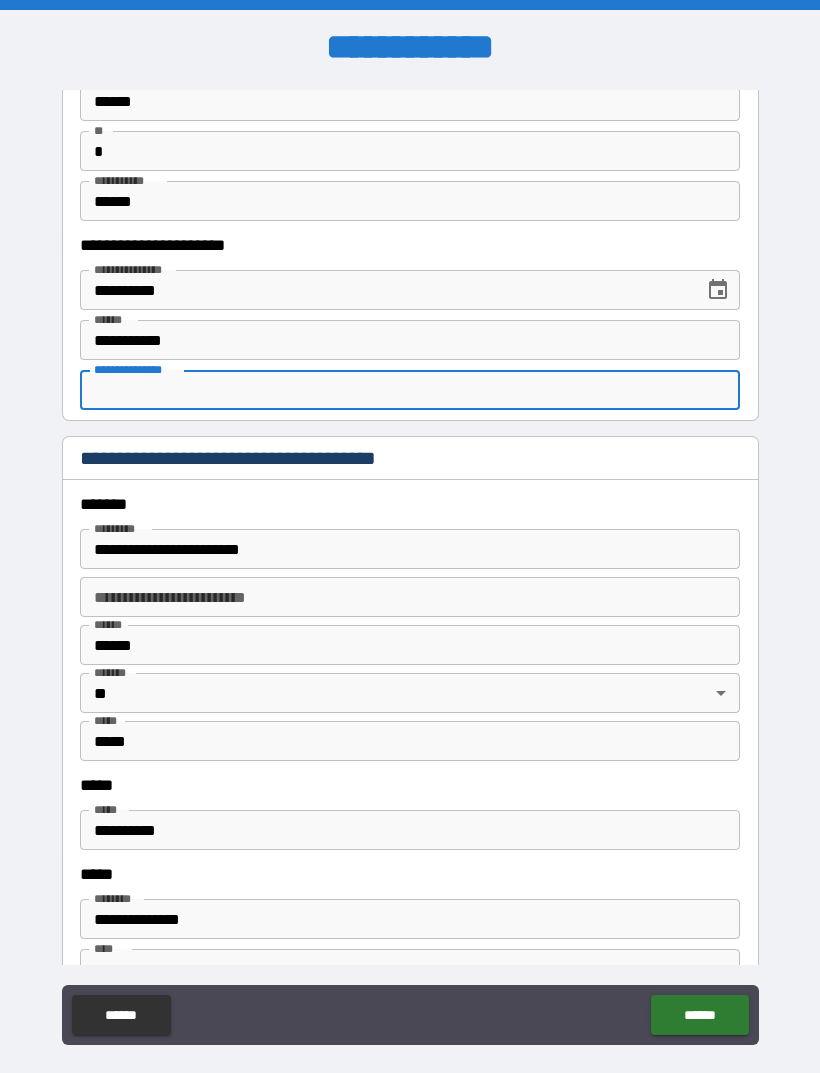 scroll, scrollTop: 0, scrollLeft: 0, axis: both 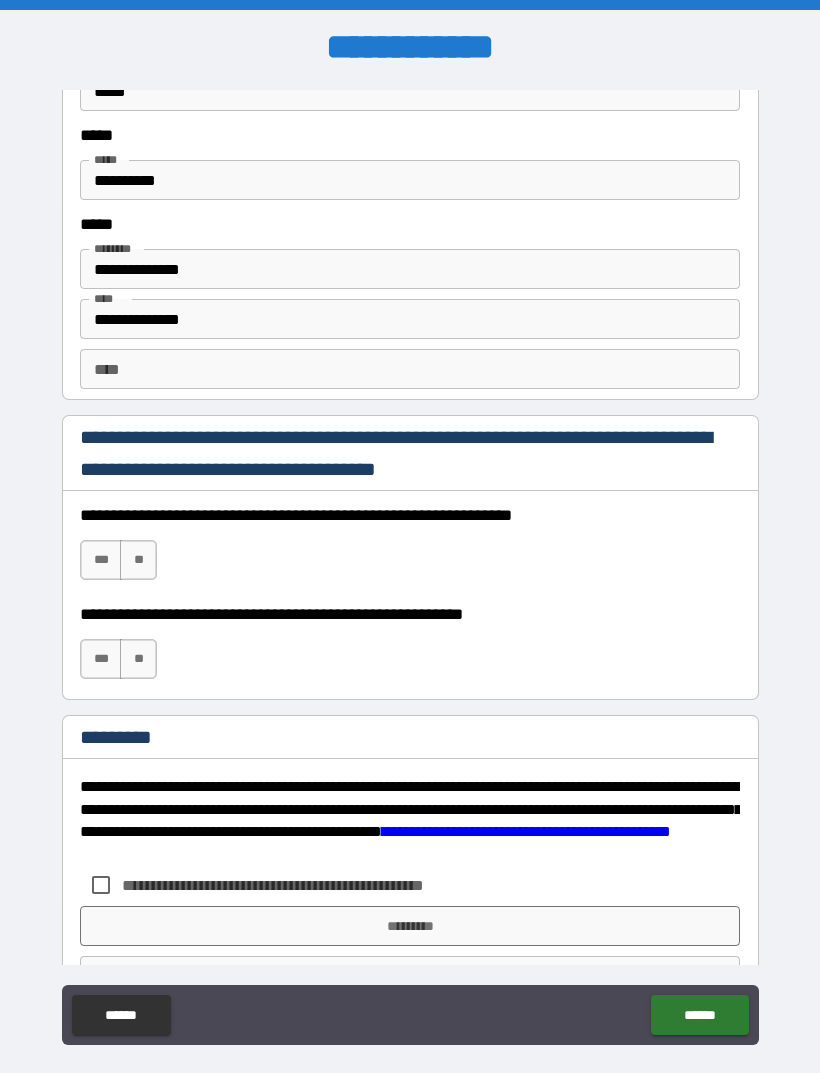 type on "*********" 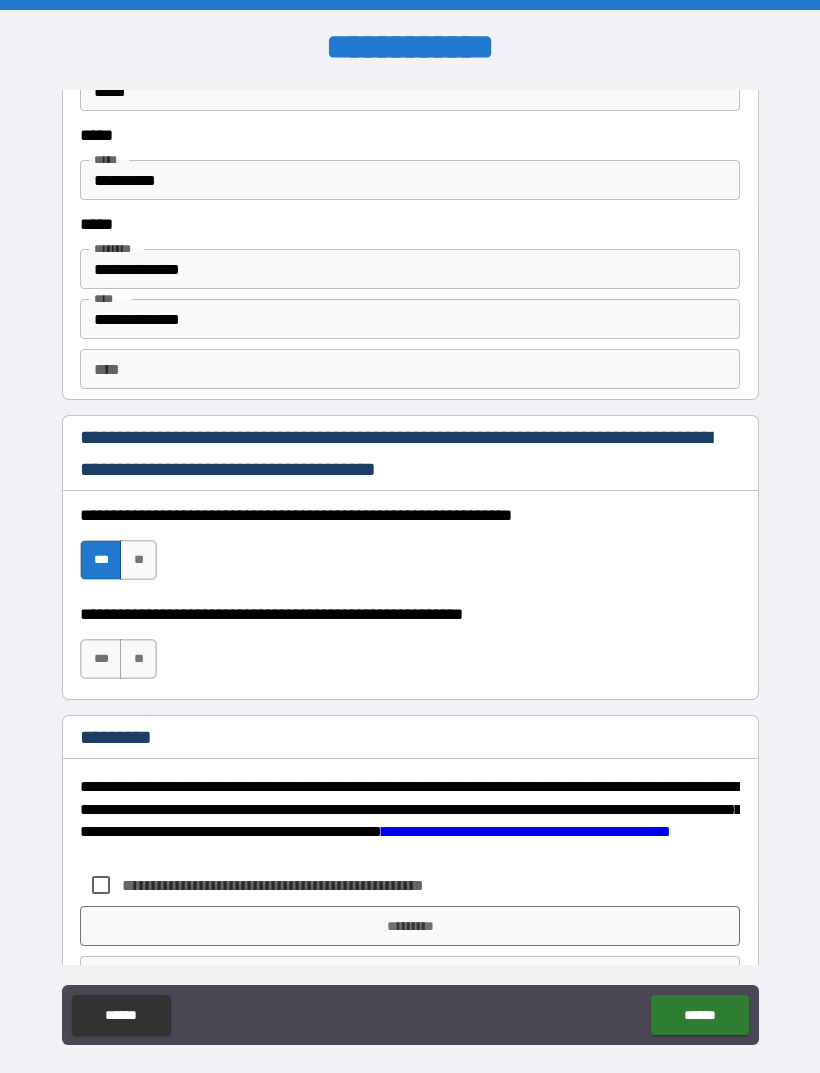 click on "***" at bounding box center (101, 659) 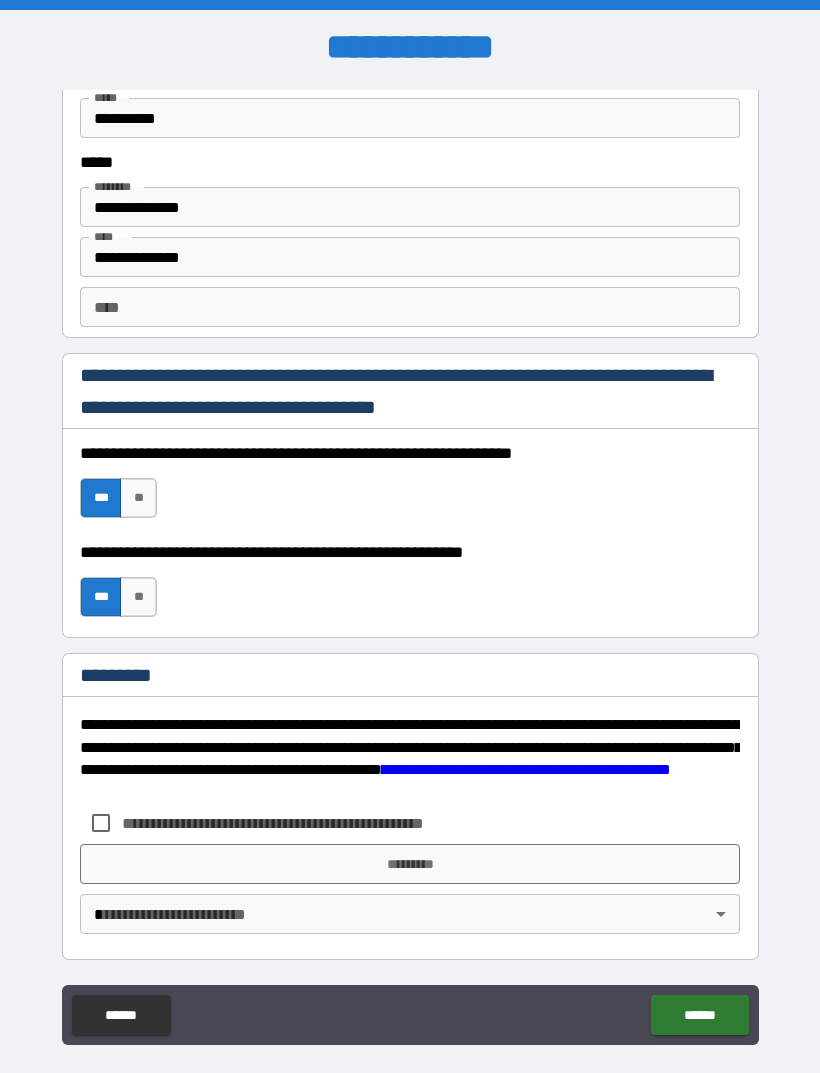 scroll, scrollTop: 2731, scrollLeft: 0, axis: vertical 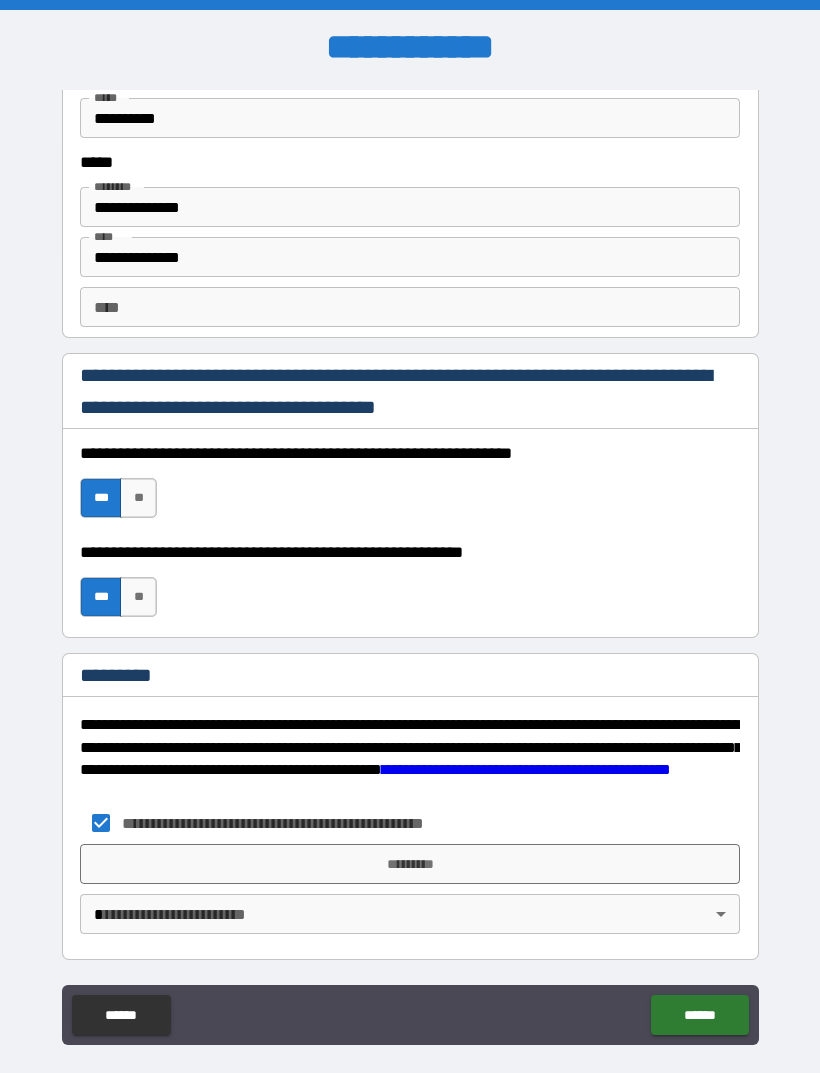 click on "**********" at bounding box center [410, 568] 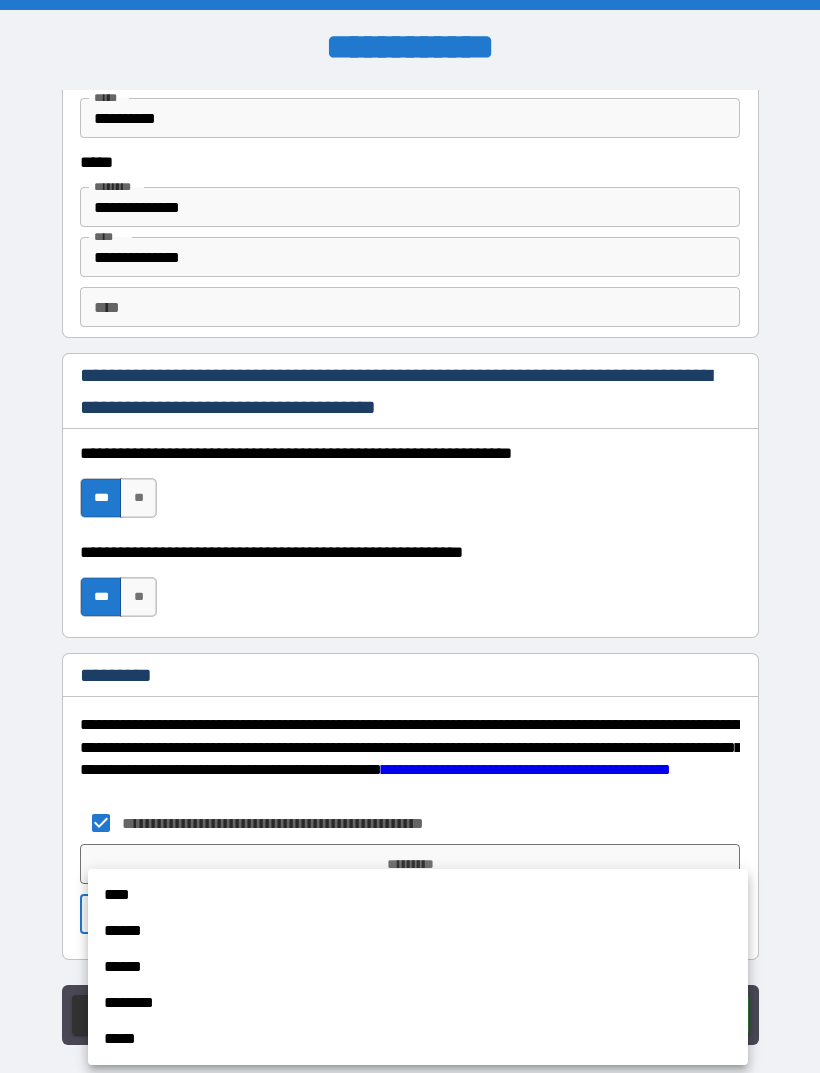 click on "****" at bounding box center [418, 895] 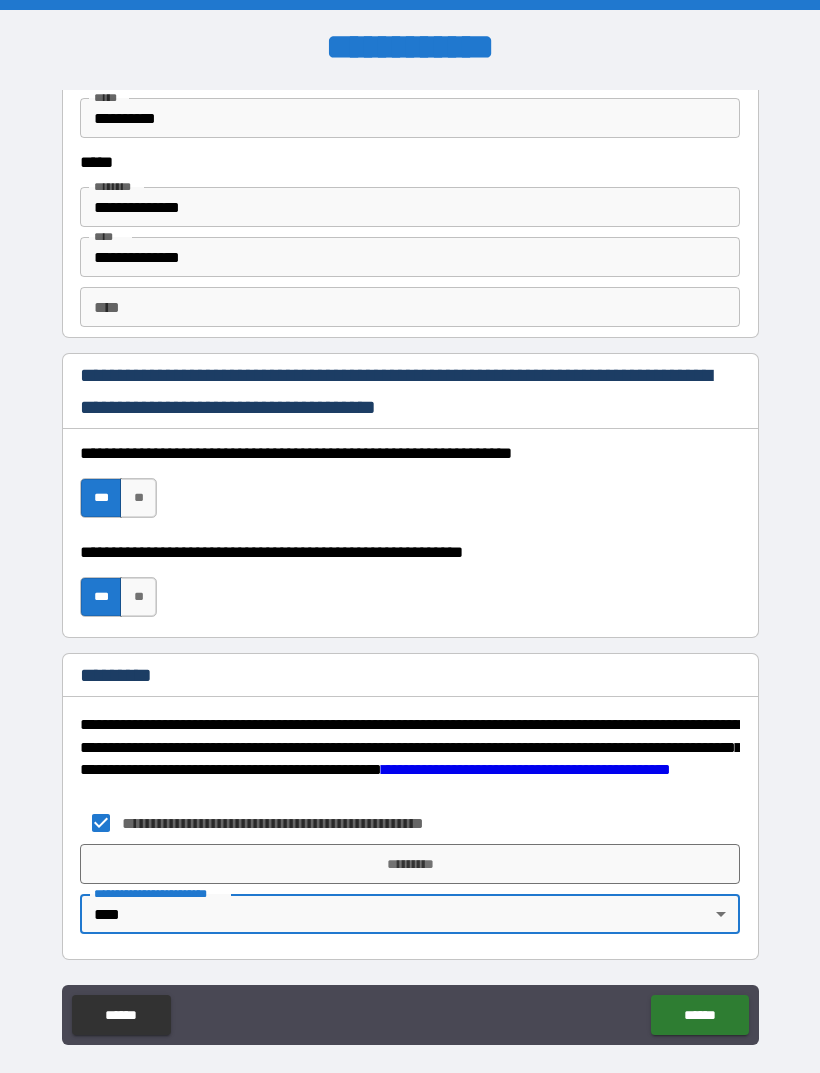 type on "*" 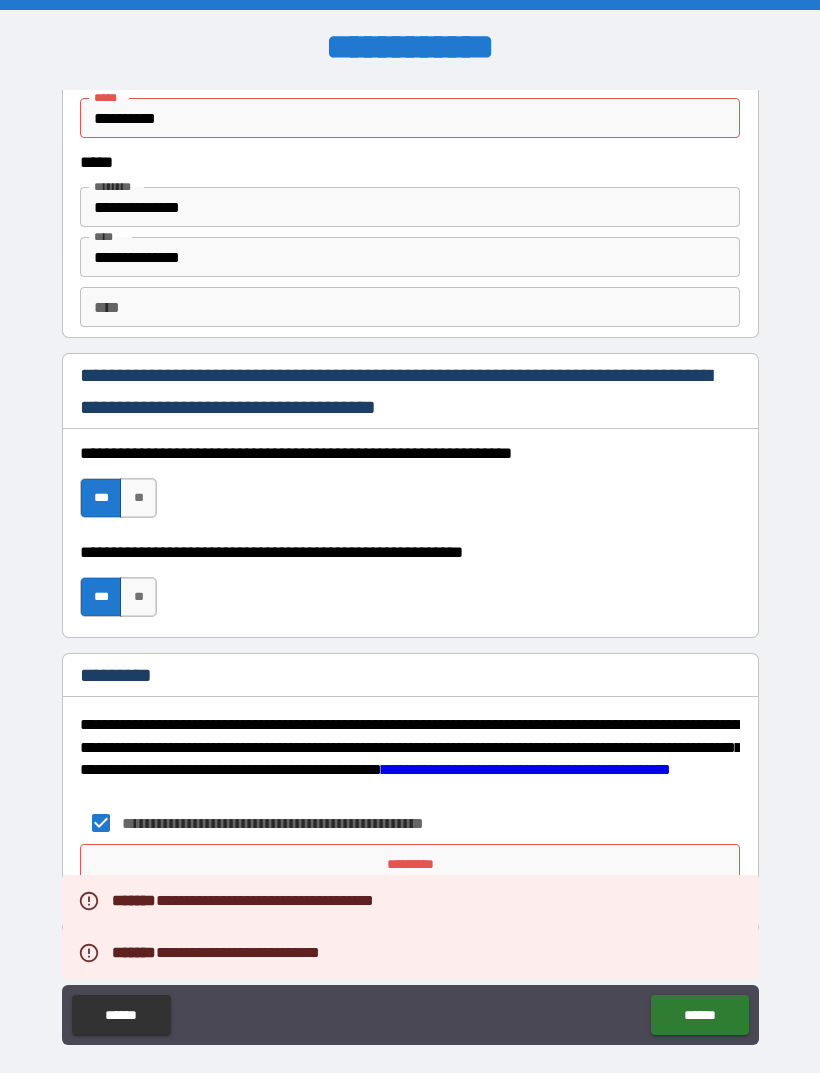 scroll, scrollTop: 2731, scrollLeft: 0, axis: vertical 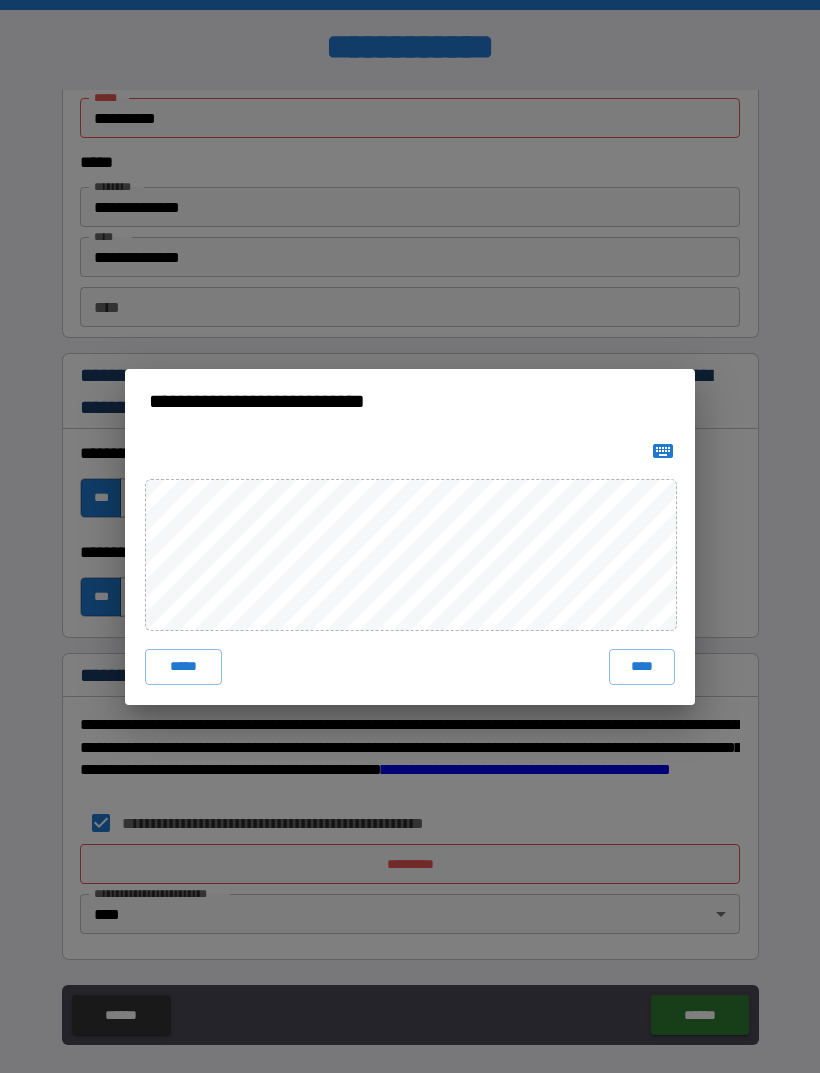 click on "****" at bounding box center [642, 667] 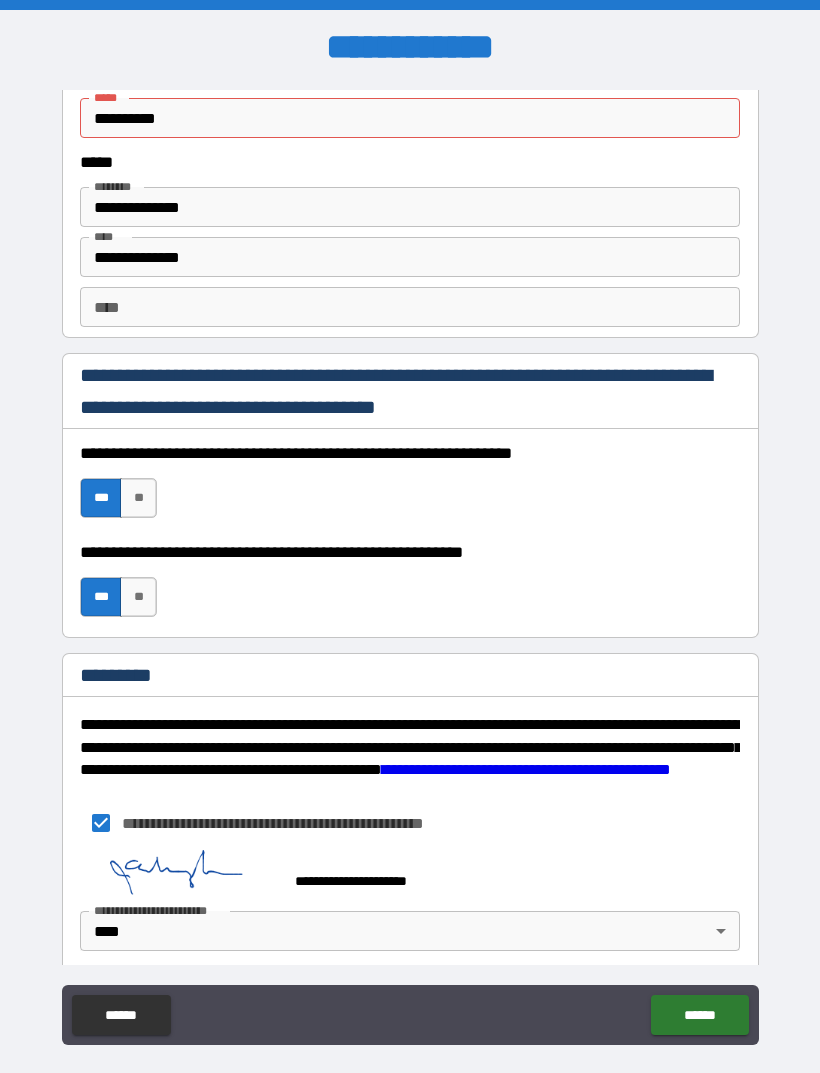 scroll, scrollTop: 2721, scrollLeft: 0, axis: vertical 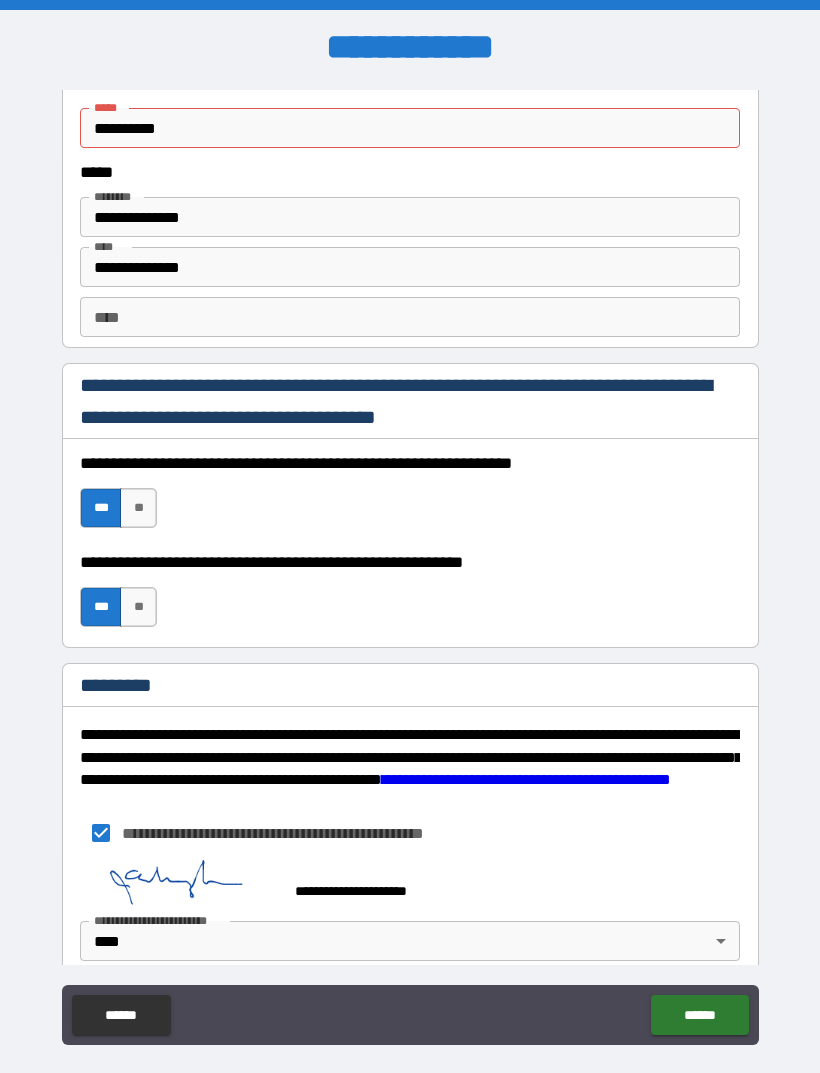 click on "******" at bounding box center [699, 1015] 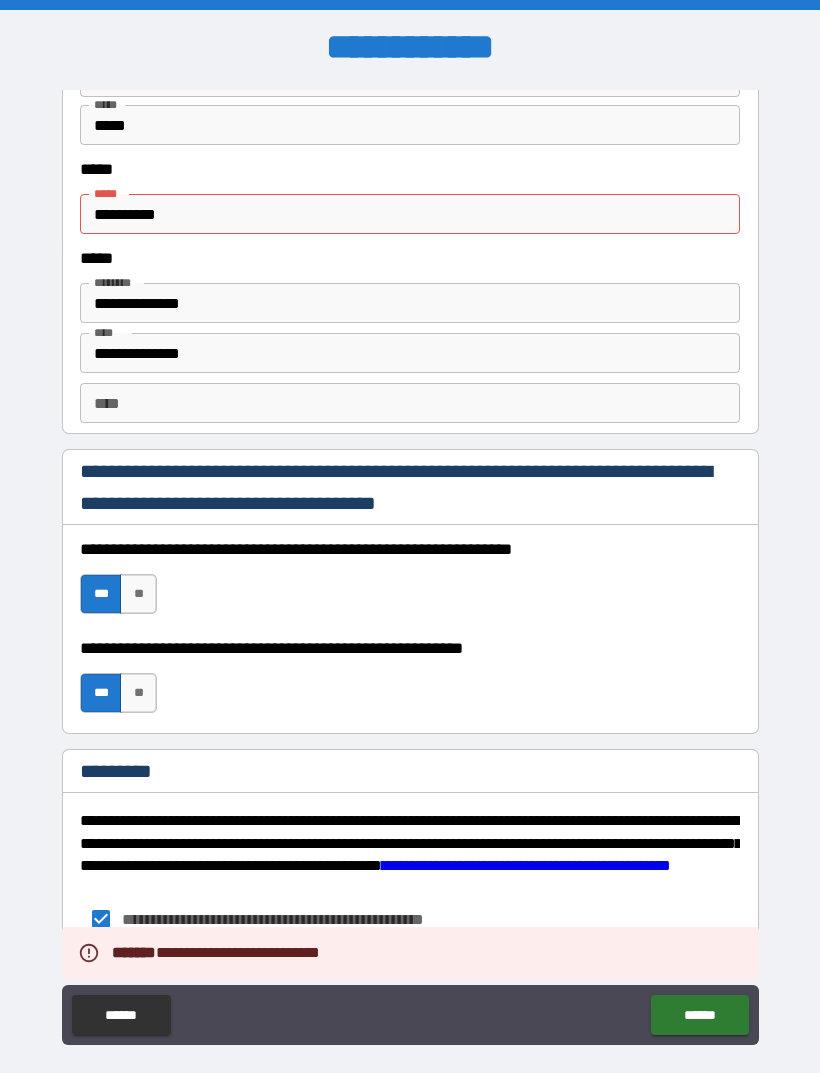 scroll, scrollTop: 2634, scrollLeft: 0, axis: vertical 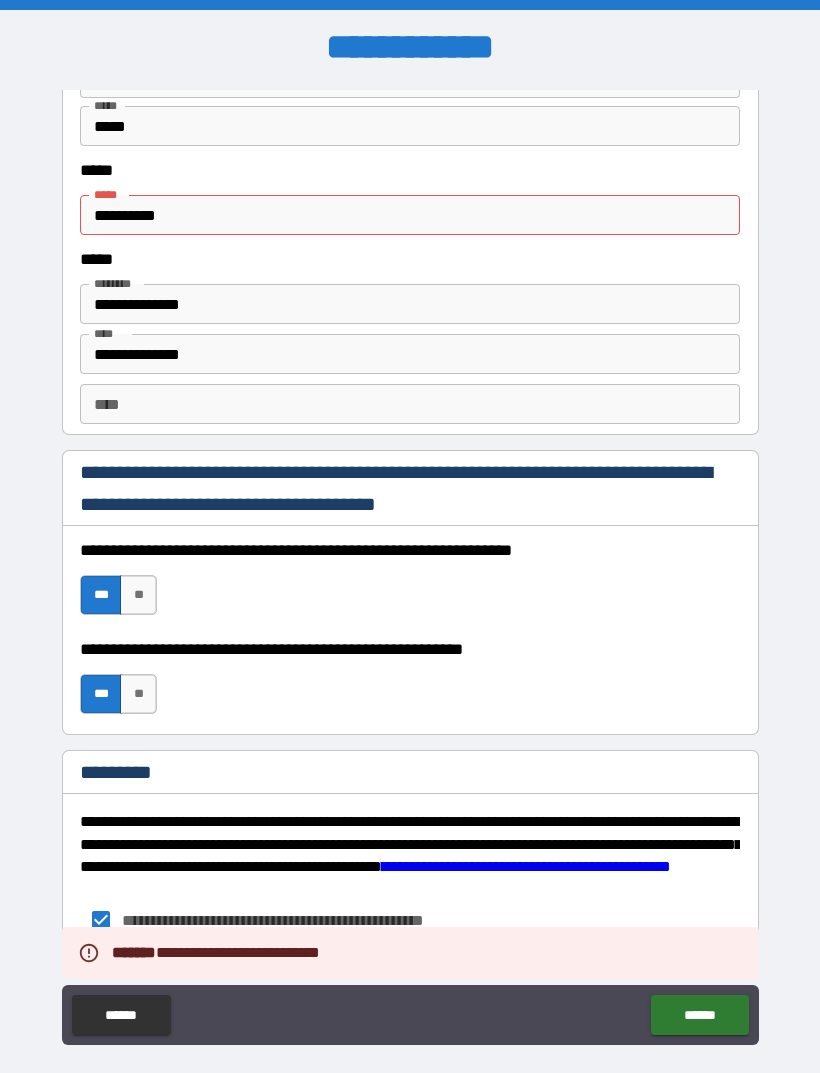 click on "**********" at bounding box center (410, 215) 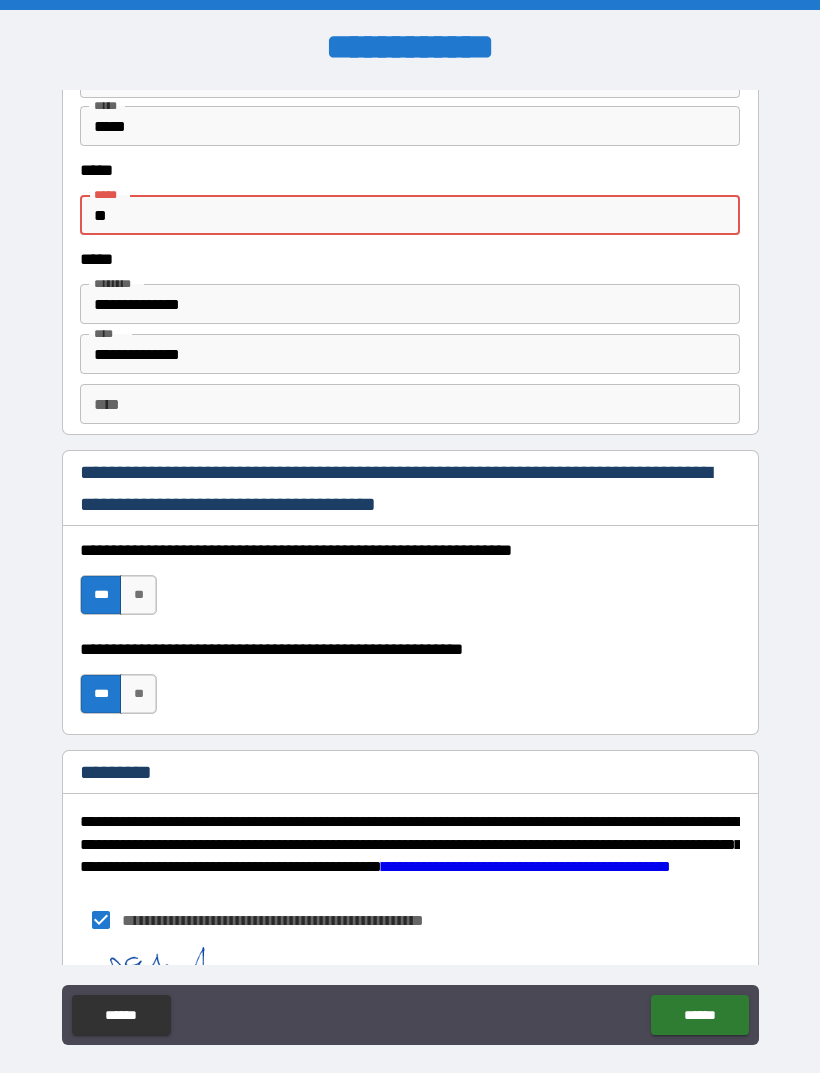type on "*" 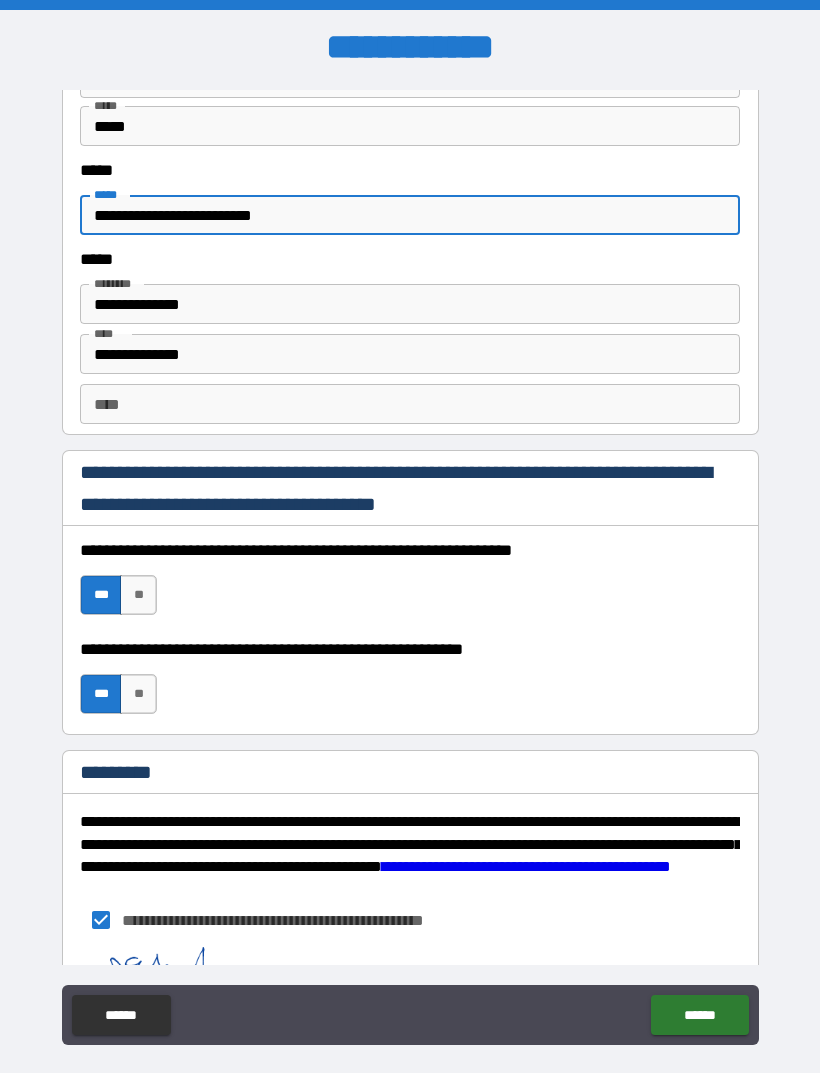 type on "**********" 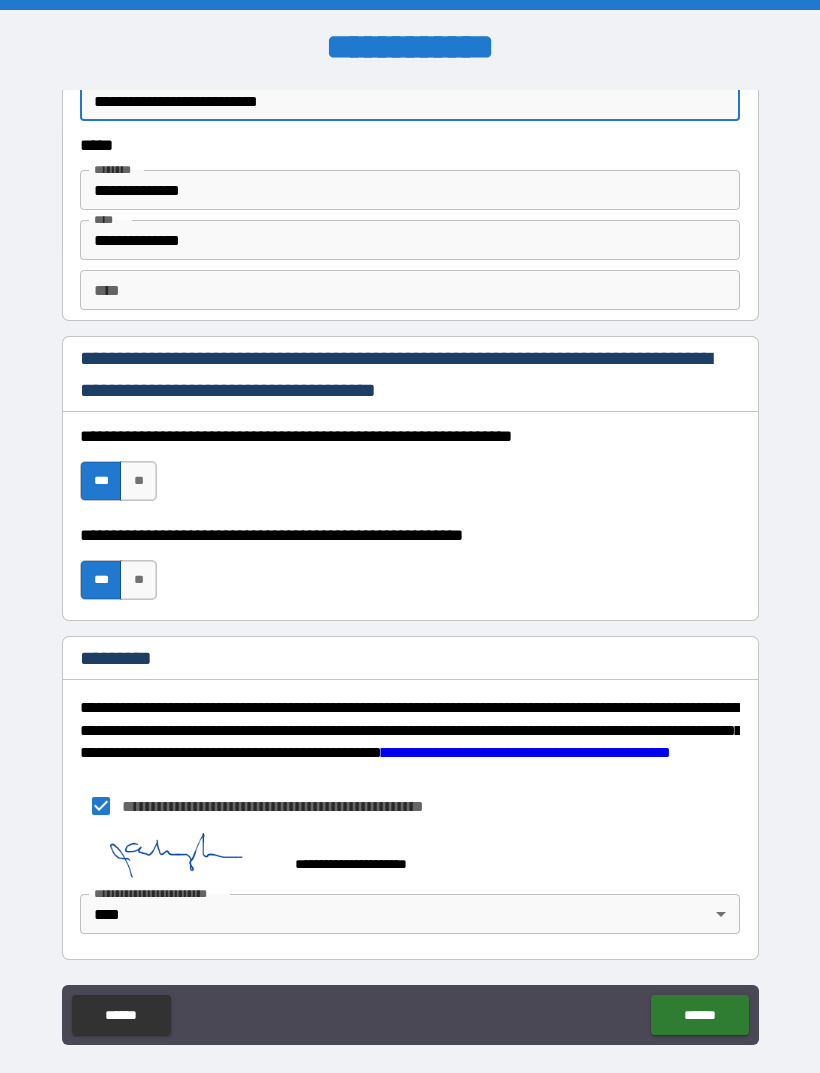 scroll, scrollTop: 2748, scrollLeft: 0, axis: vertical 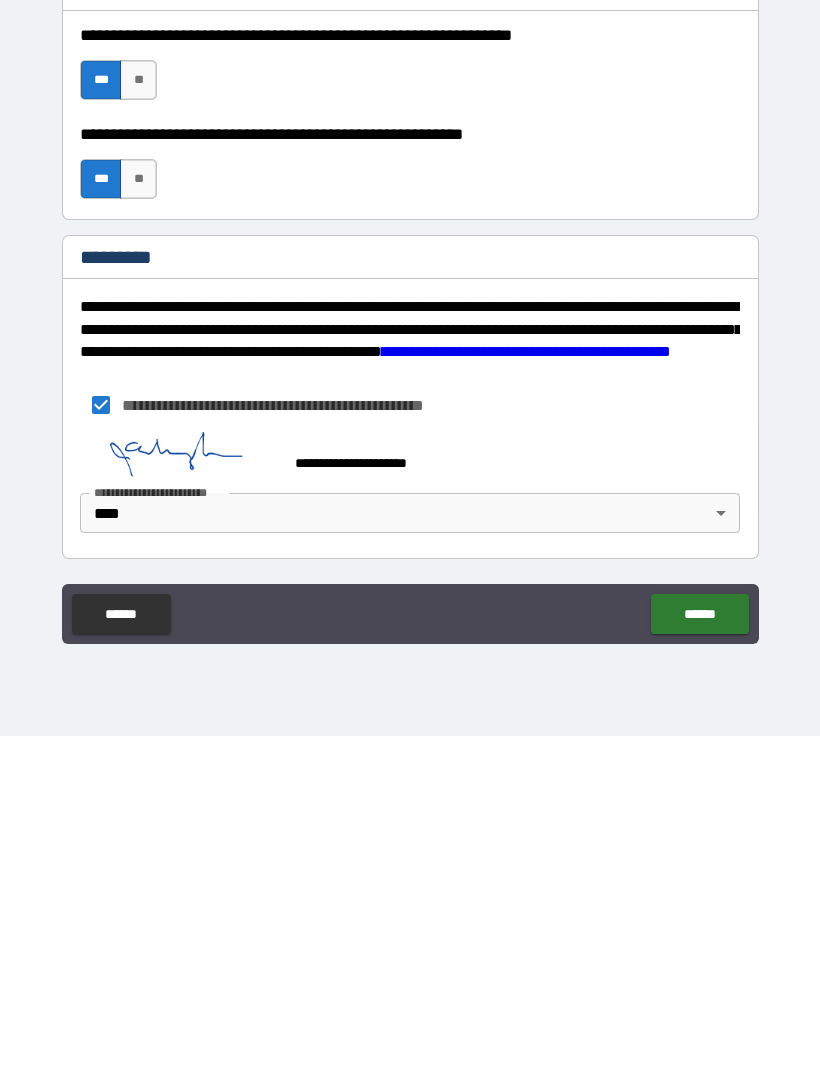 click on "******" at bounding box center (699, 951) 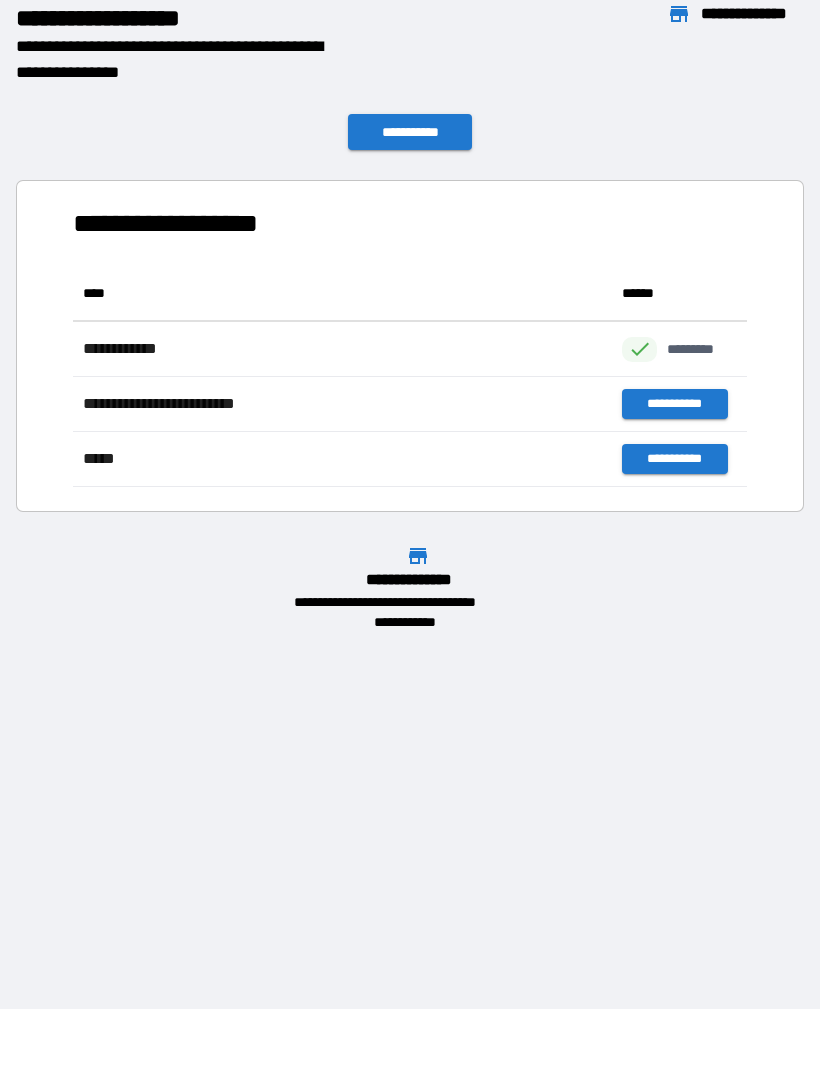 scroll, scrollTop: 221, scrollLeft: 674, axis: both 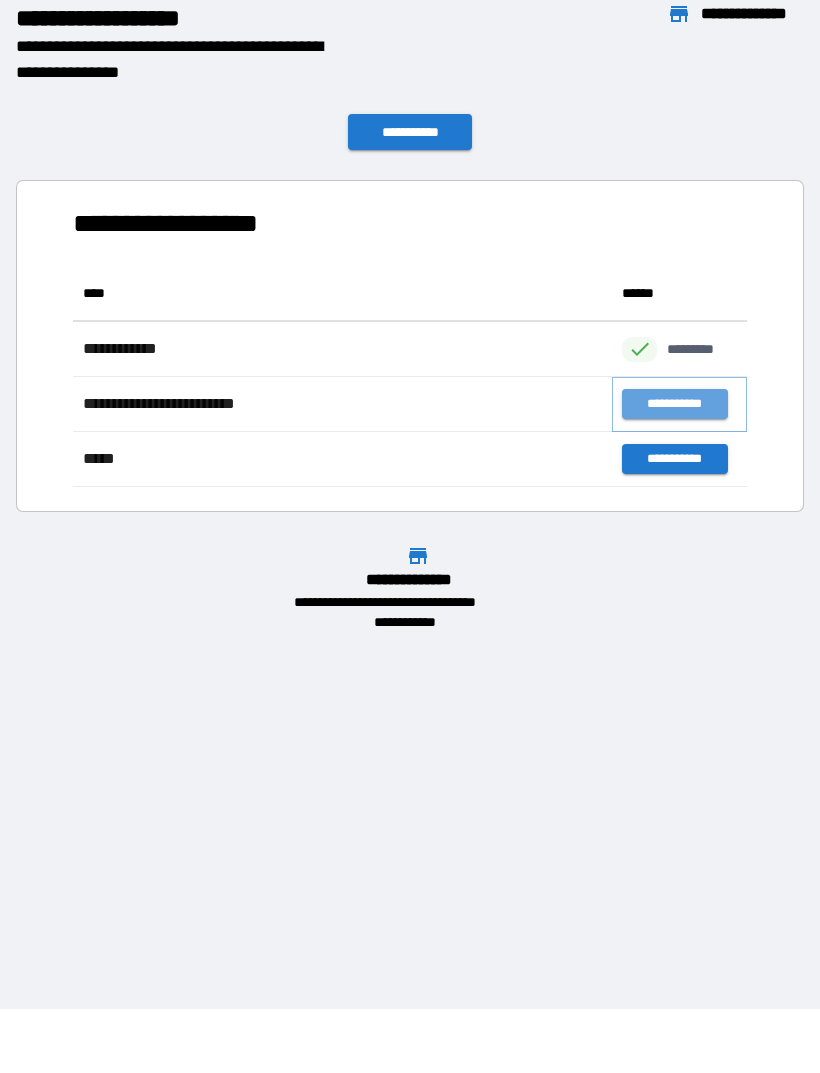 click on "**********" at bounding box center (674, 404) 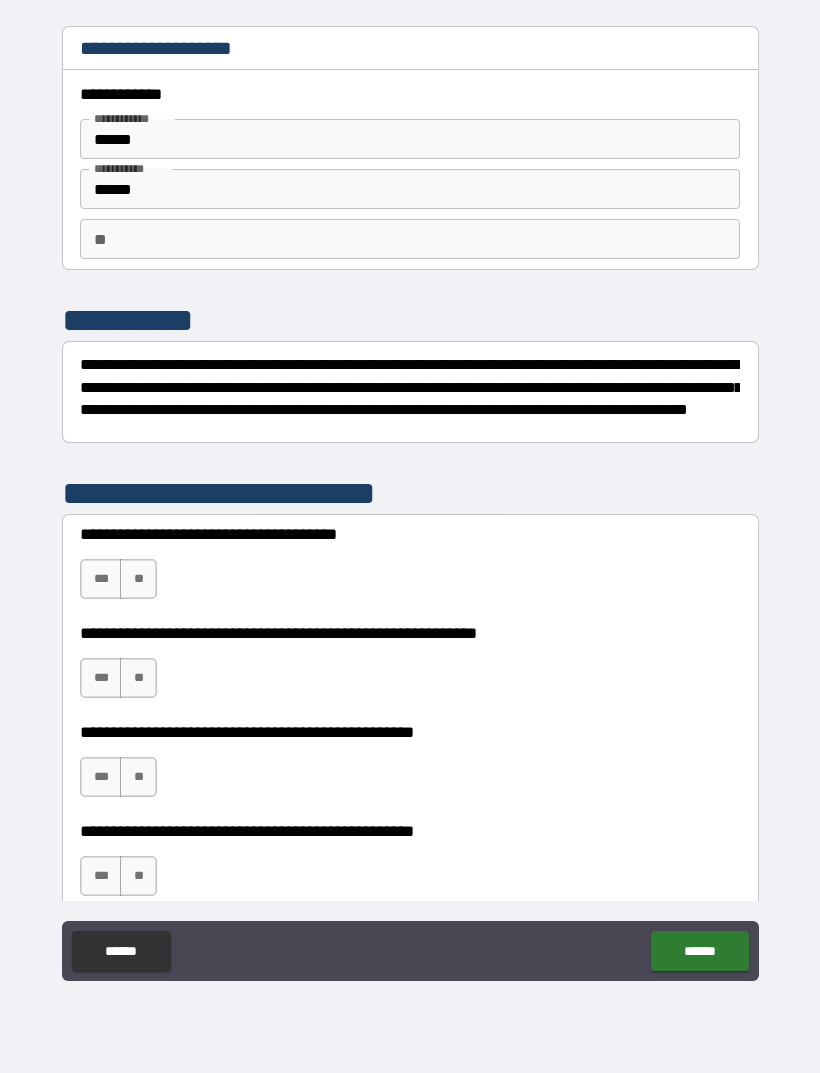 click on "**" at bounding box center [410, 239] 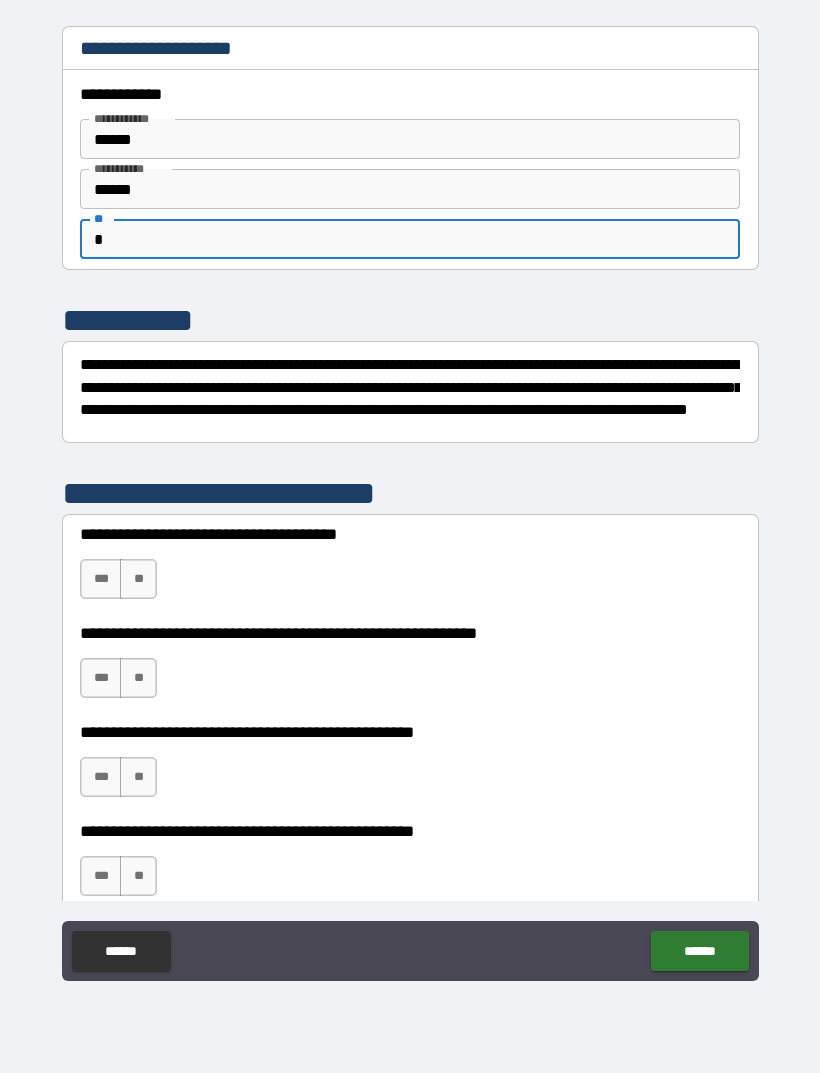 type on "*" 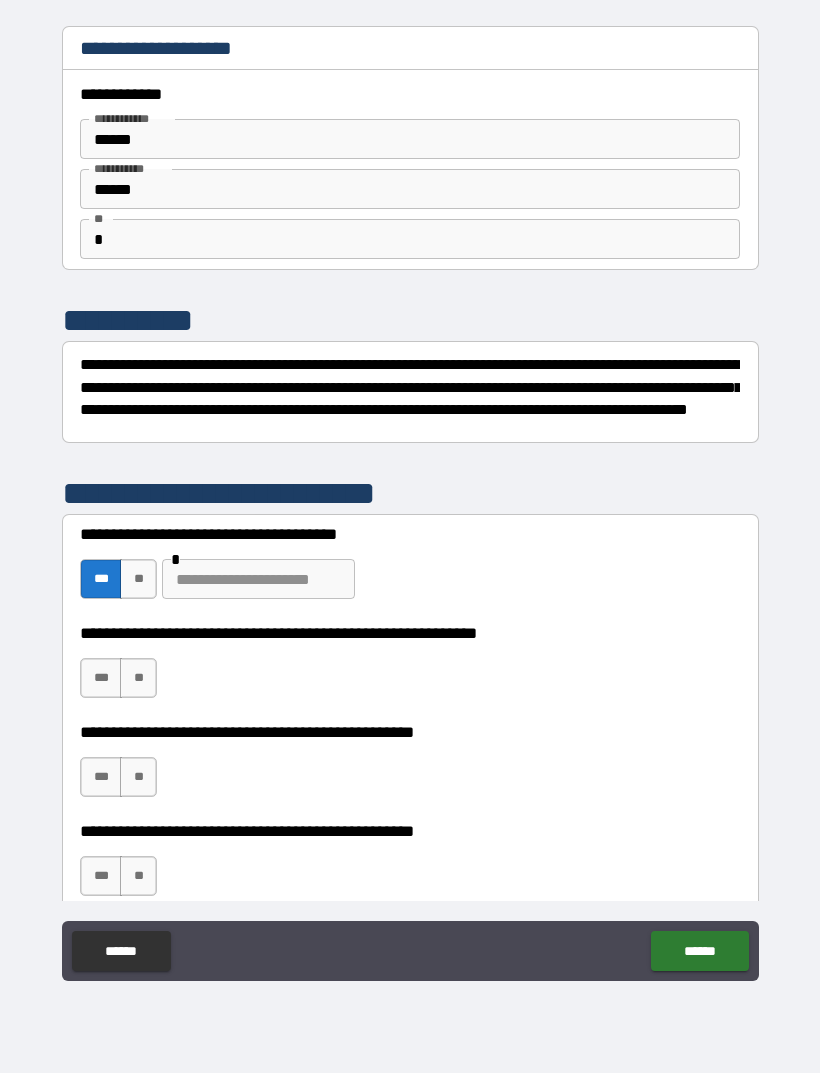 click on "***" at bounding box center [101, 678] 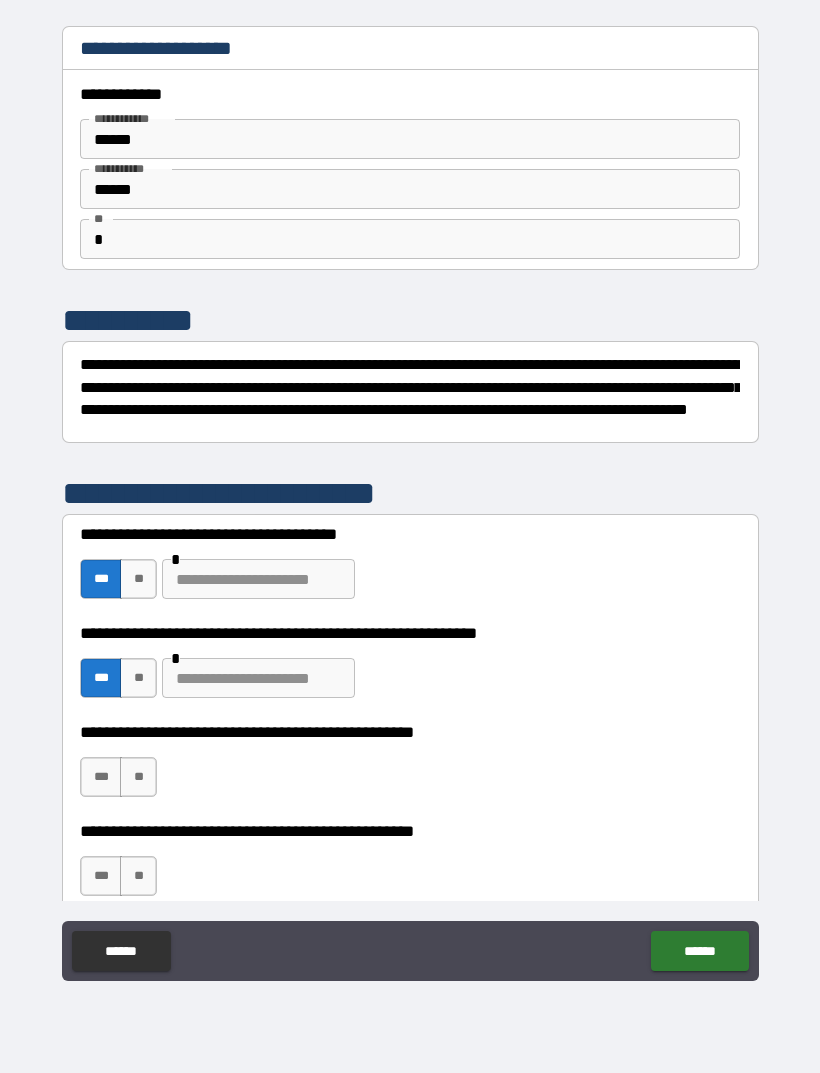 click on "**" at bounding box center (138, 777) 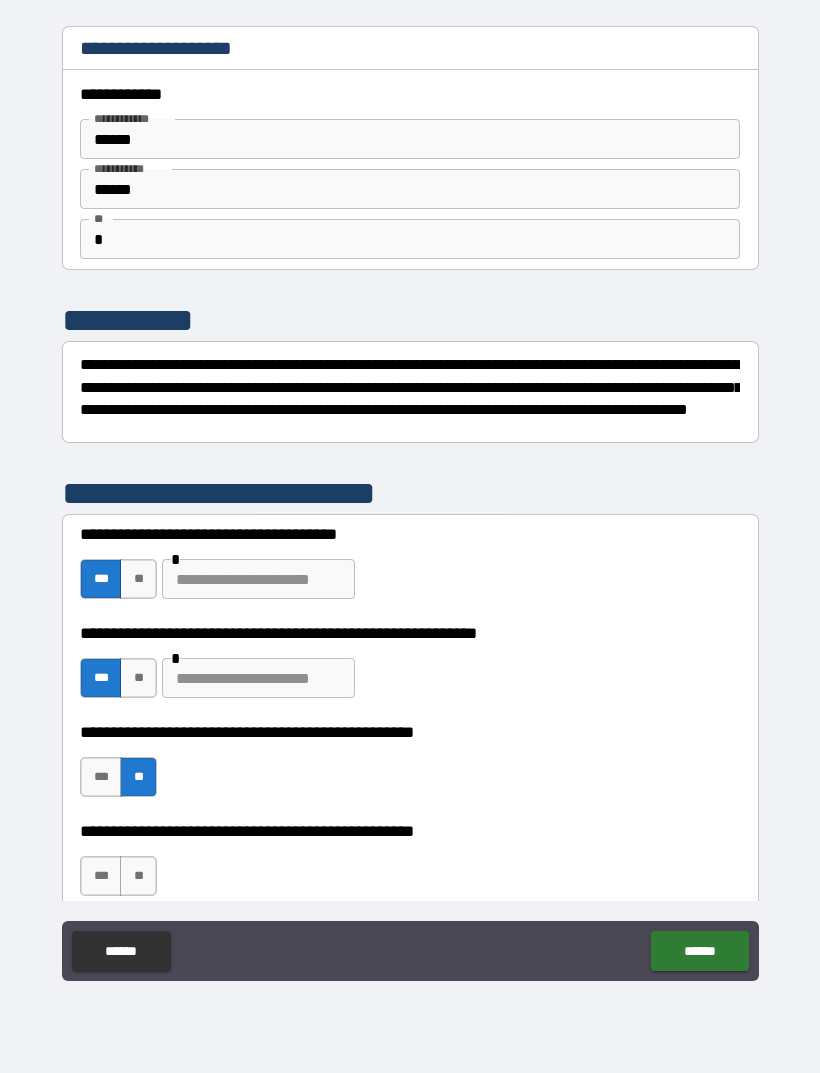 click on "***" at bounding box center [101, 876] 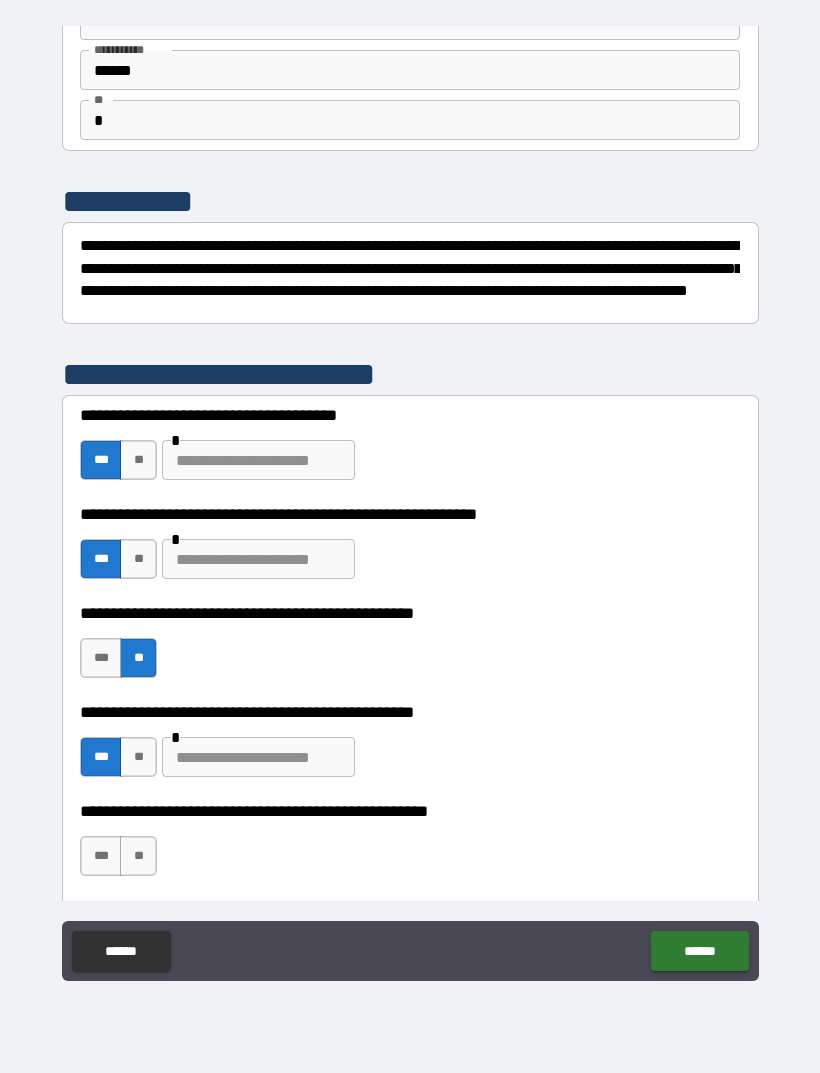 scroll, scrollTop: 136, scrollLeft: 0, axis: vertical 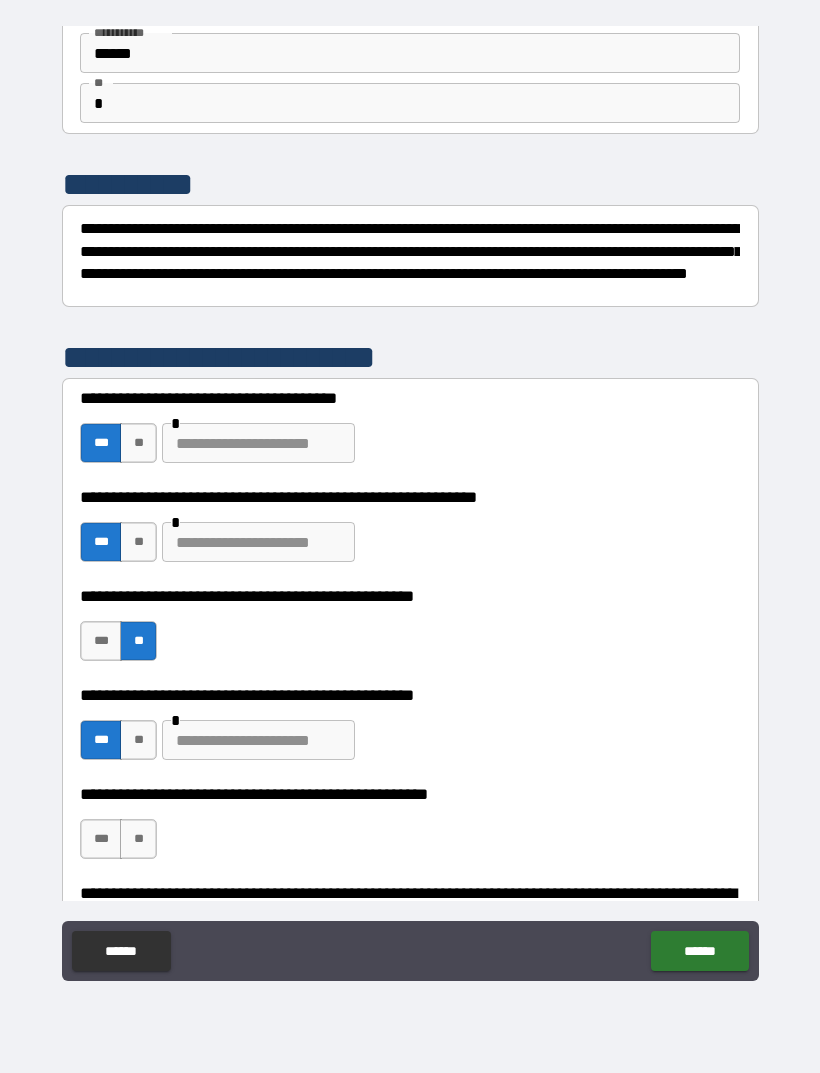 click on "**" at bounding box center (138, 839) 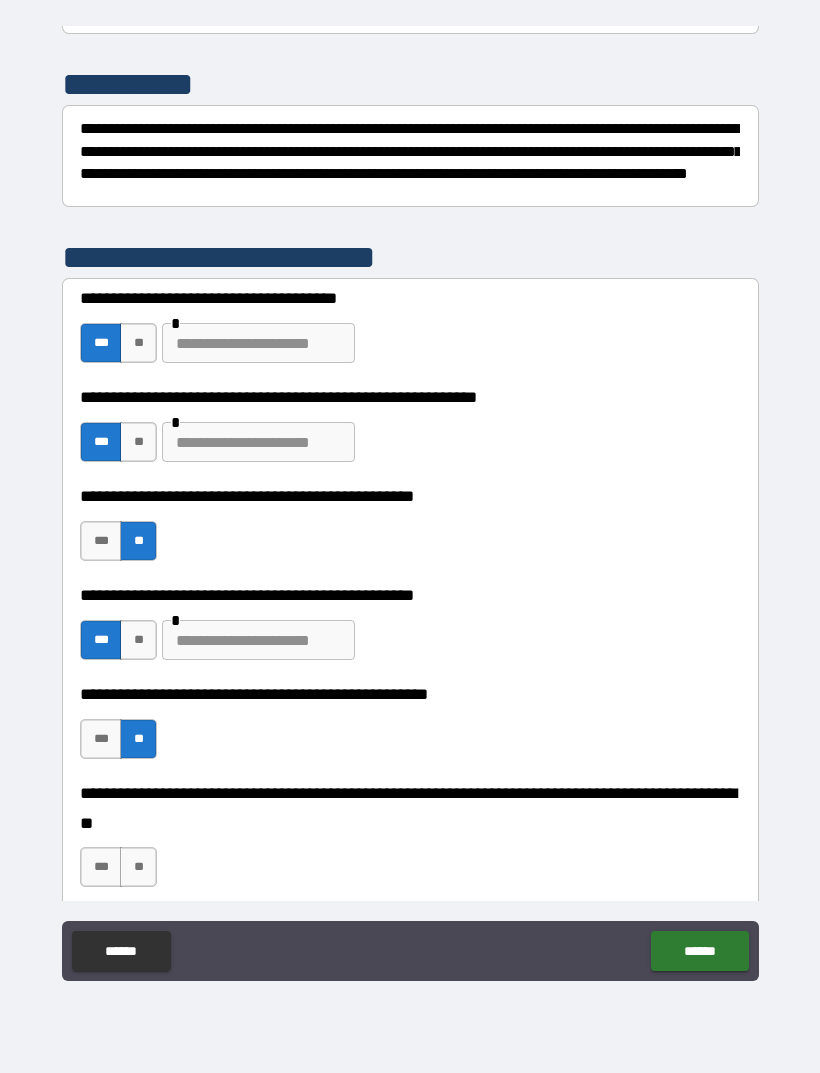 scroll, scrollTop: 293, scrollLeft: 0, axis: vertical 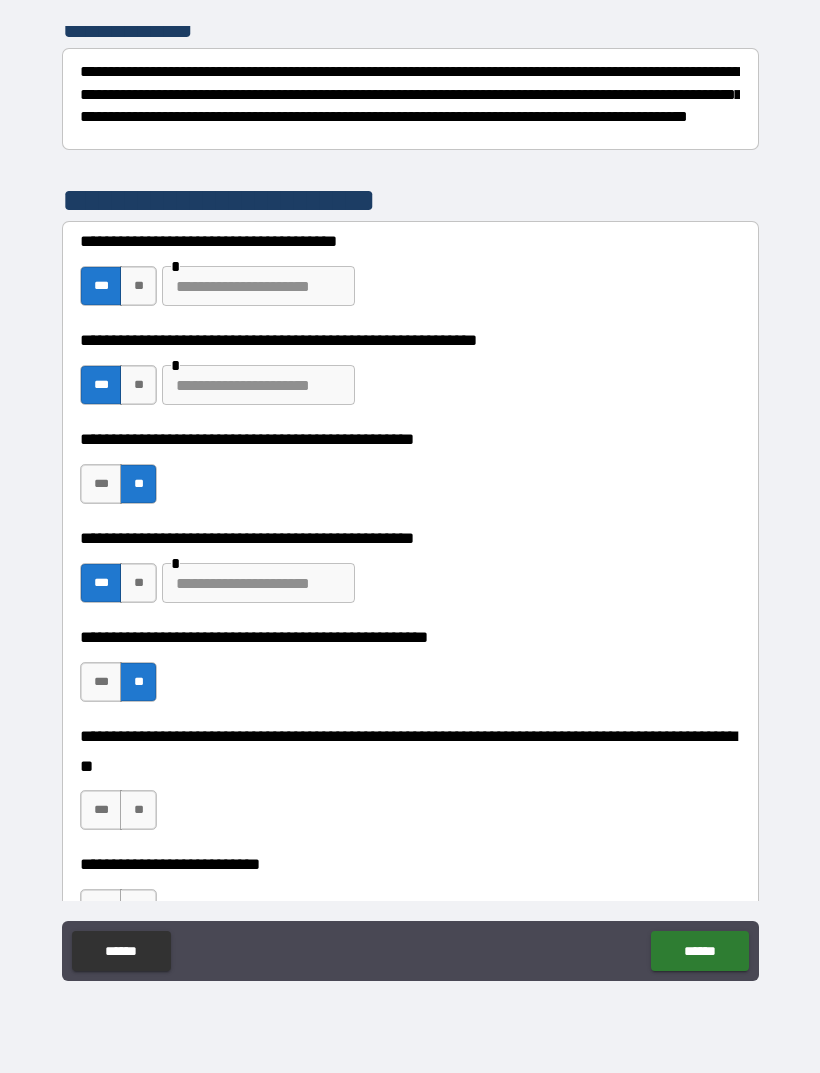 click on "**" at bounding box center [138, 810] 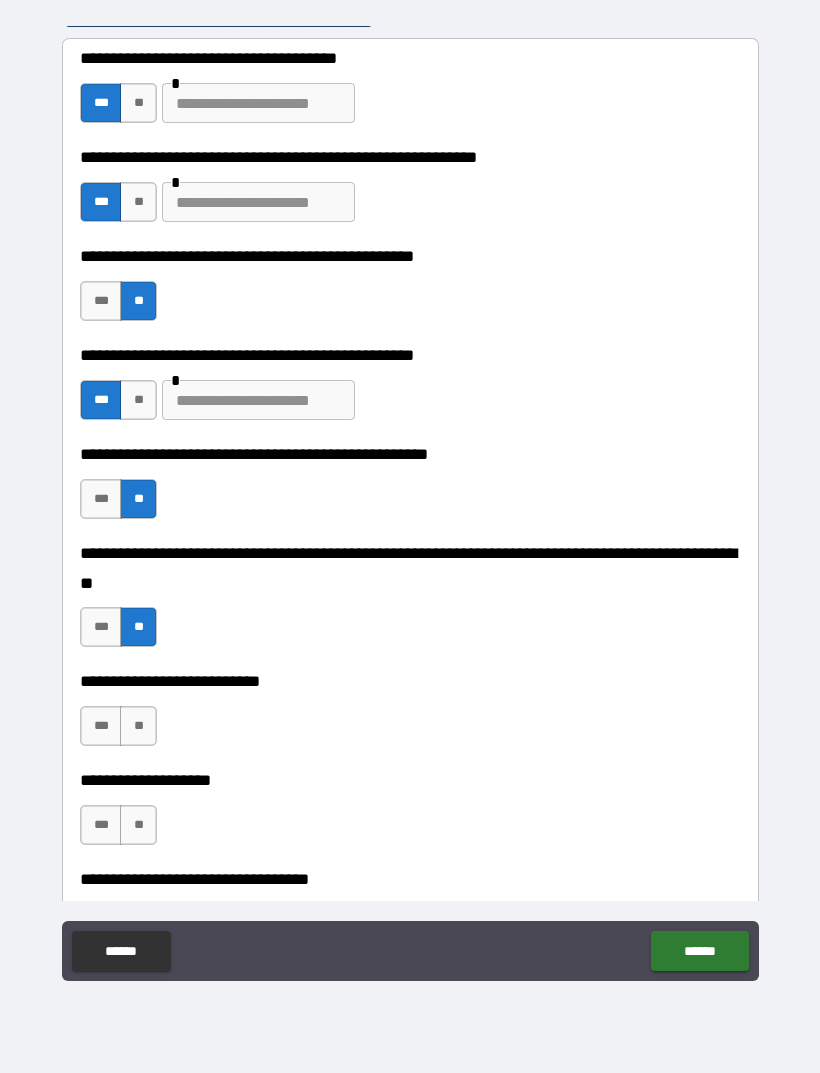 scroll, scrollTop: 481, scrollLeft: 0, axis: vertical 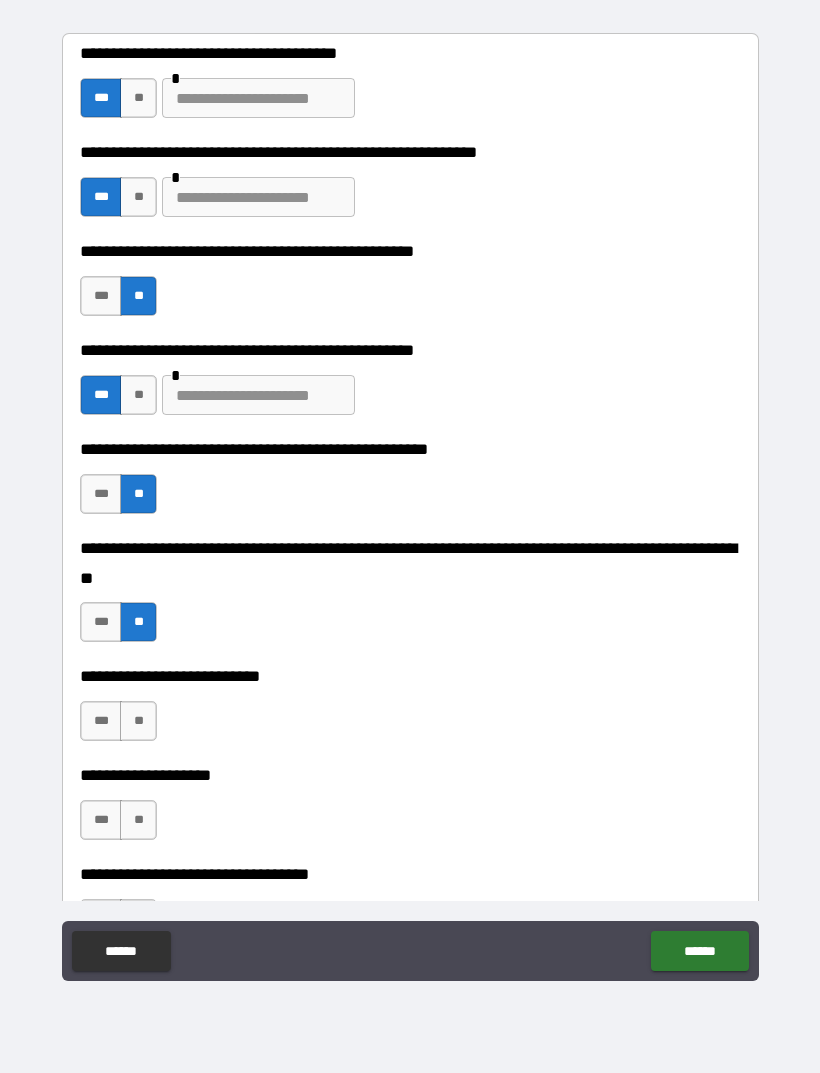click on "**" at bounding box center [138, 721] 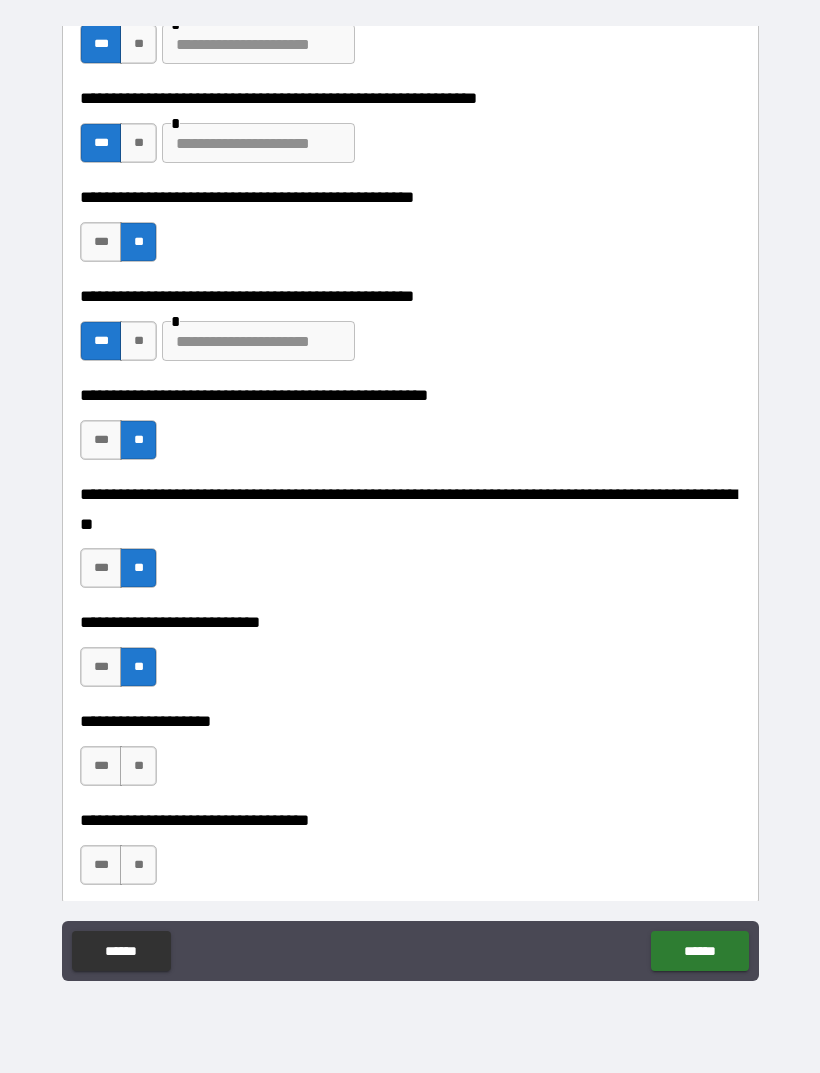 scroll, scrollTop: 536, scrollLeft: 0, axis: vertical 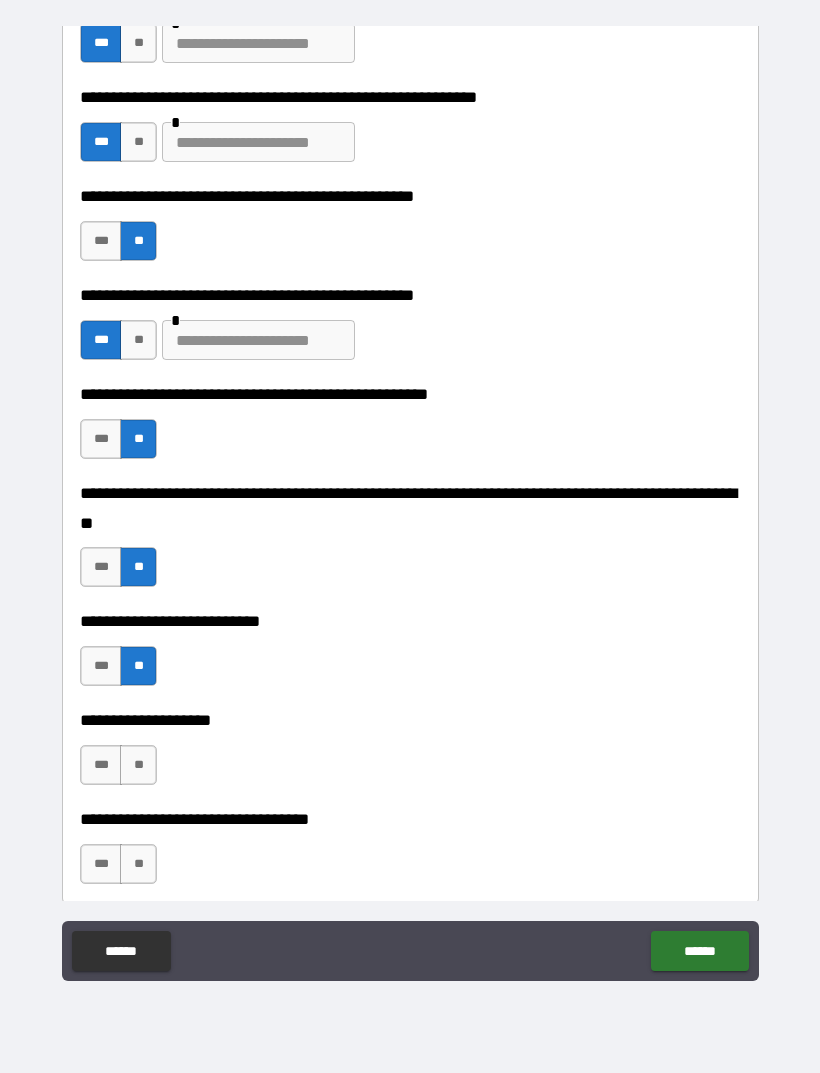 click on "**" at bounding box center (138, 765) 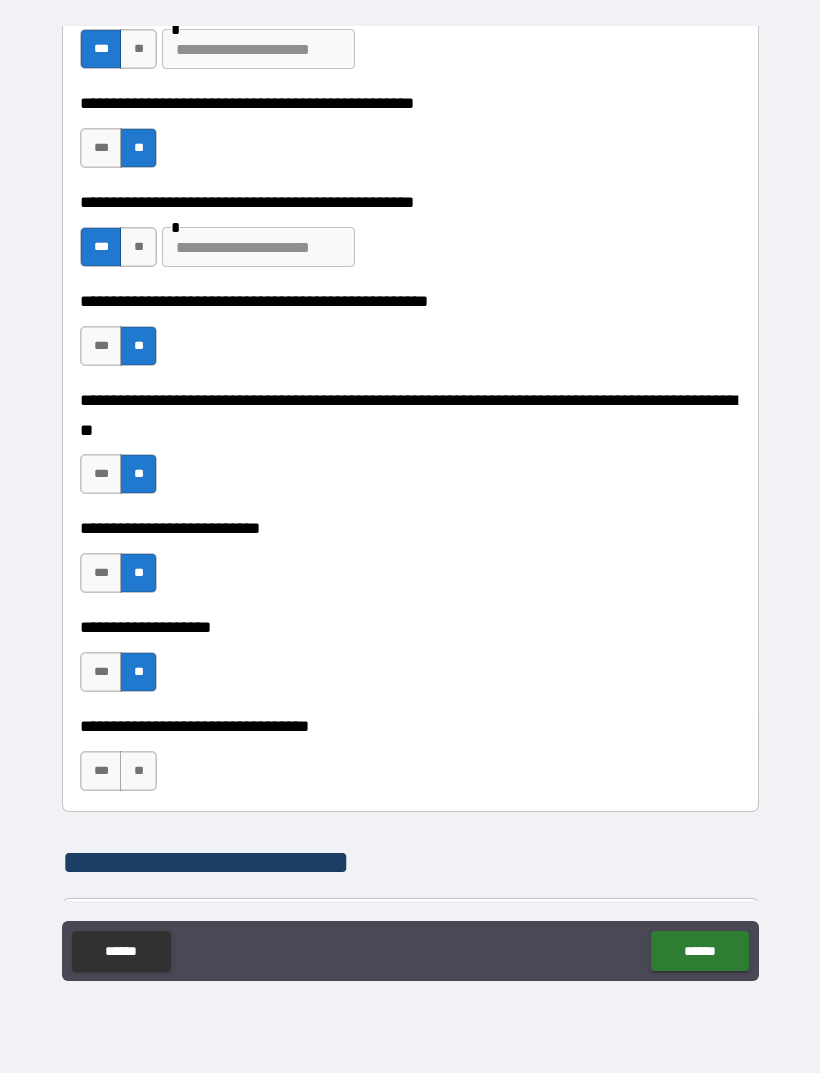 scroll, scrollTop: 635, scrollLeft: 0, axis: vertical 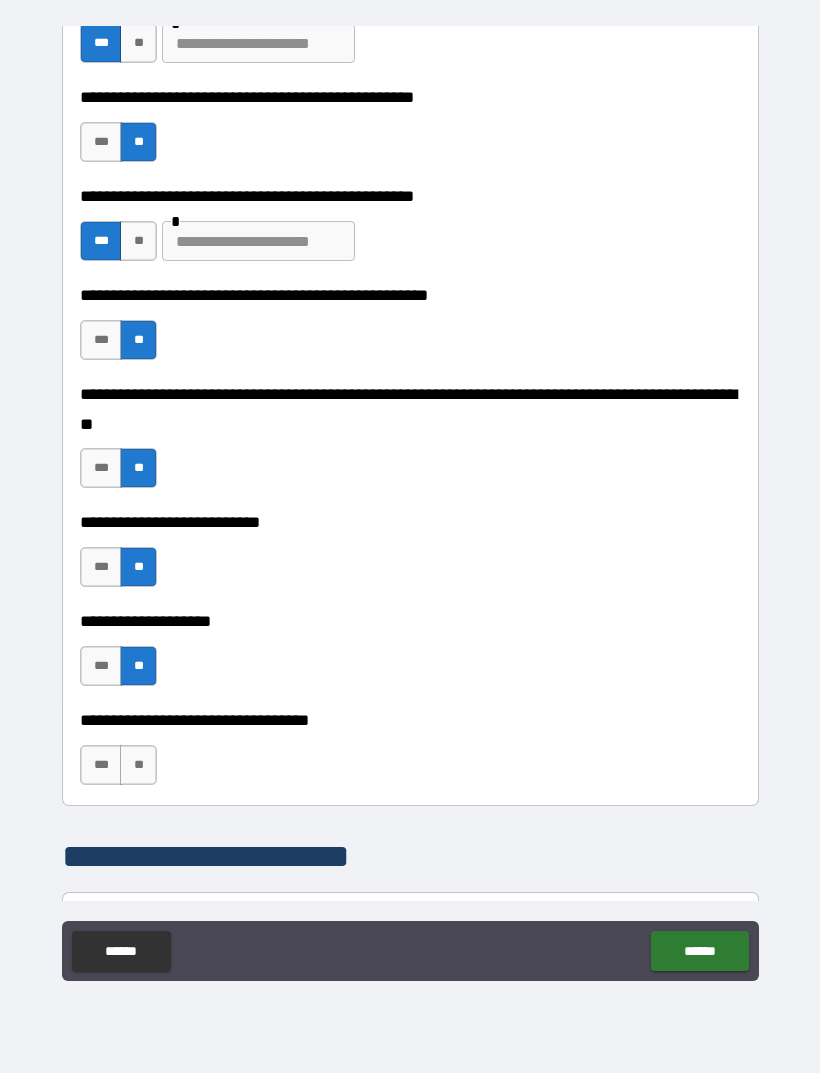 click on "***" at bounding box center [101, 765] 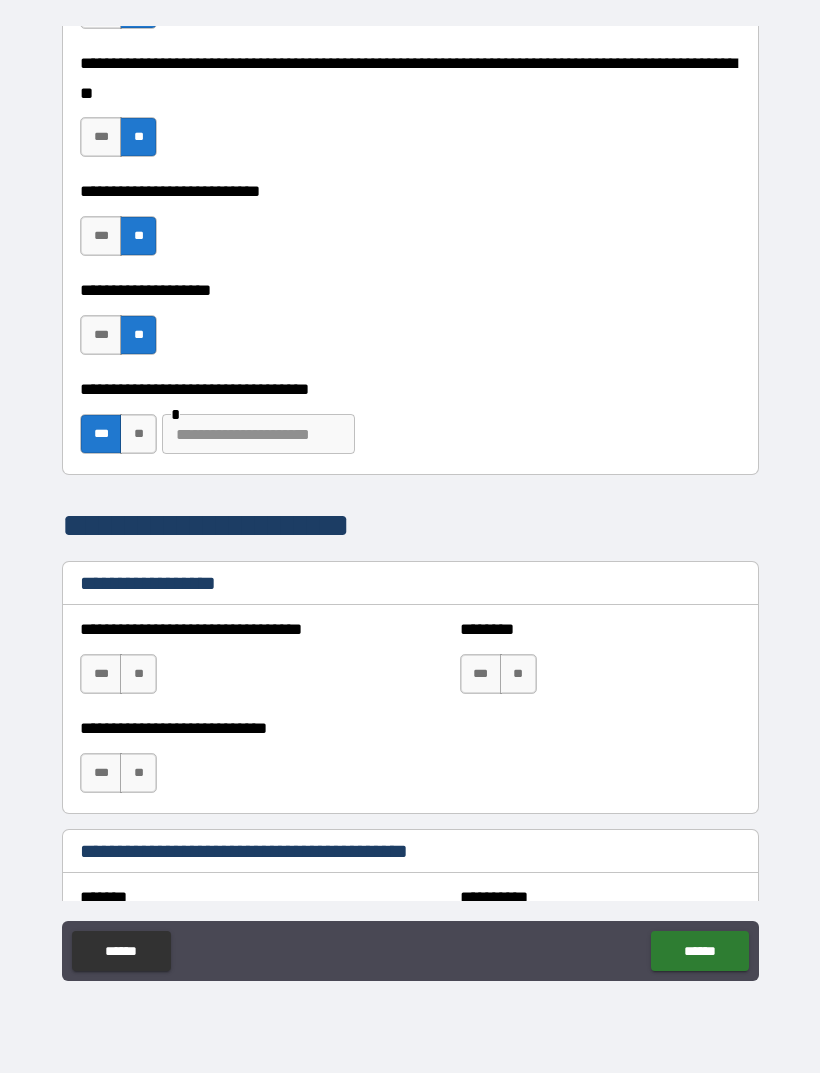 scroll, scrollTop: 967, scrollLeft: 0, axis: vertical 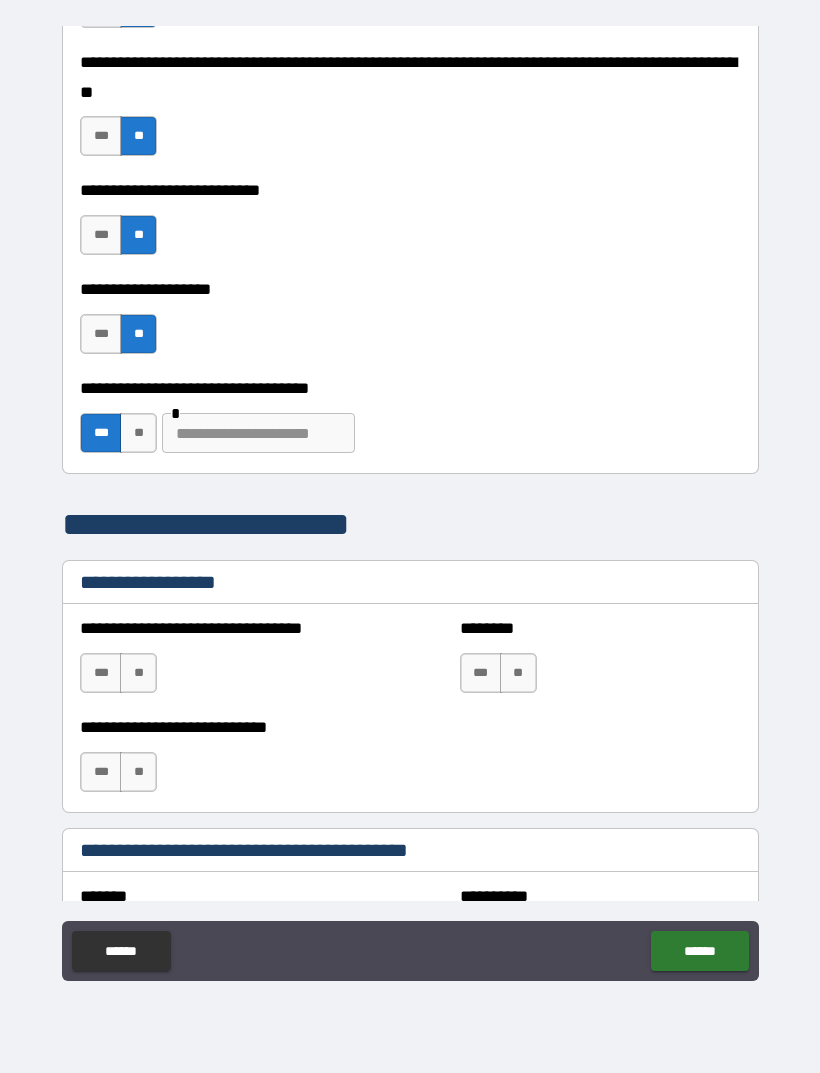 click on "**" at bounding box center [138, 673] 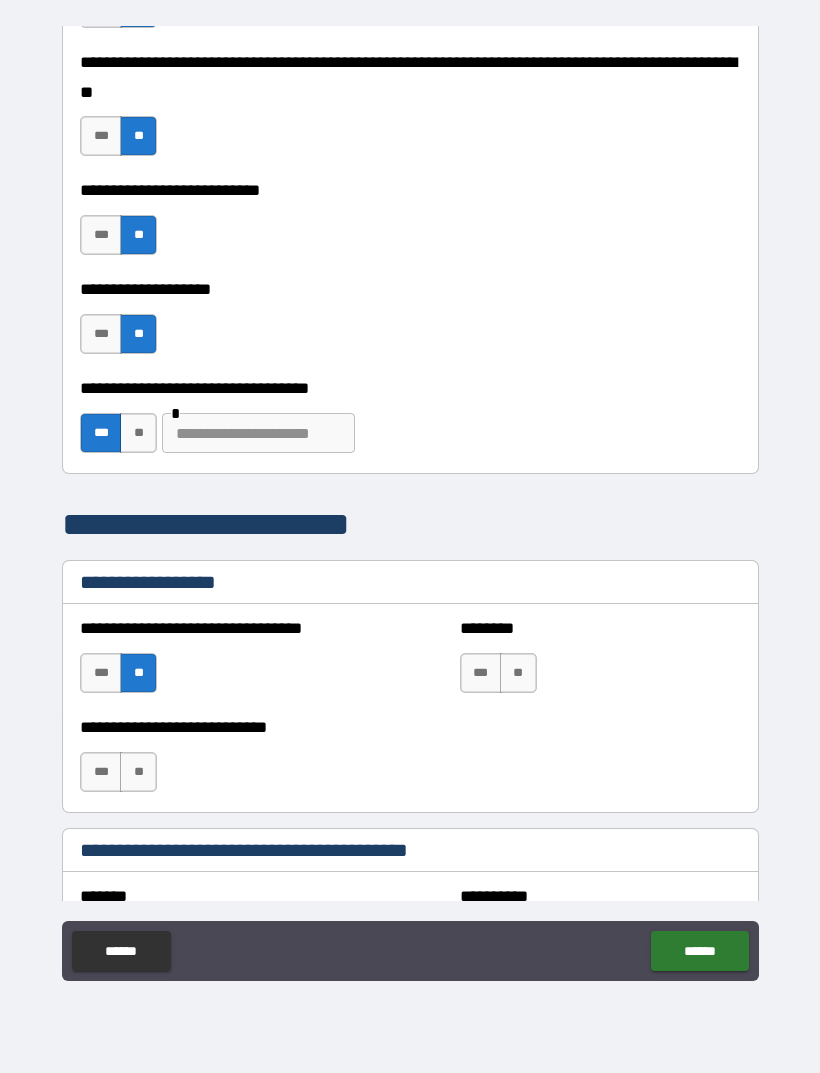 click on "**" at bounding box center (138, 772) 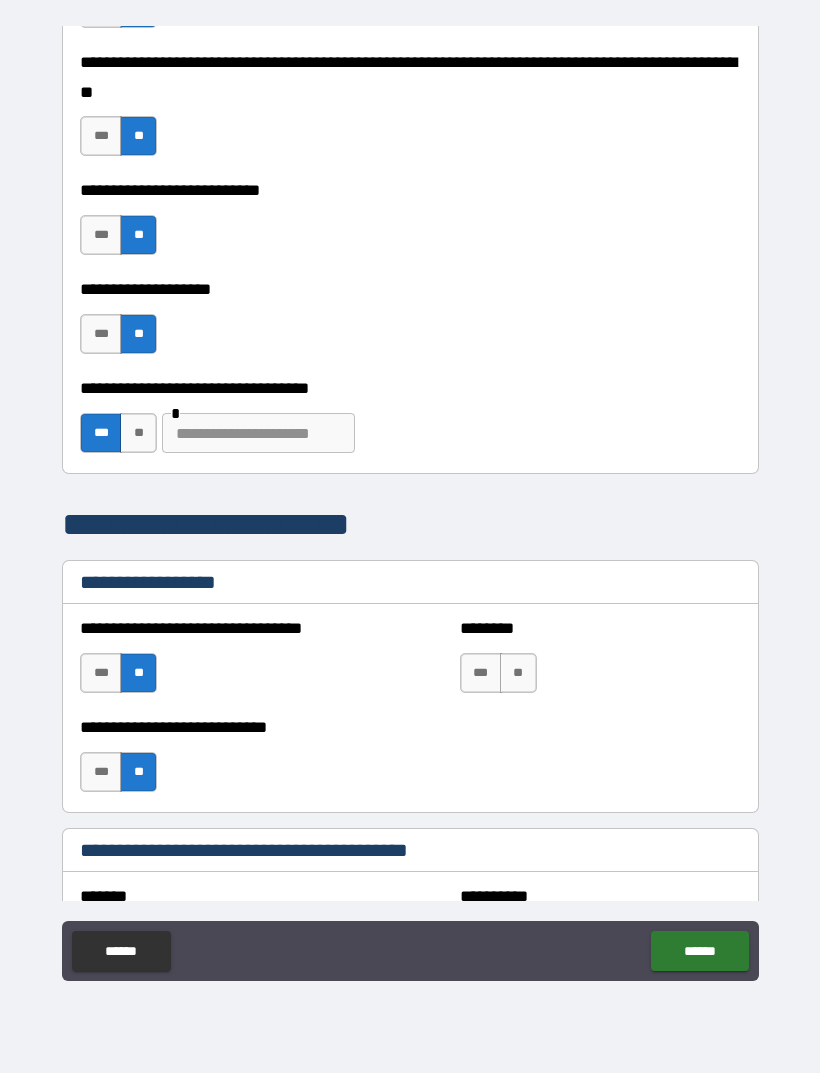 click on "**" at bounding box center [518, 673] 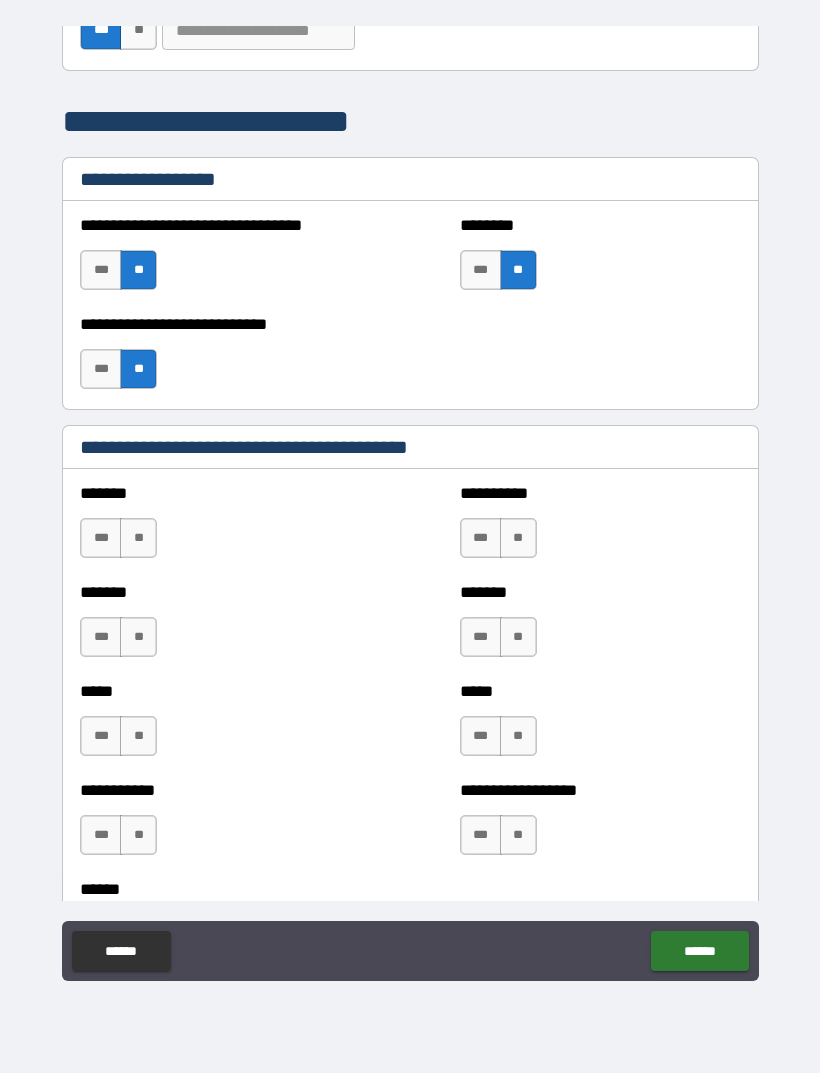 scroll, scrollTop: 1371, scrollLeft: 0, axis: vertical 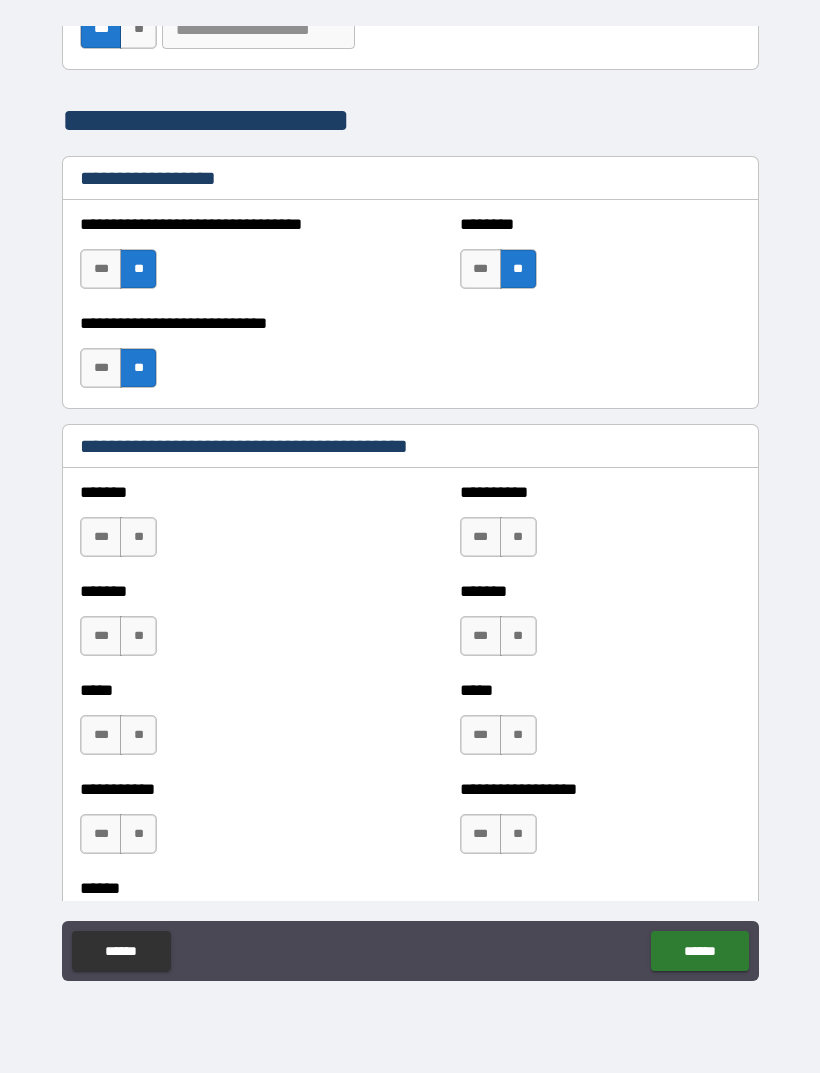 click on "**" at bounding box center [138, 537] 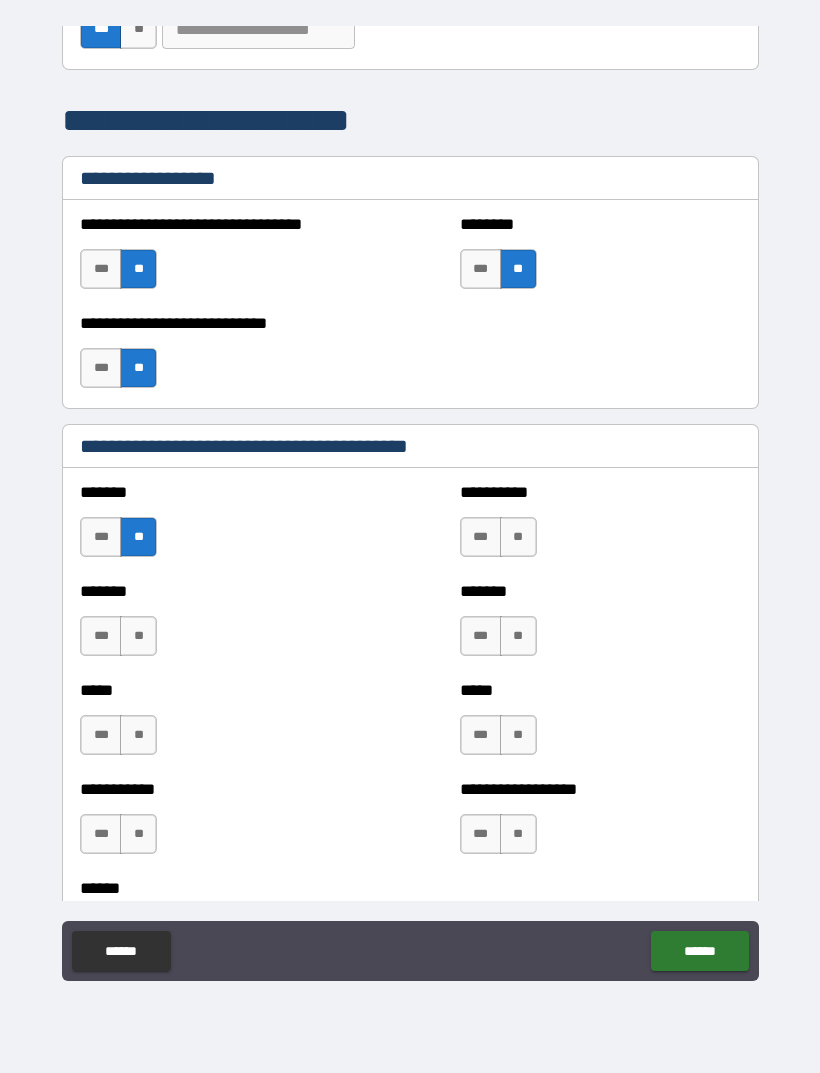 click on "**" at bounding box center [518, 537] 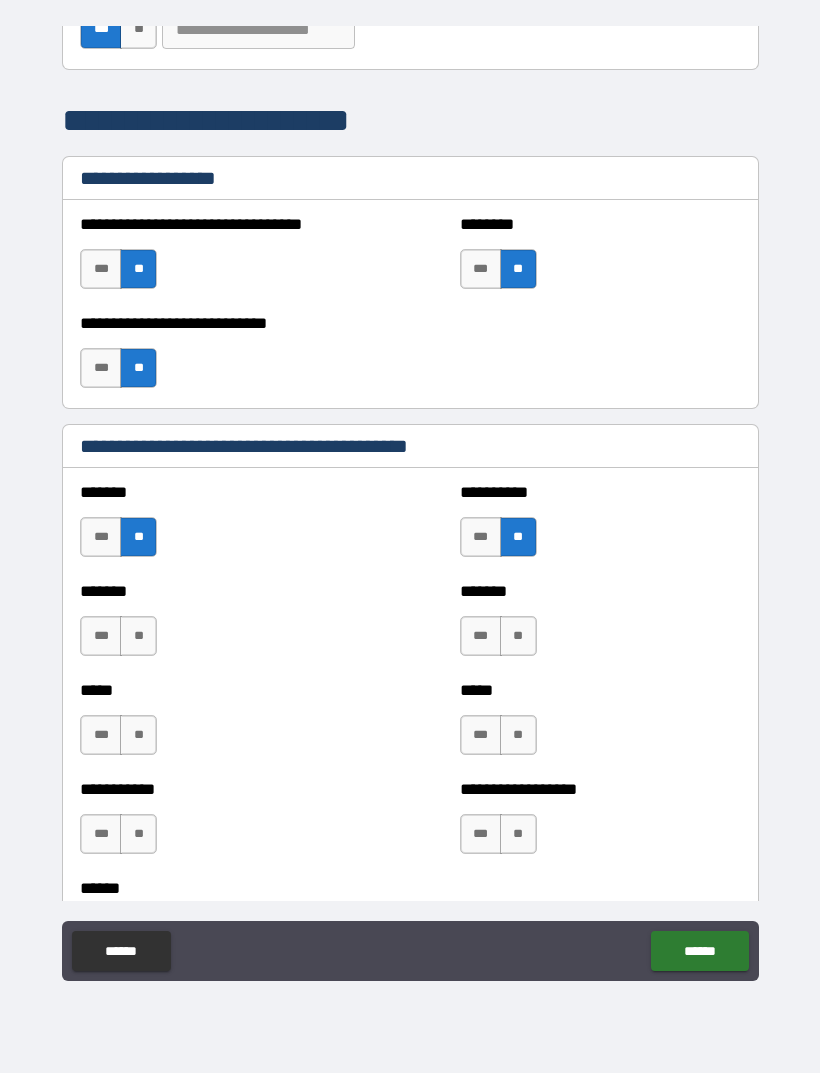 click on "**" at bounding box center (138, 636) 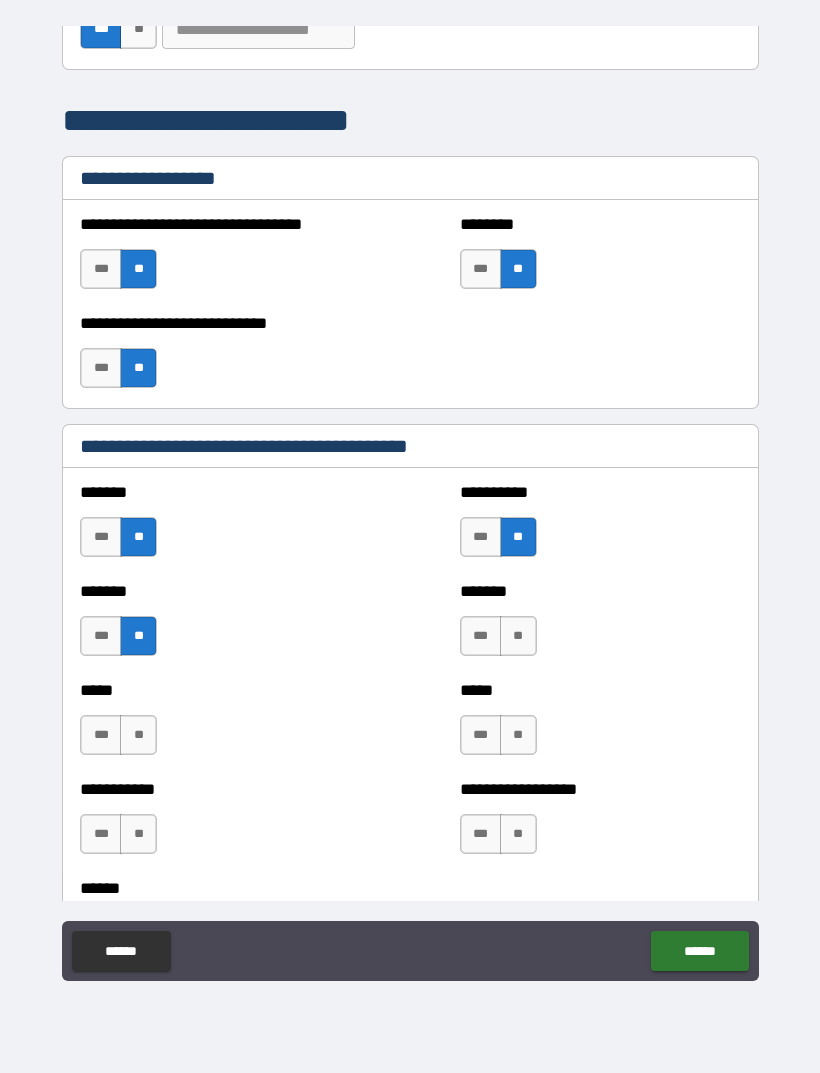 click on "**" at bounding box center [518, 636] 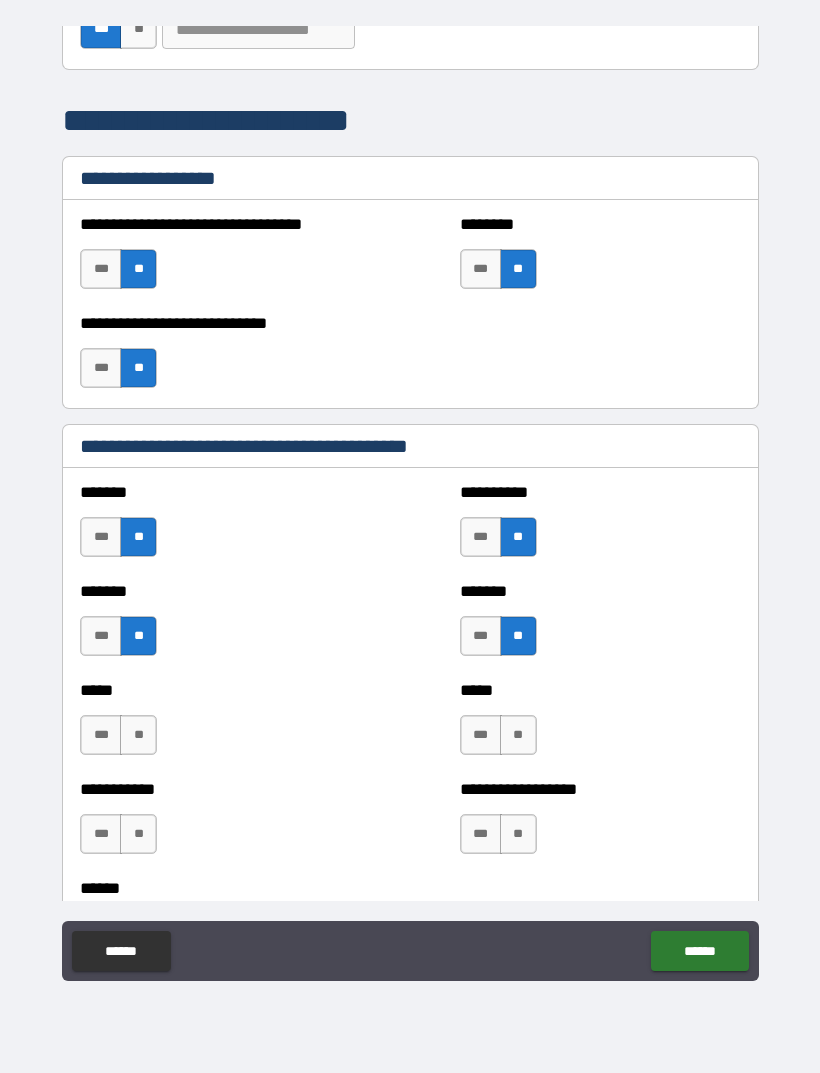 click on "**" at bounding box center [138, 735] 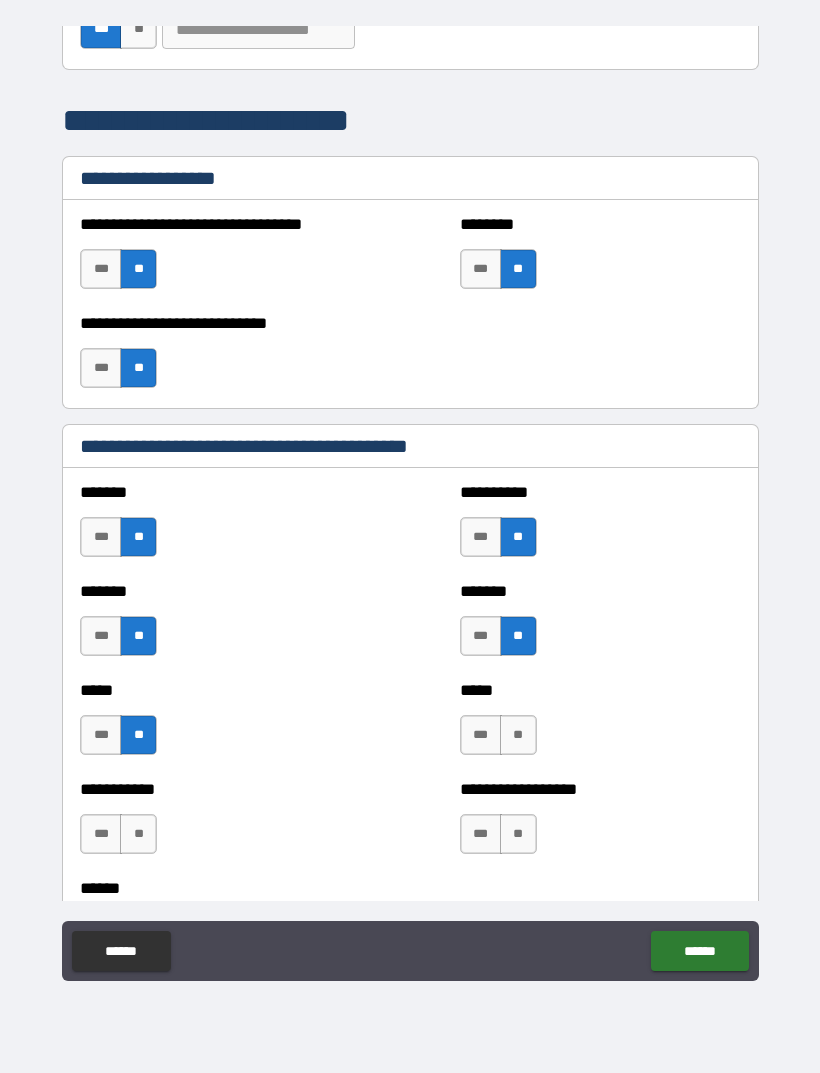 click on "**" at bounding box center [518, 735] 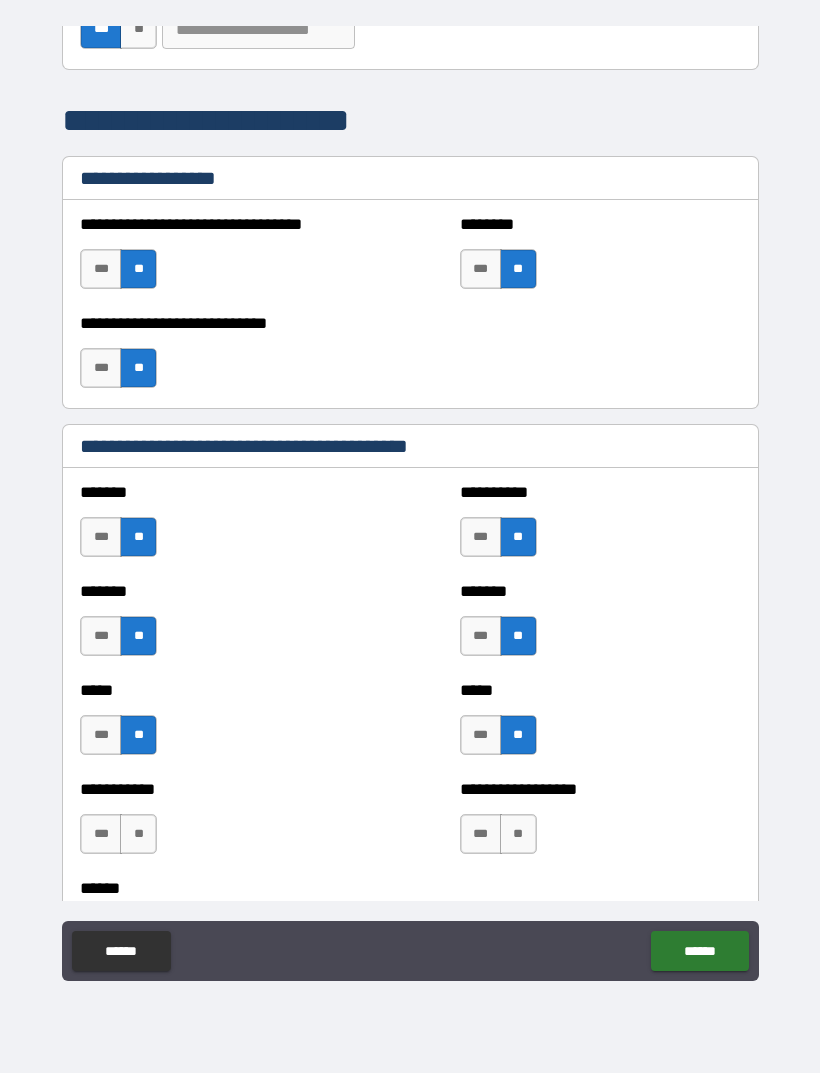click on "**" at bounding box center [138, 834] 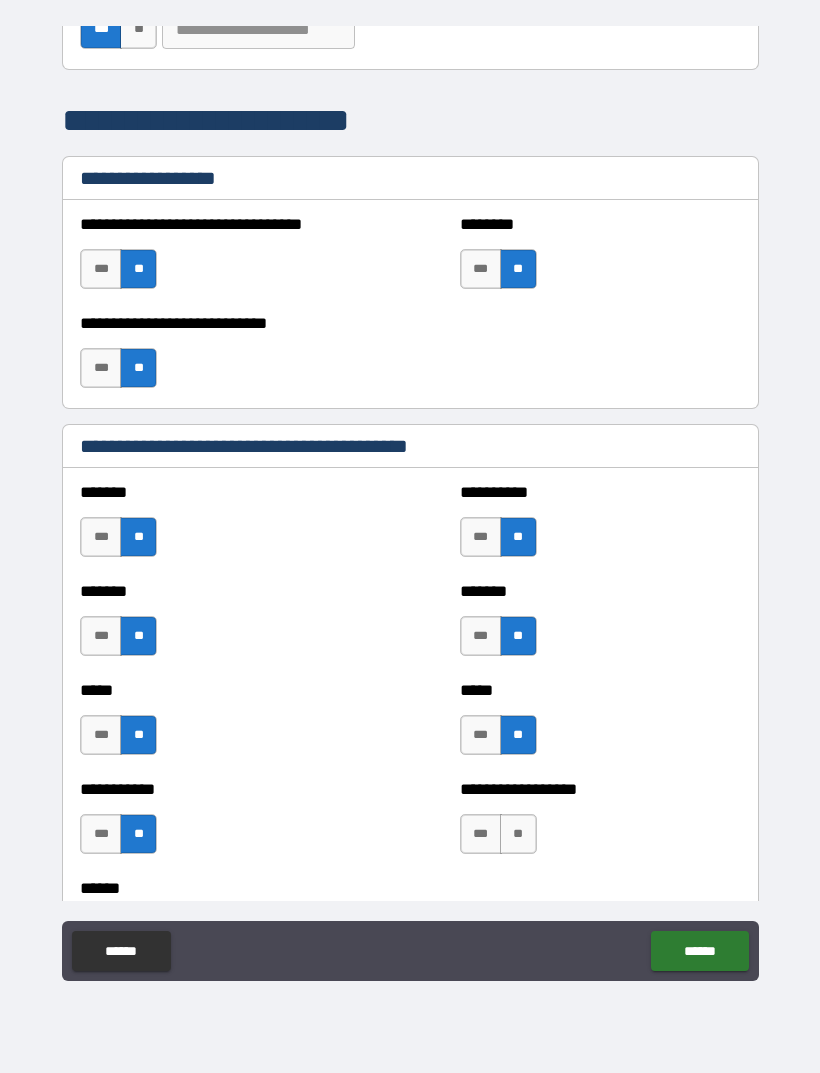 click on "**" at bounding box center (518, 834) 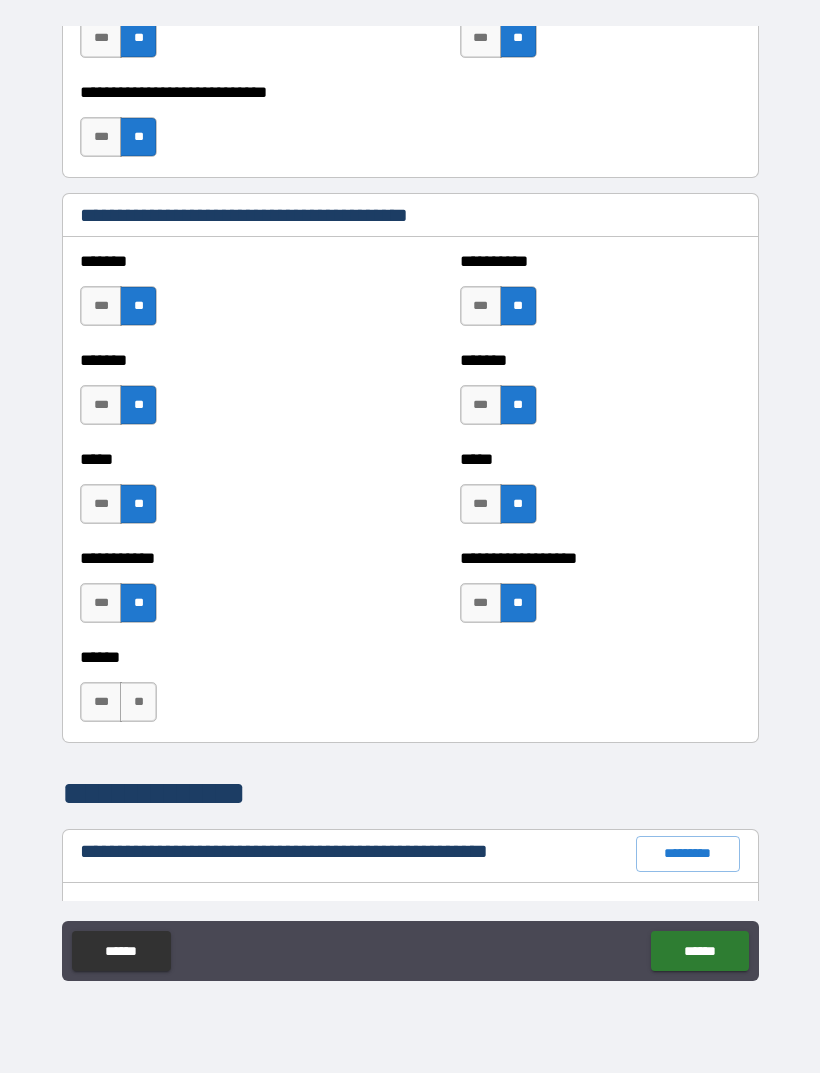 scroll, scrollTop: 1603, scrollLeft: 0, axis: vertical 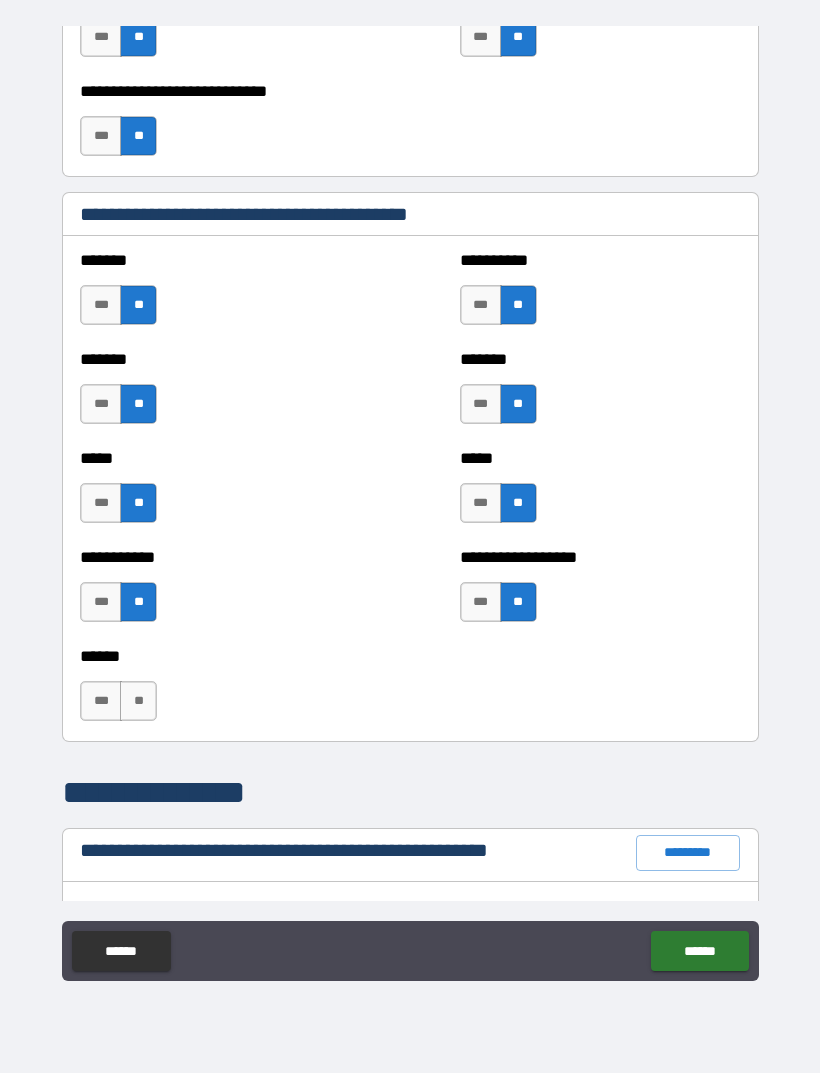click on "**" at bounding box center (138, 701) 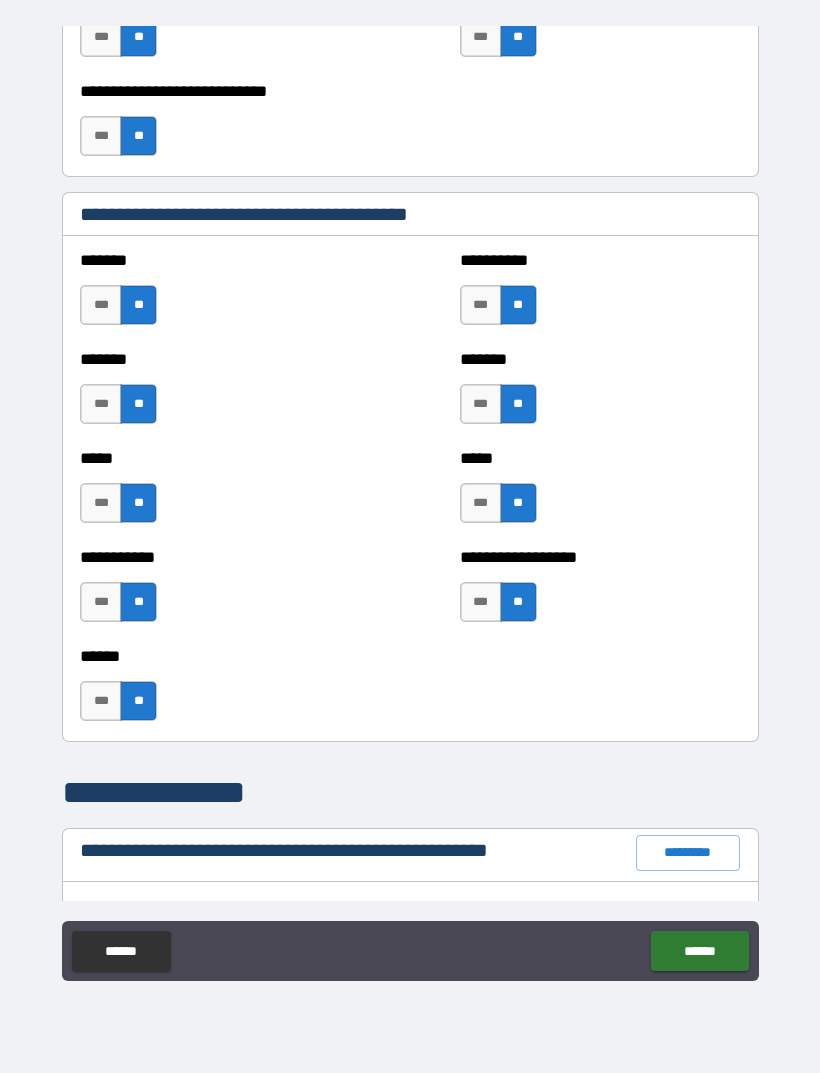 click on "***" at bounding box center (101, 701) 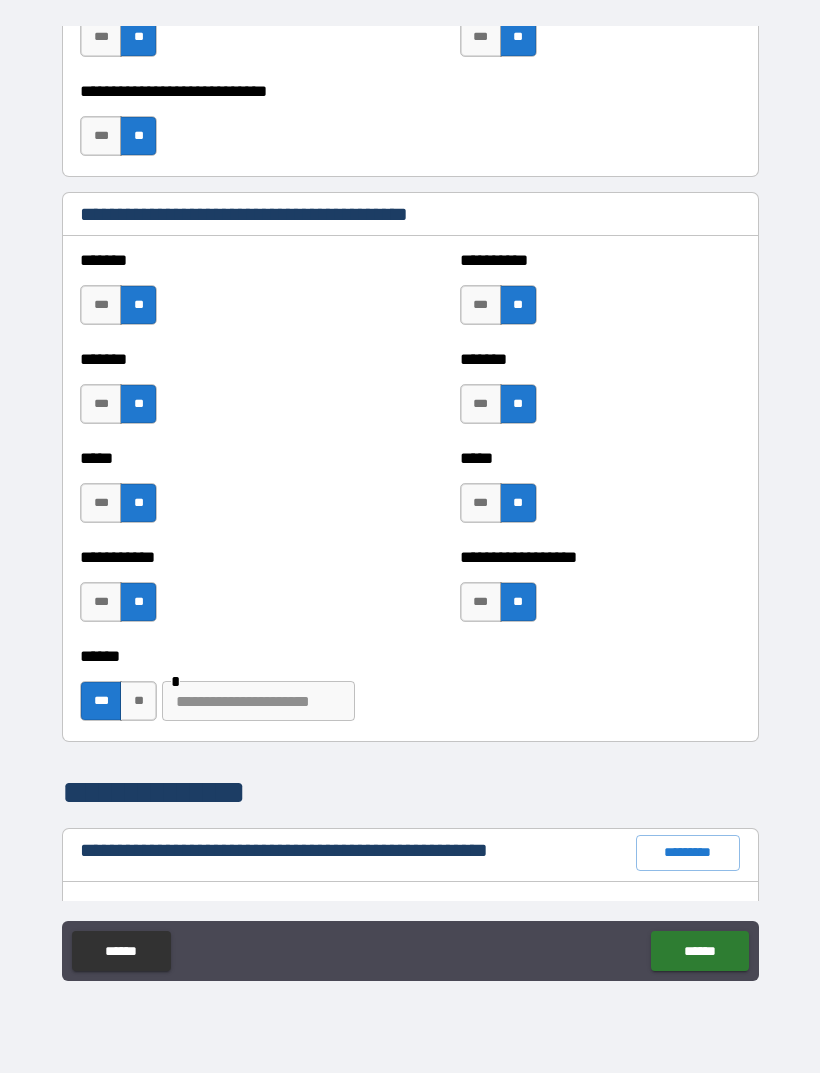 click at bounding box center (258, 701) 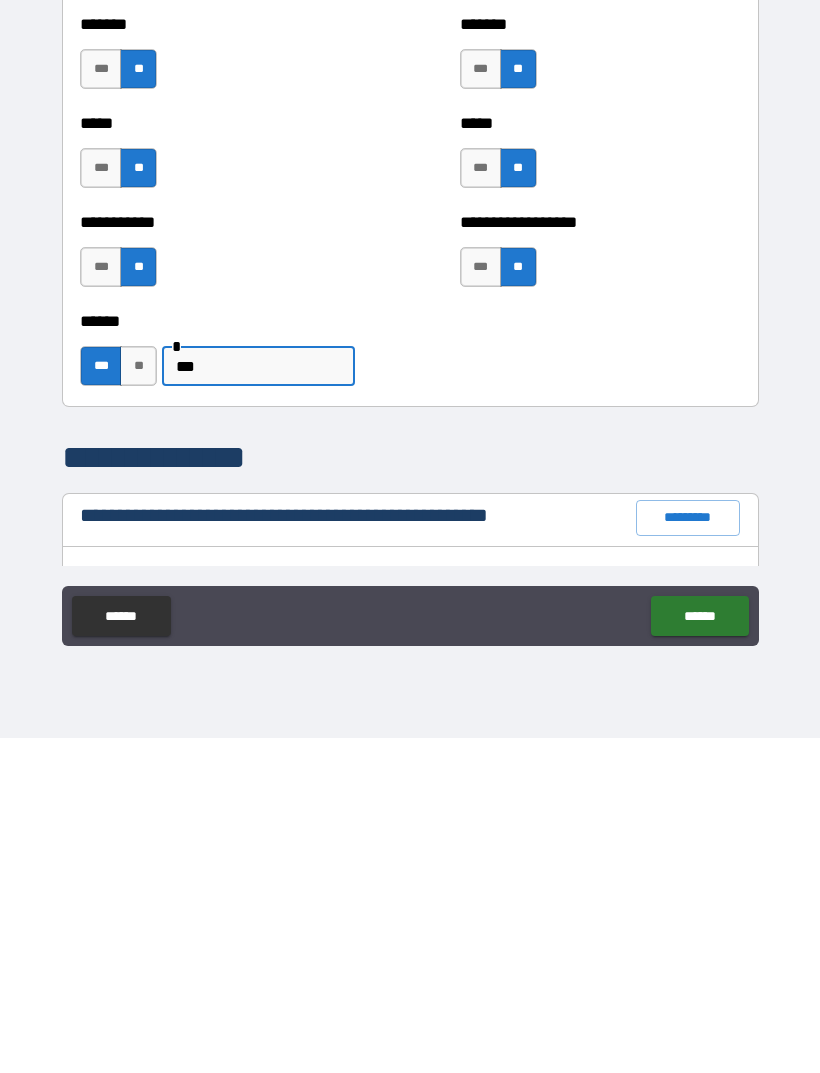 type on "*" 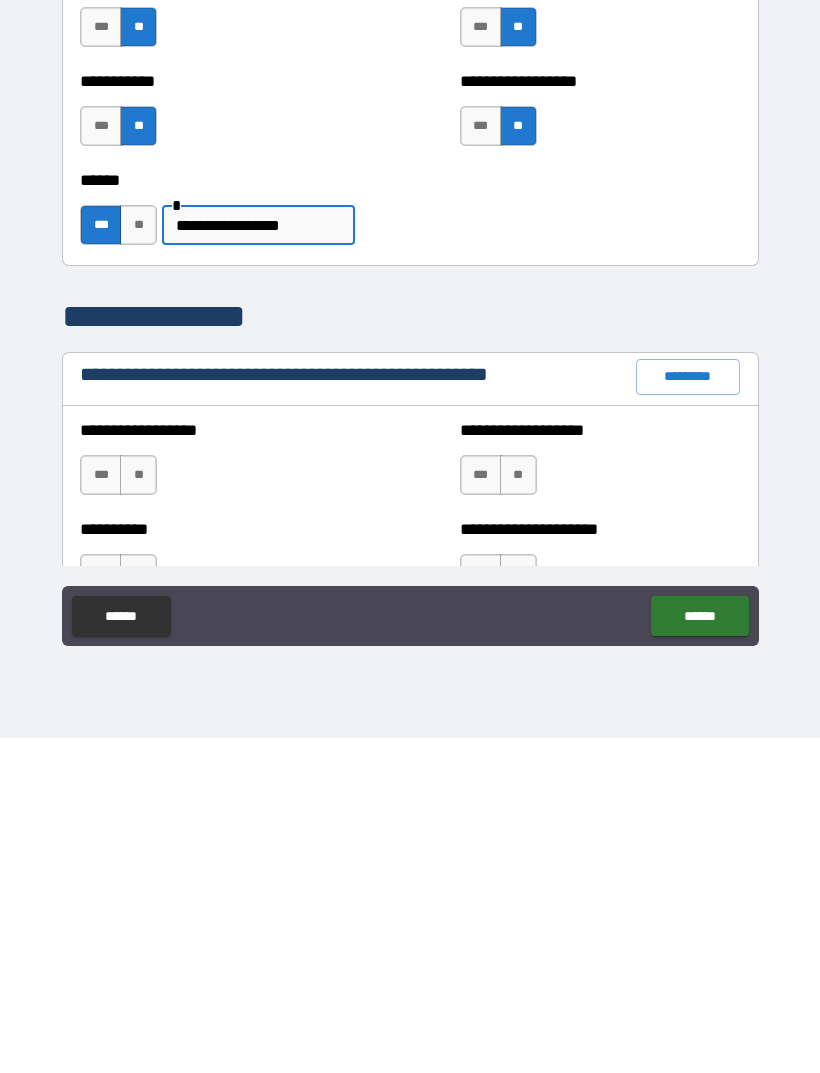scroll, scrollTop: 1743, scrollLeft: 0, axis: vertical 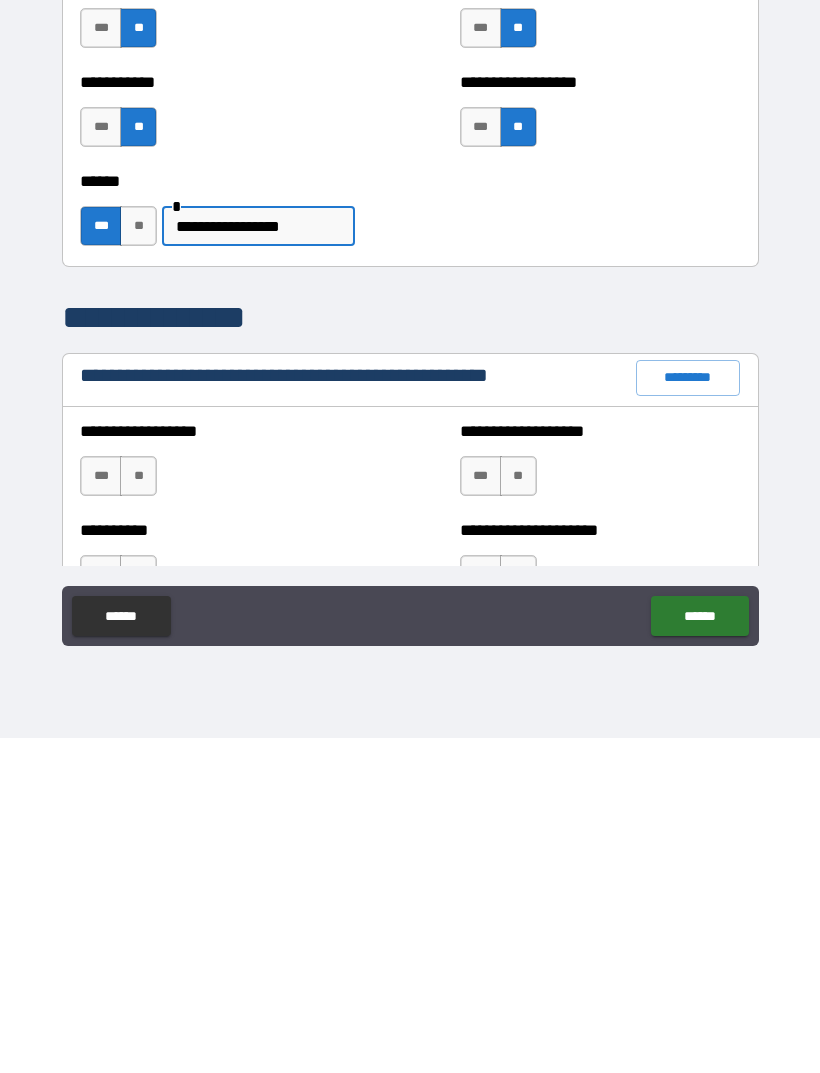type on "**********" 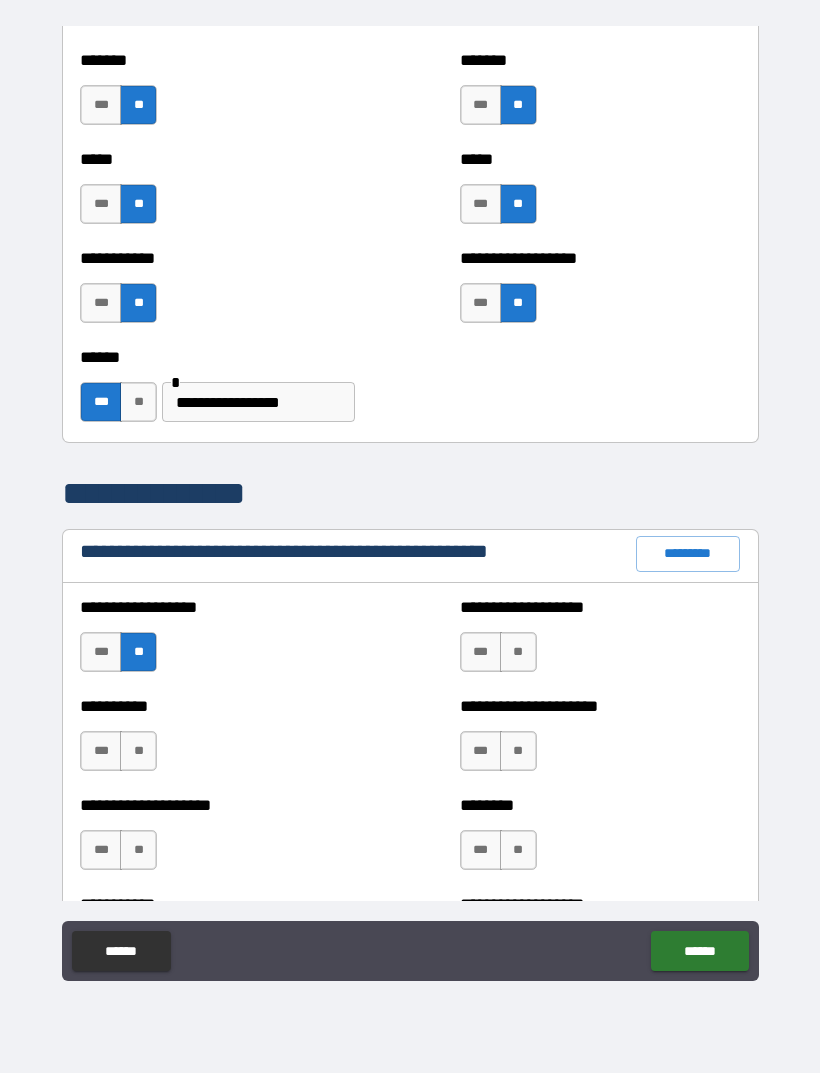 scroll, scrollTop: 1939, scrollLeft: 0, axis: vertical 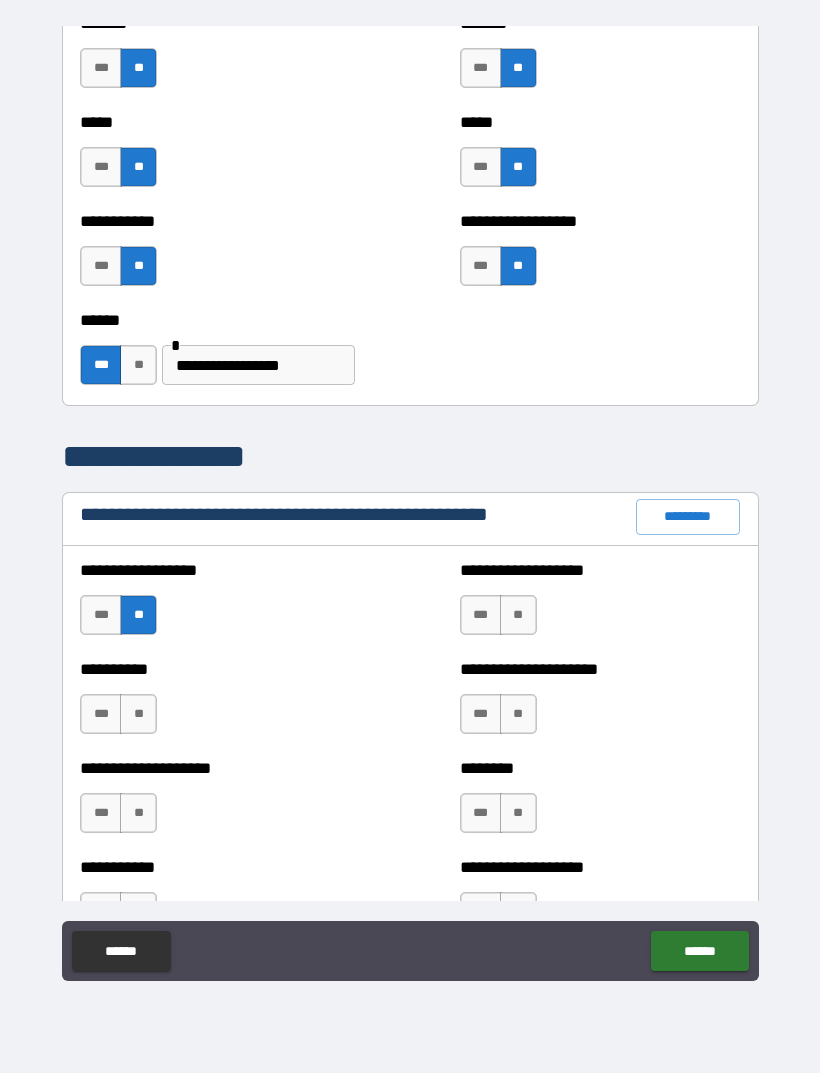 click on "**" at bounding box center [138, 714] 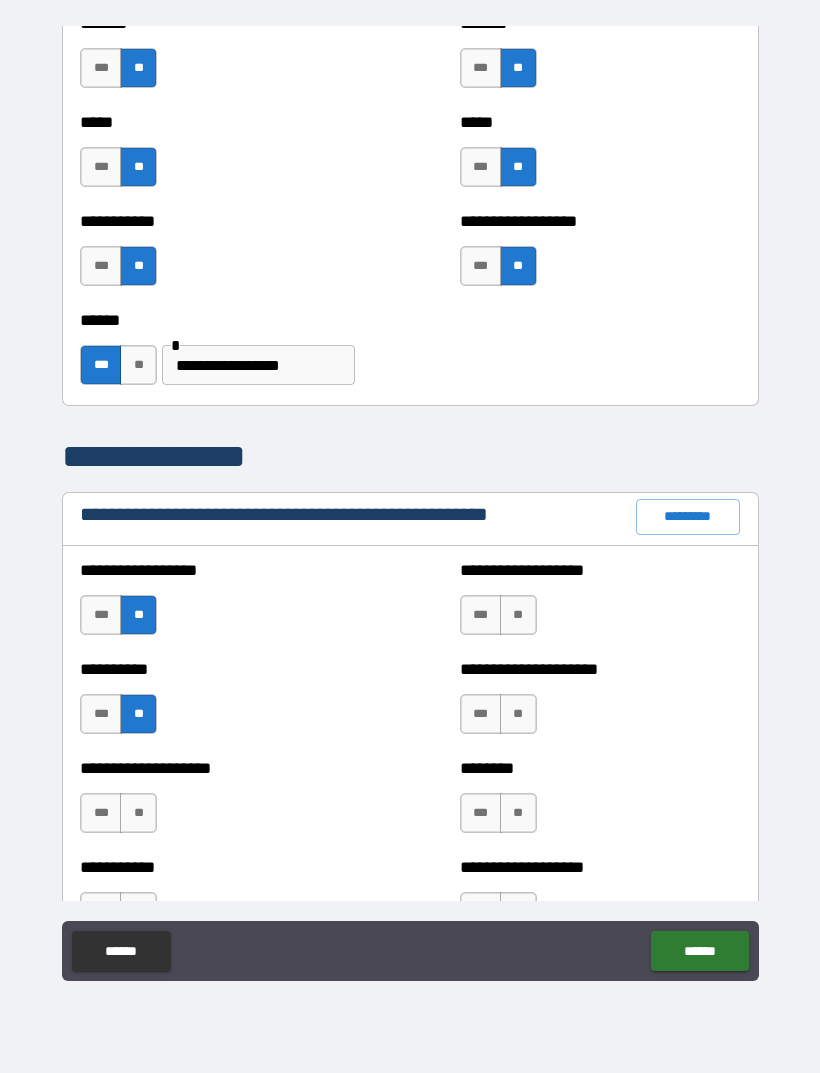 click on "**" at bounding box center [138, 813] 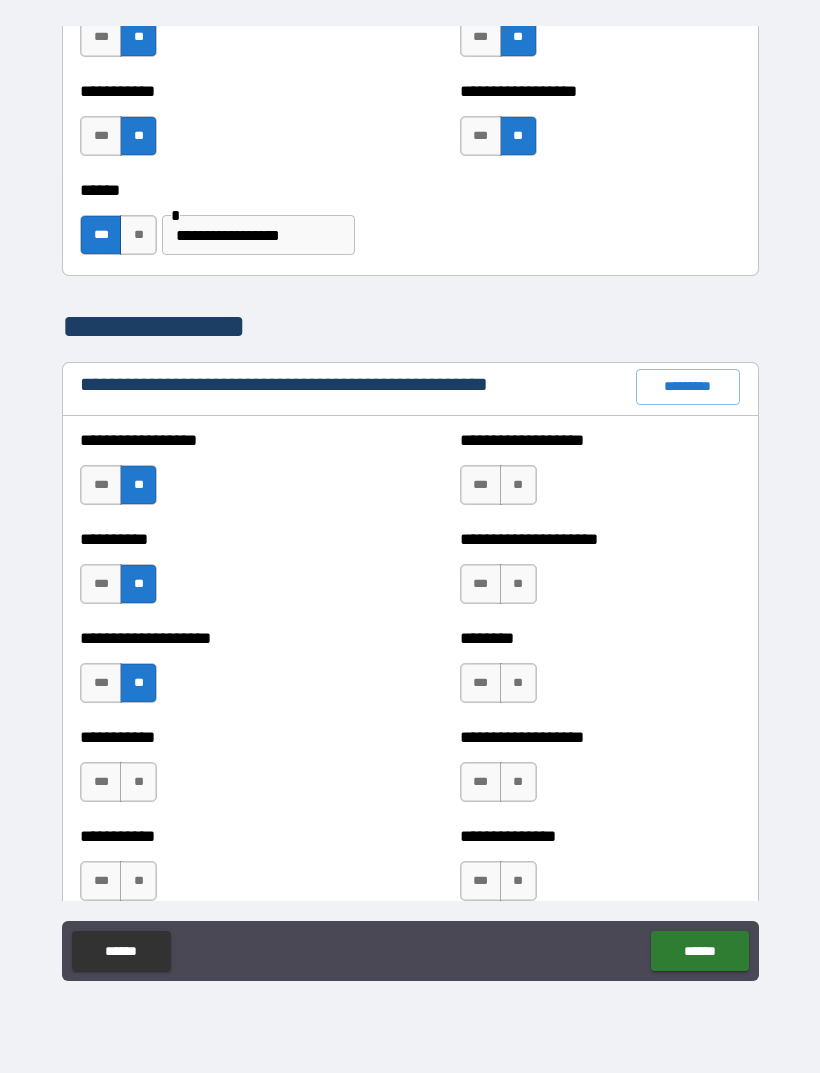 scroll, scrollTop: 2075, scrollLeft: 0, axis: vertical 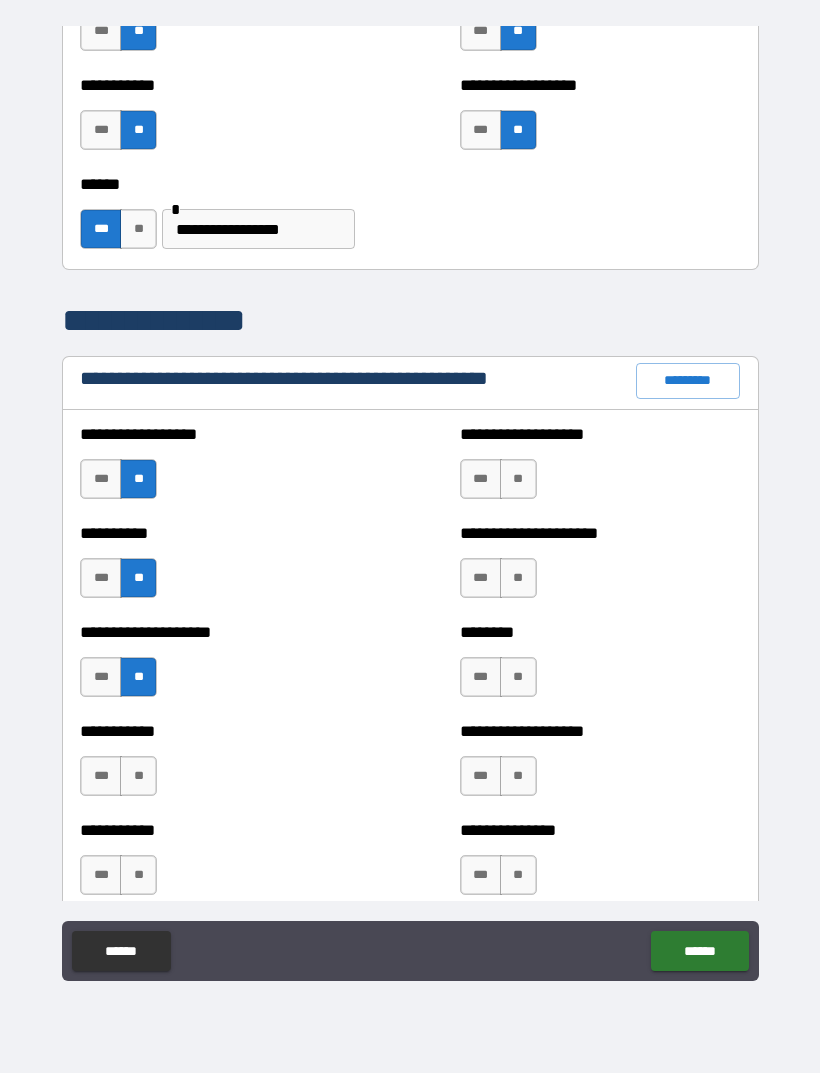 click on "**" at bounding box center [138, 776] 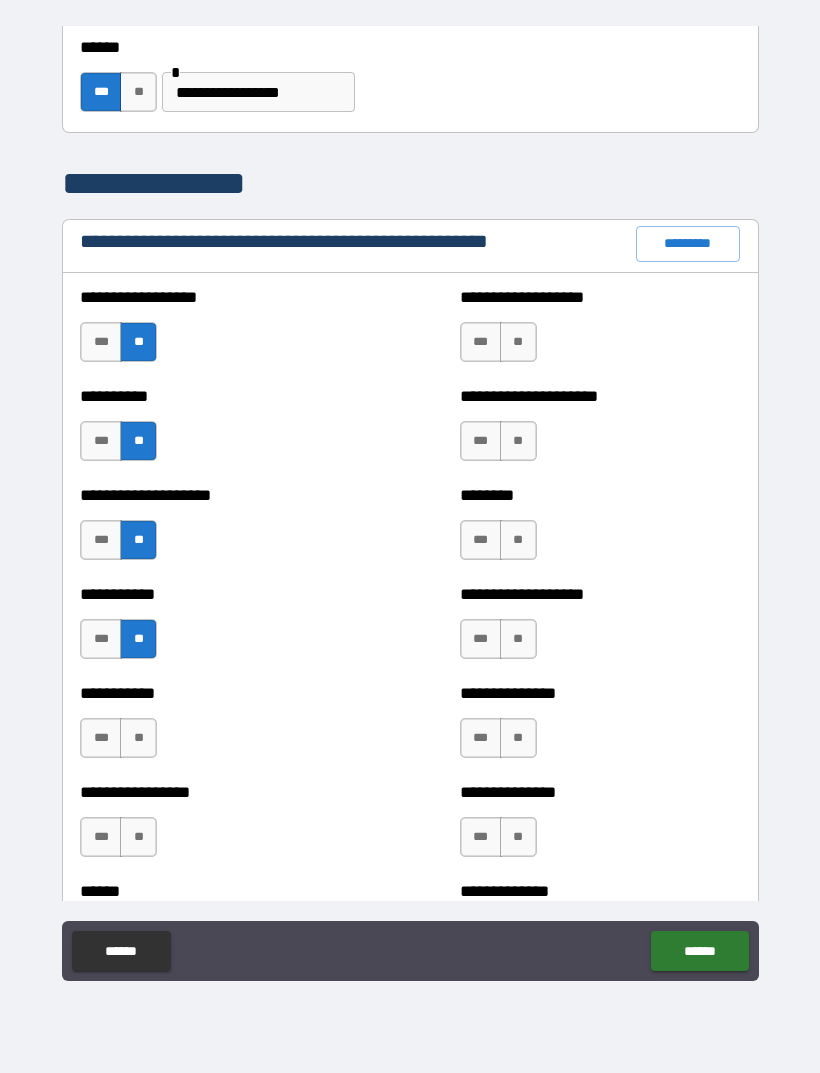 scroll, scrollTop: 2214, scrollLeft: 0, axis: vertical 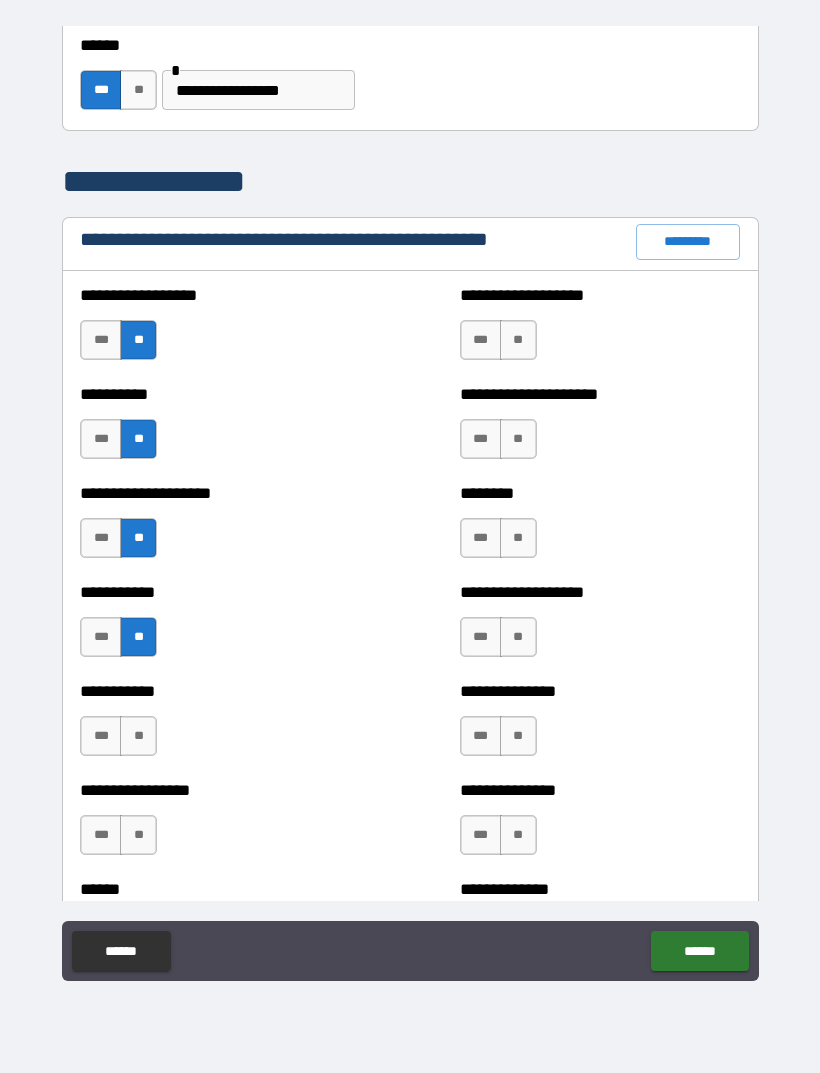click on "**" at bounding box center [138, 736] 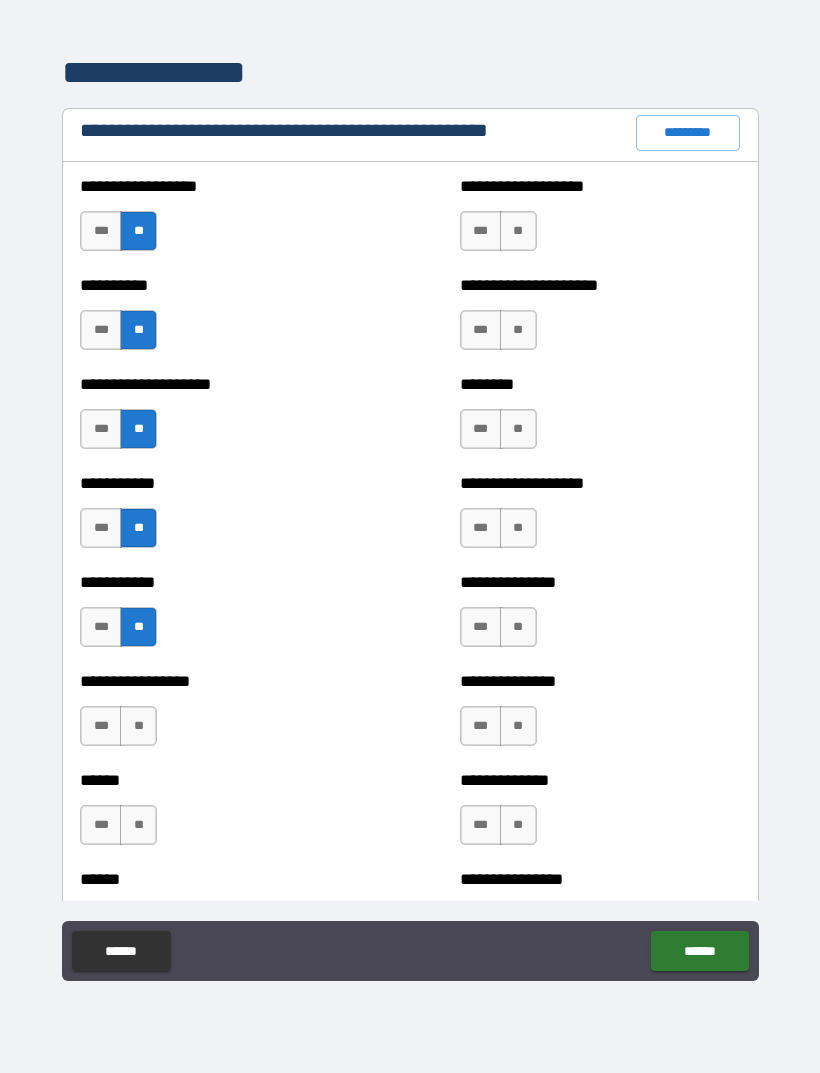 scroll, scrollTop: 2322, scrollLeft: 0, axis: vertical 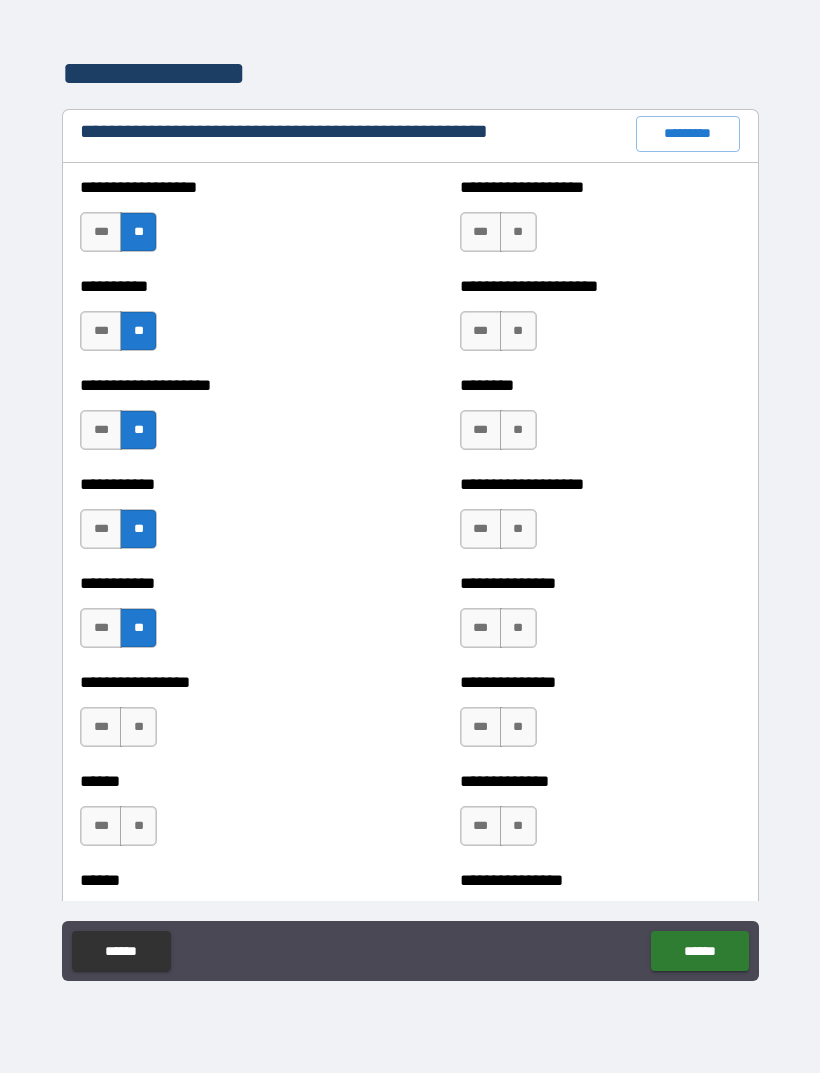 click on "**" at bounding box center [138, 727] 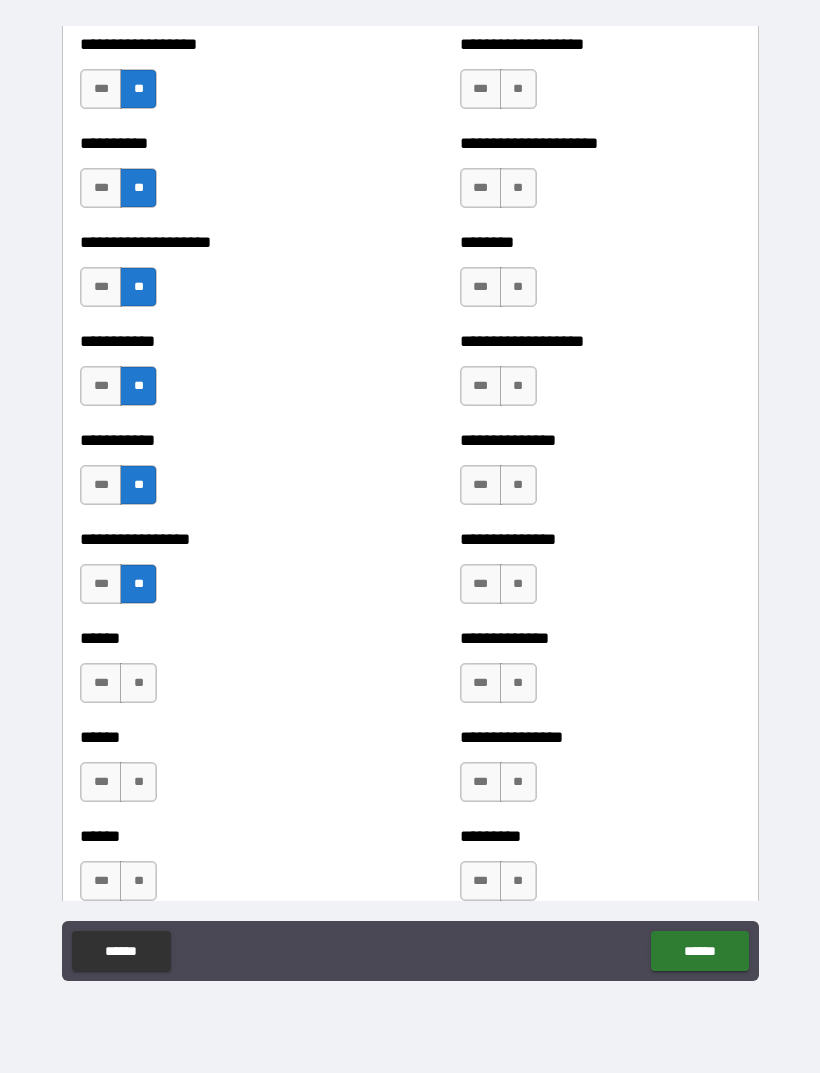 scroll, scrollTop: 2470, scrollLeft: 0, axis: vertical 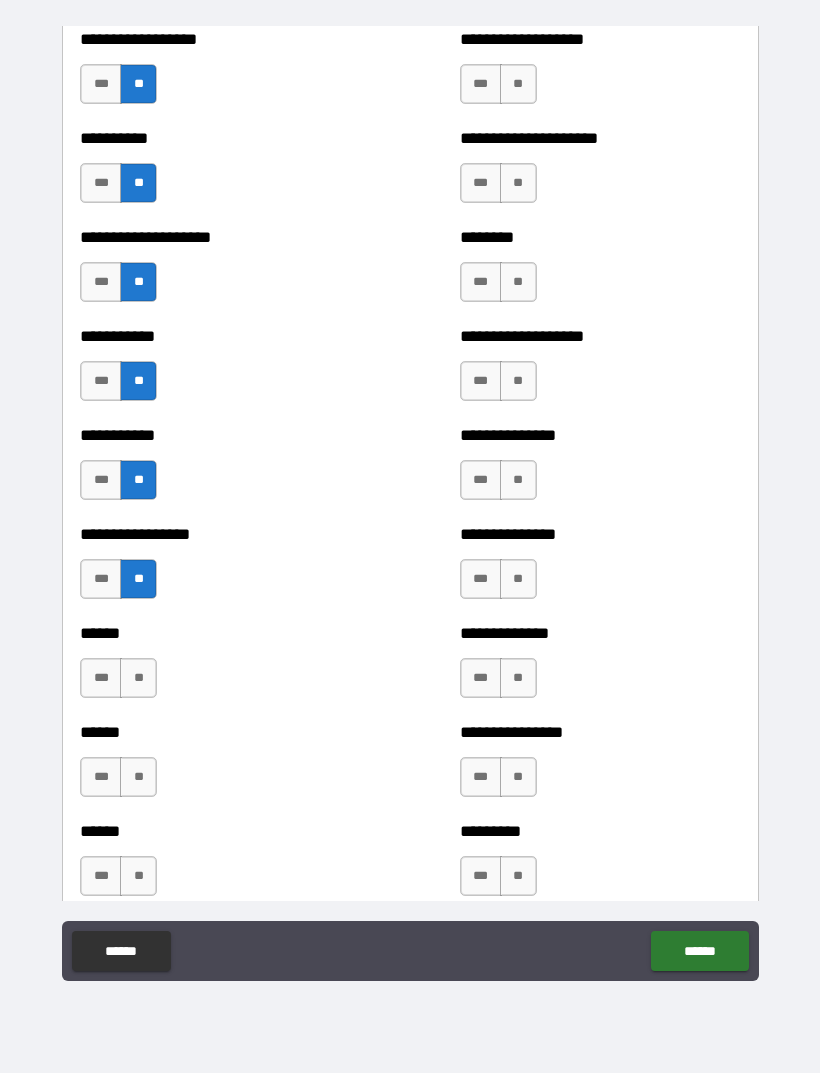 click on "**" at bounding box center (138, 678) 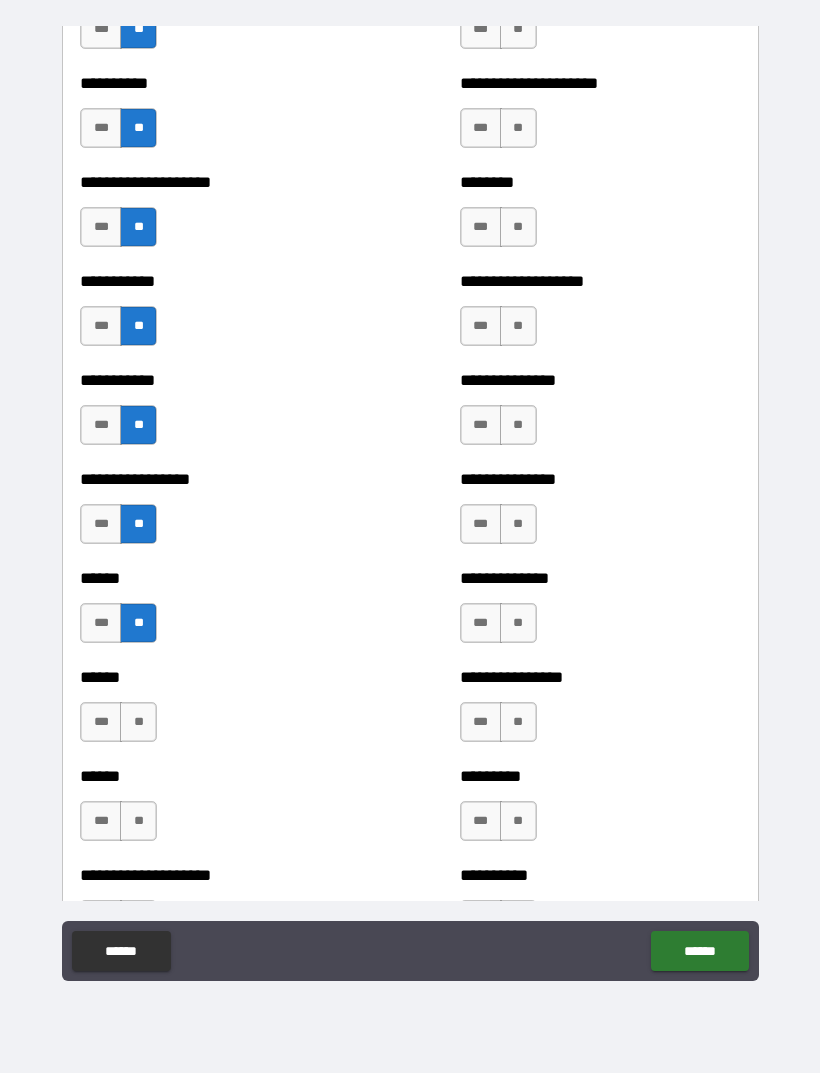 scroll, scrollTop: 2532, scrollLeft: 0, axis: vertical 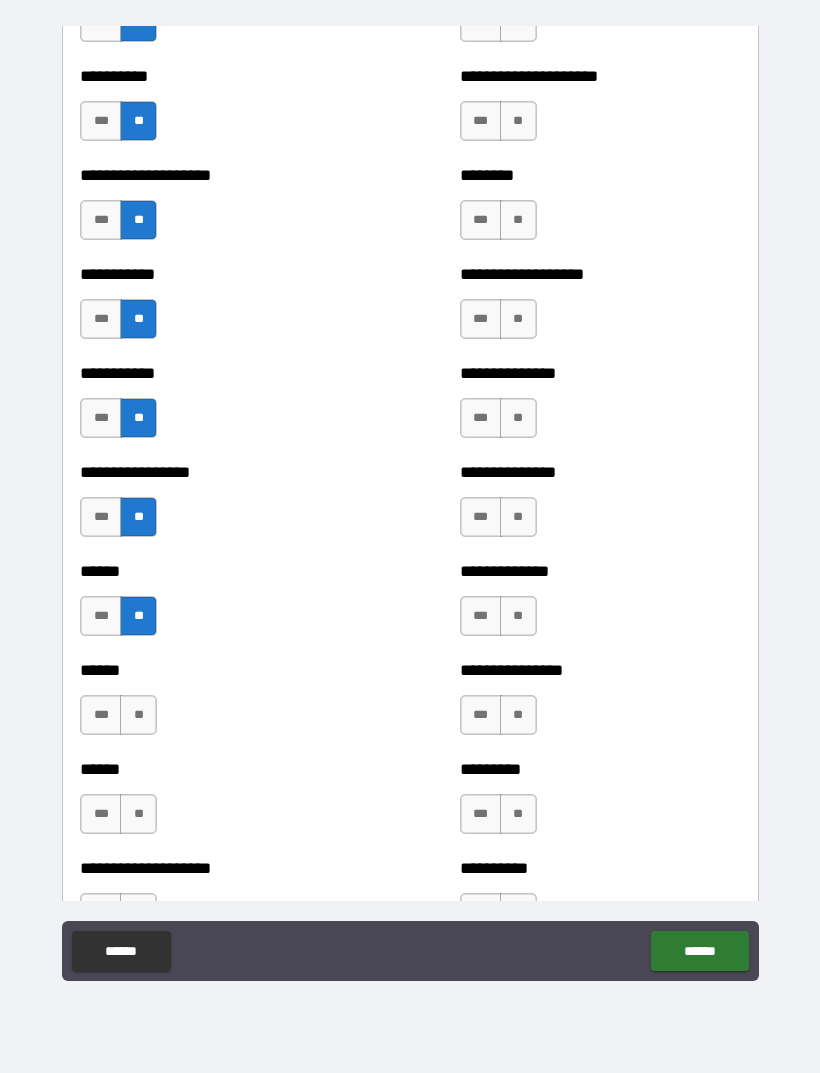 click on "**" at bounding box center (138, 715) 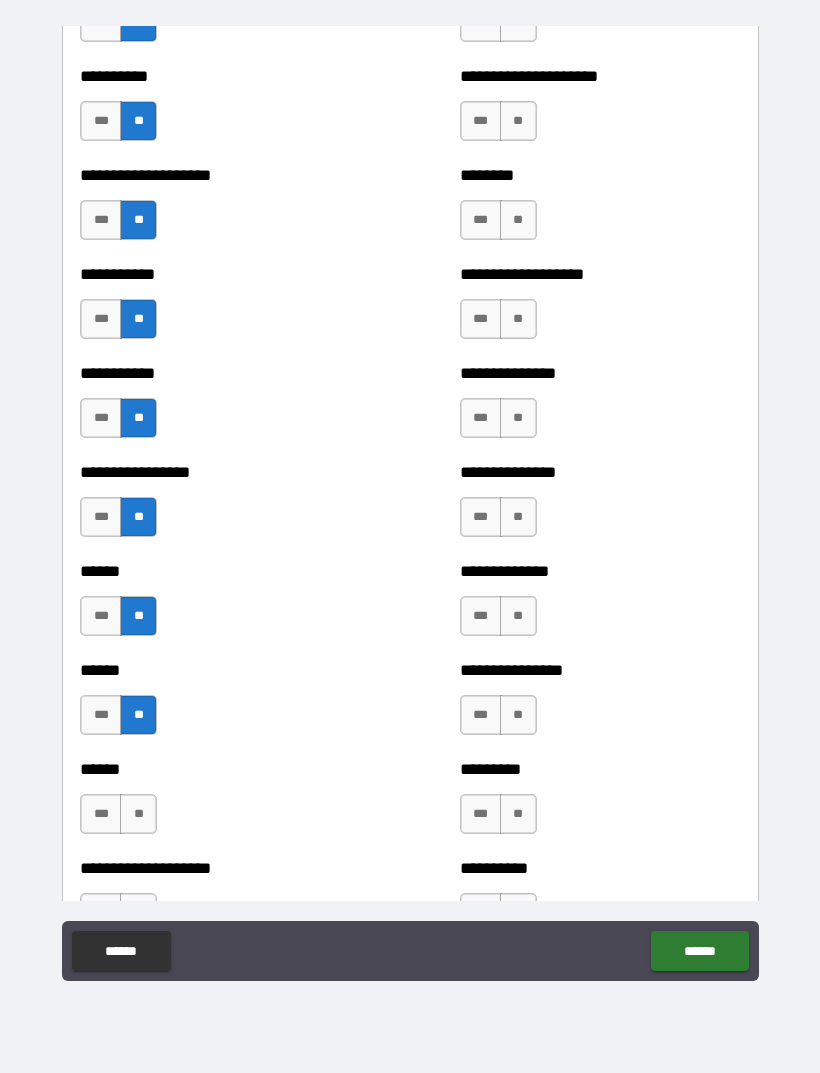 click on "***" at bounding box center [101, 715] 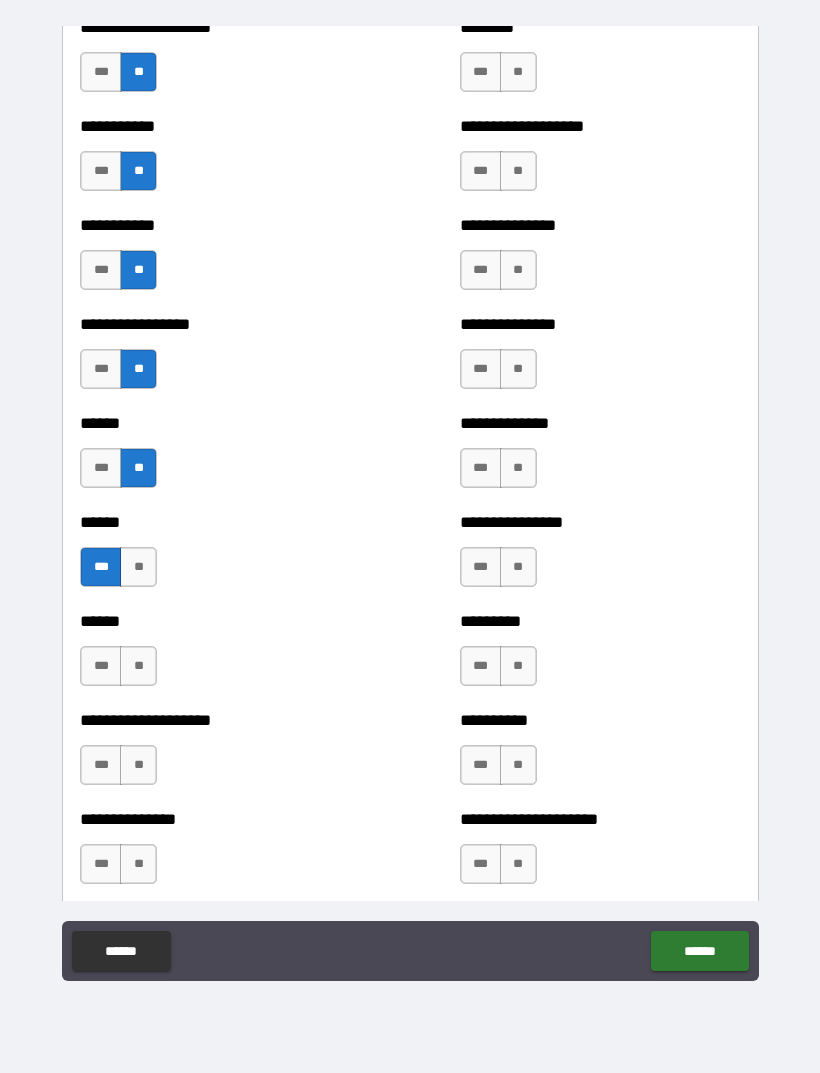 scroll, scrollTop: 2690, scrollLeft: 0, axis: vertical 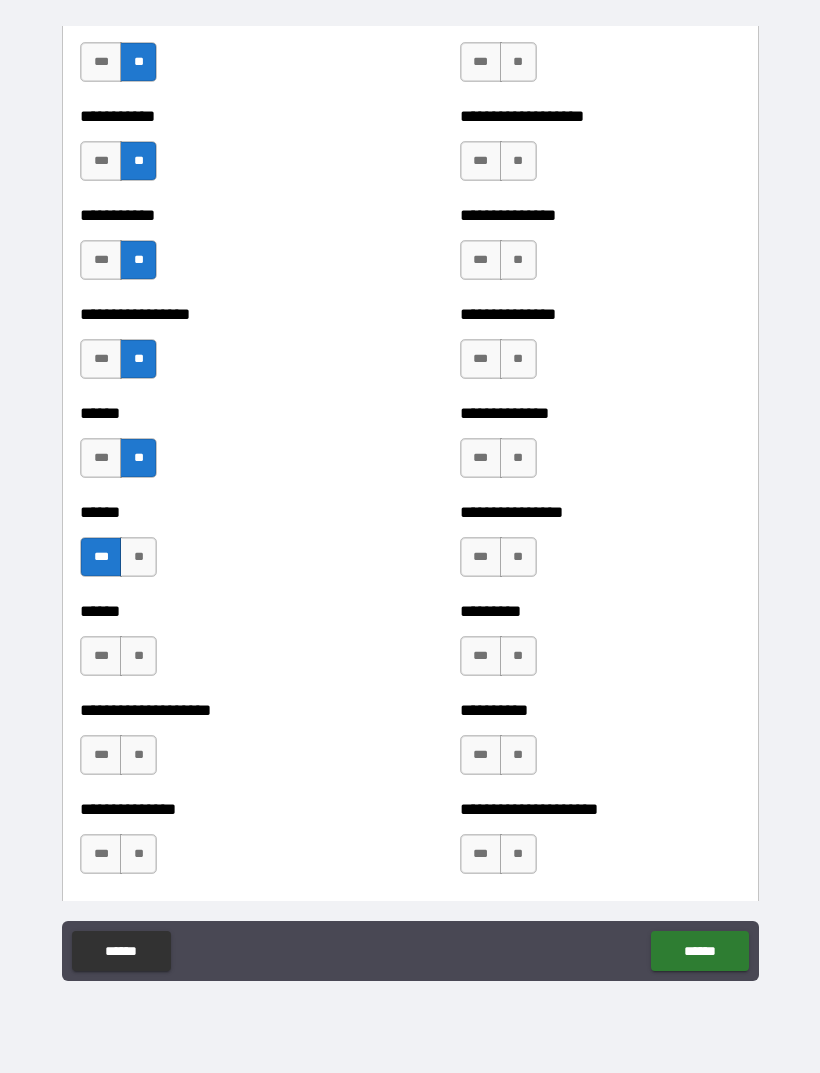 click on "**" at bounding box center (138, 656) 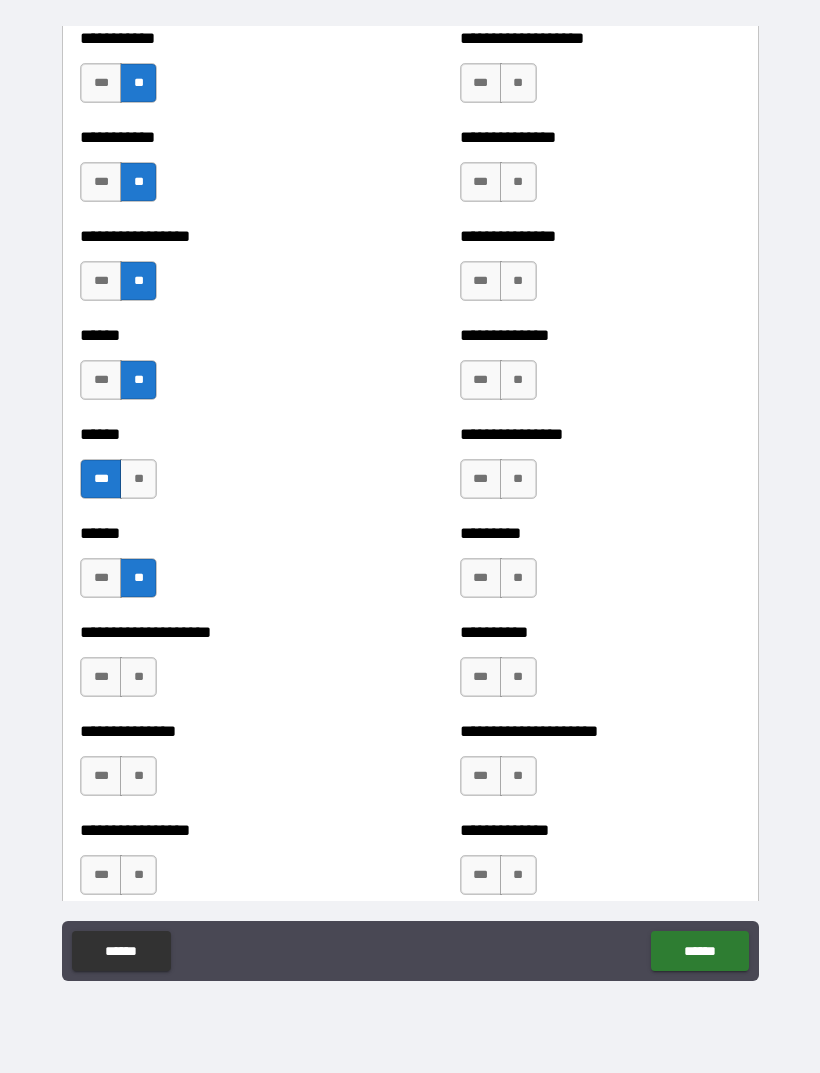 scroll, scrollTop: 2792, scrollLeft: 0, axis: vertical 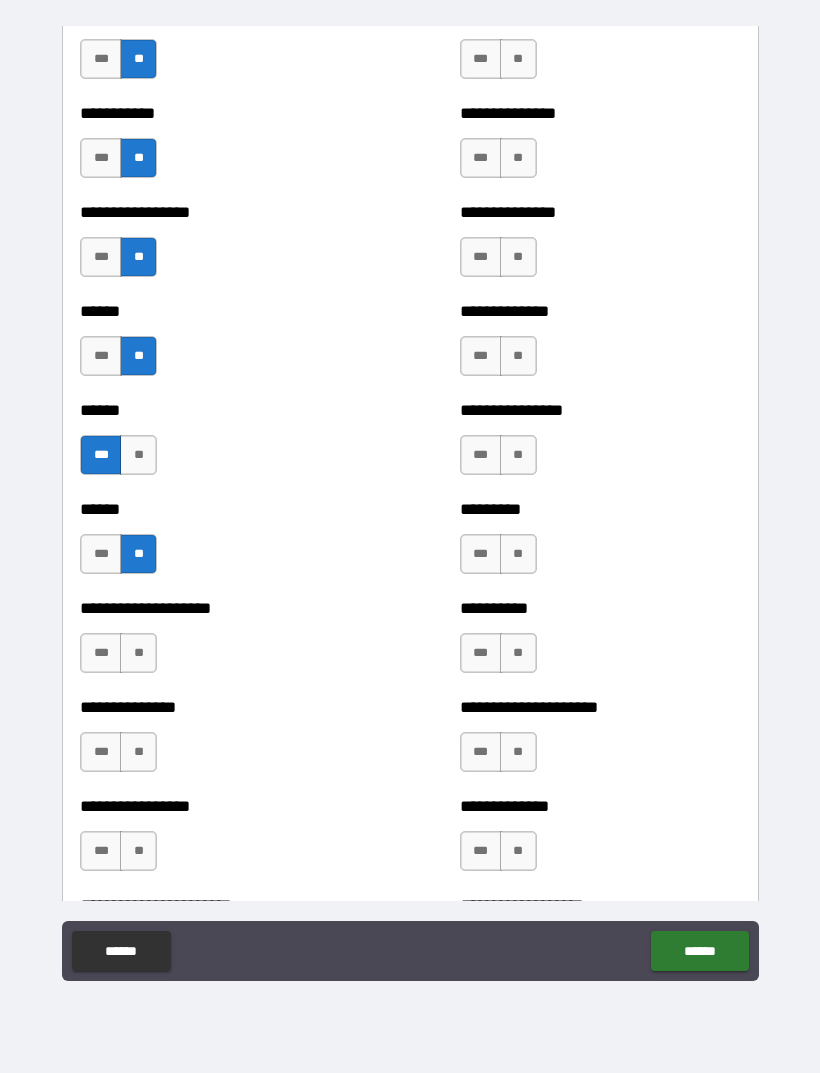 click on "**" at bounding box center [138, 653] 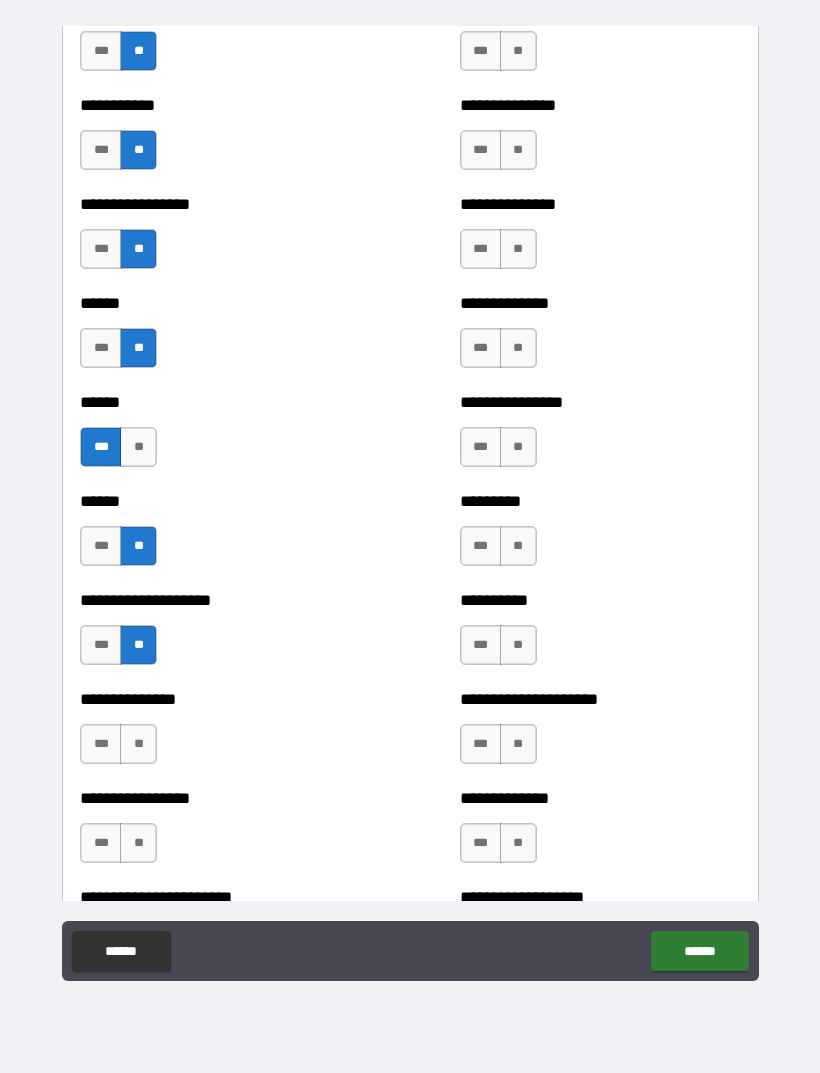 scroll, scrollTop: 2801, scrollLeft: 0, axis: vertical 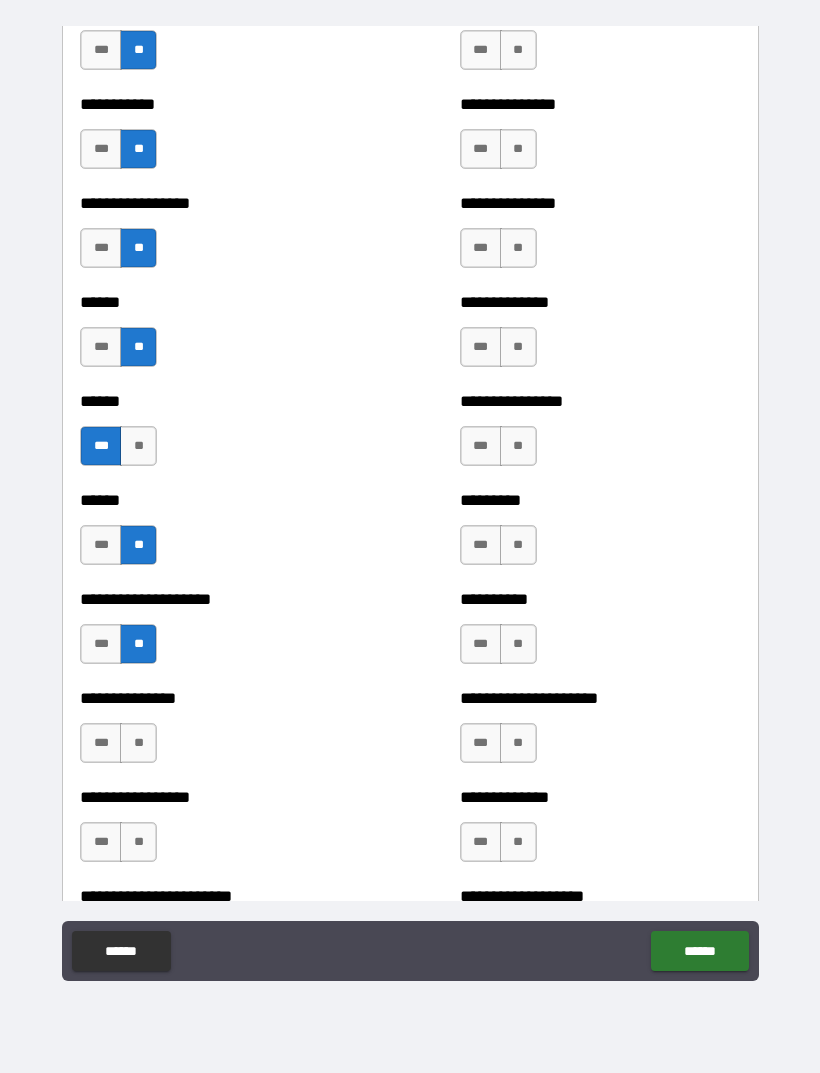 click on "***" at bounding box center [101, 743] 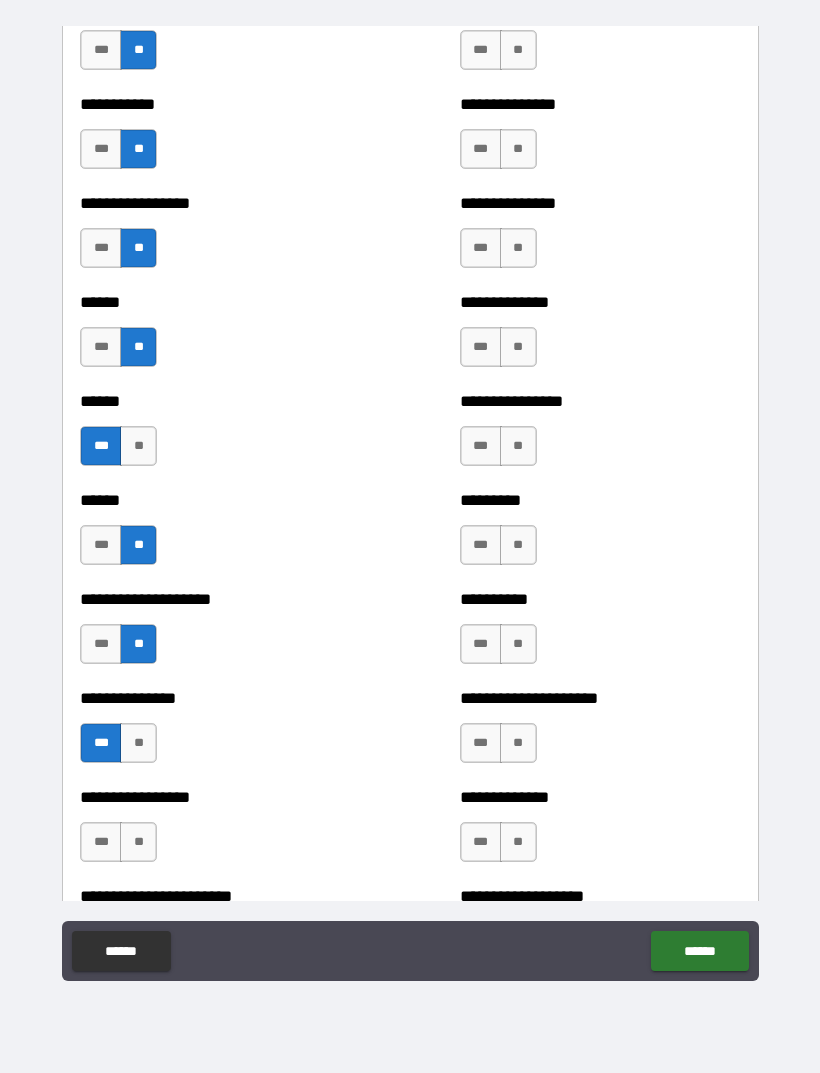 click on "**" at bounding box center (138, 842) 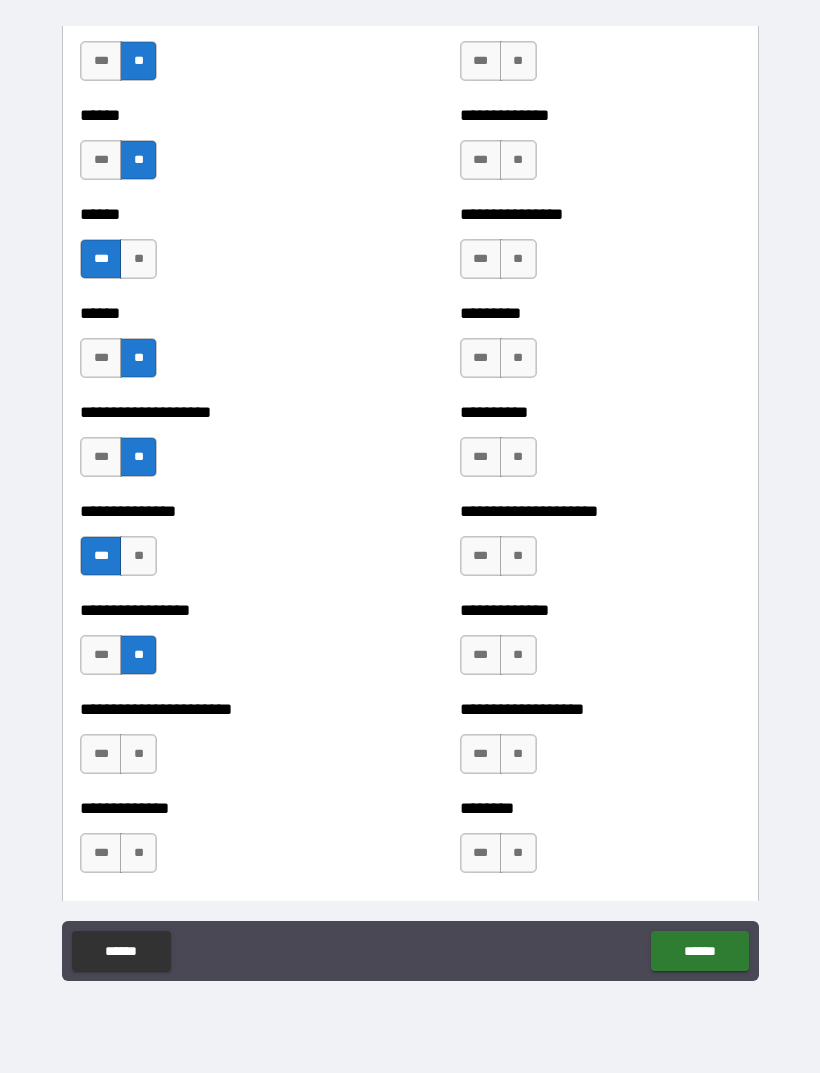 scroll, scrollTop: 2987, scrollLeft: 0, axis: vertical 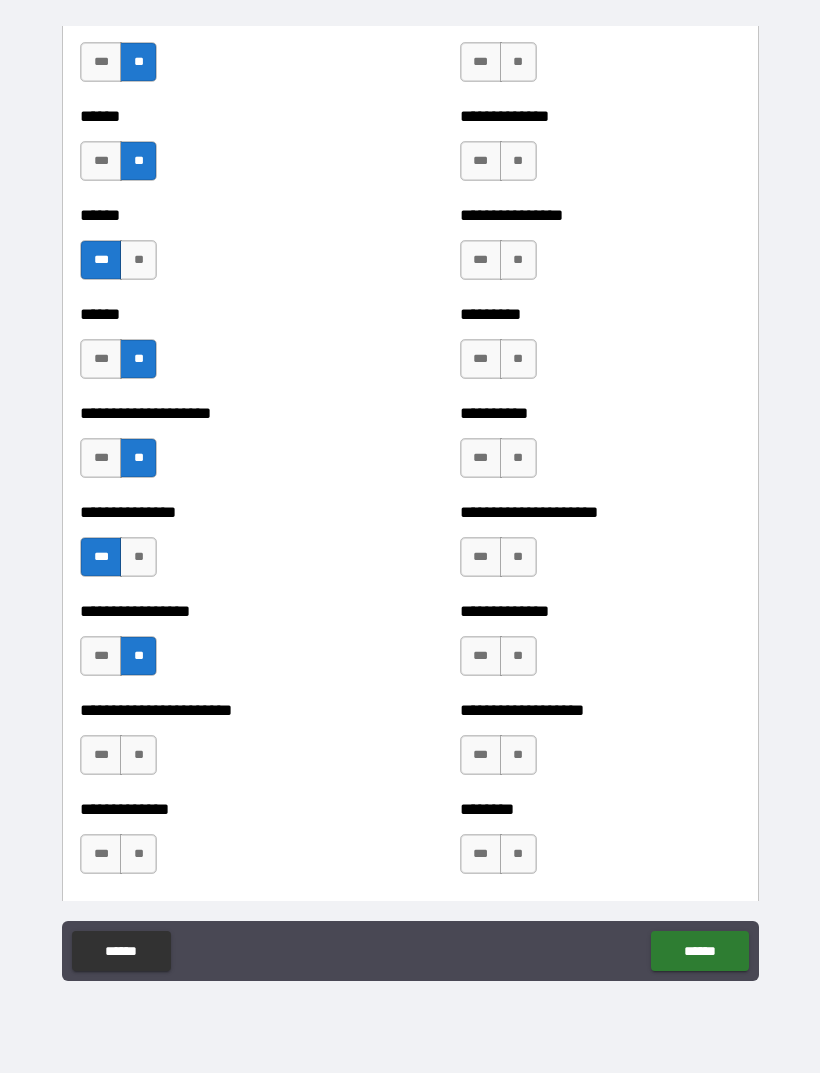 click on "**" at bounding box center (138, 755) 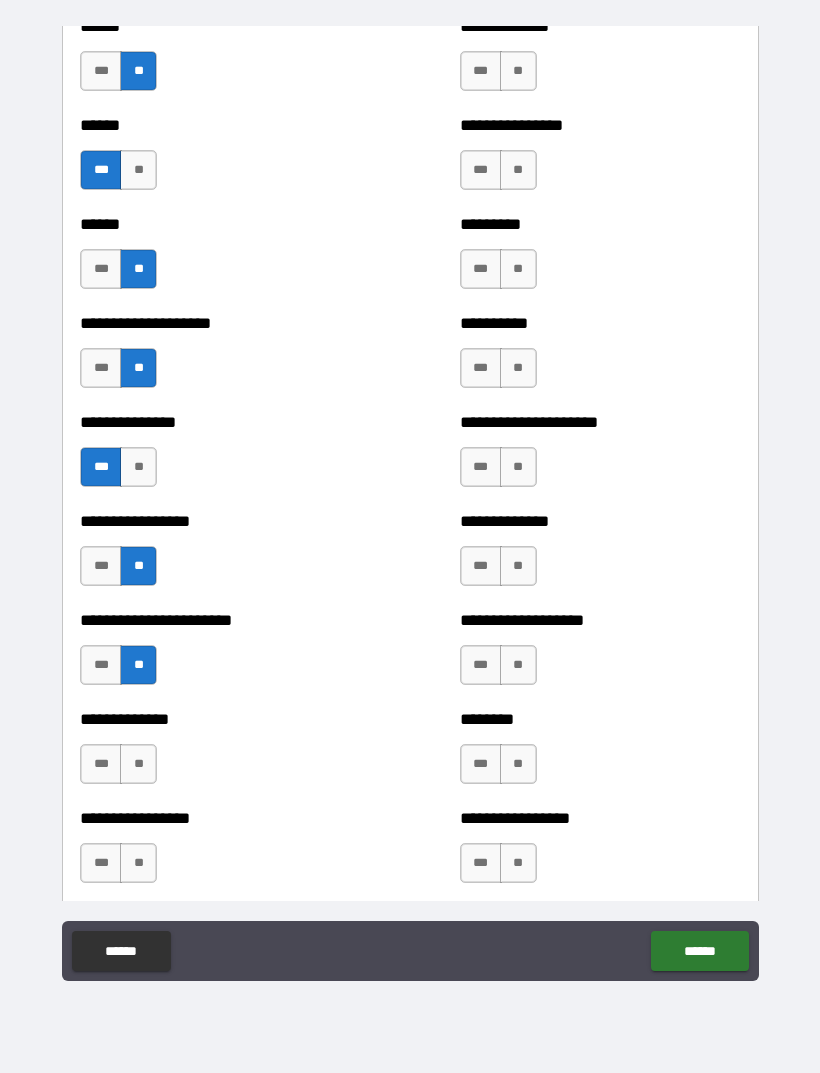 scroll, scrollTop: 3114, scrollLeft: 0, axis: vertical 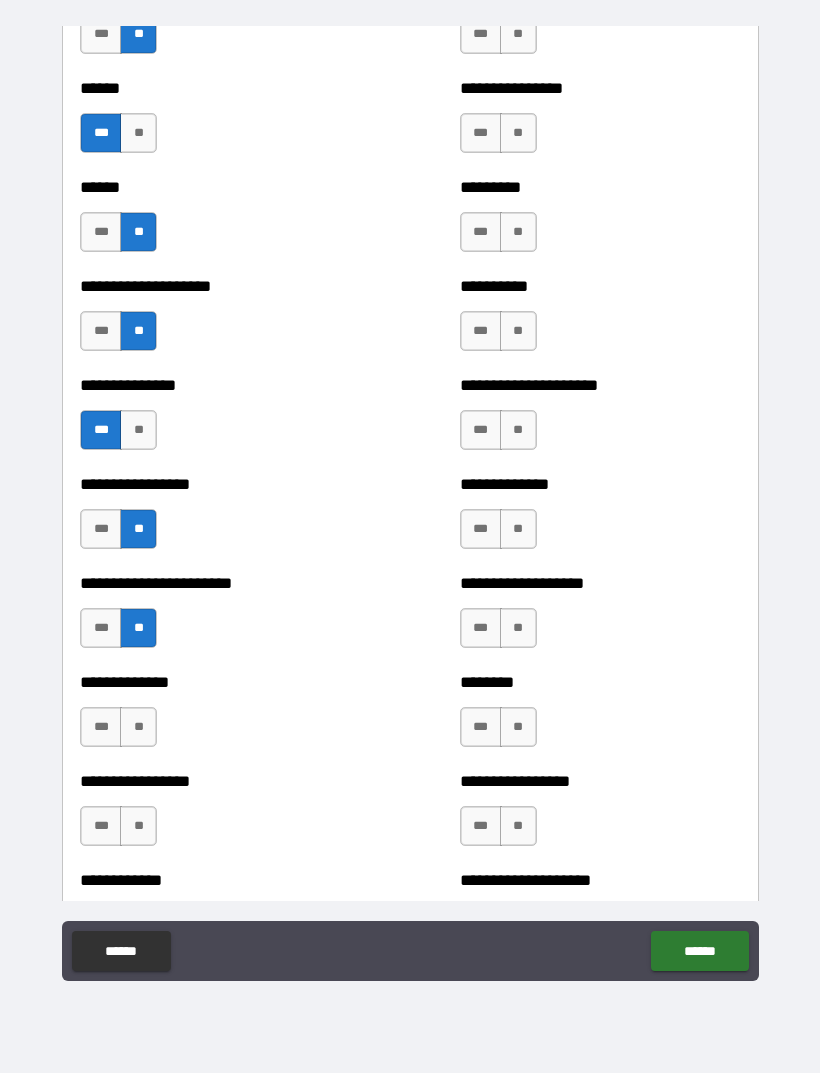 click on "**" at bounding box center [138, 727] 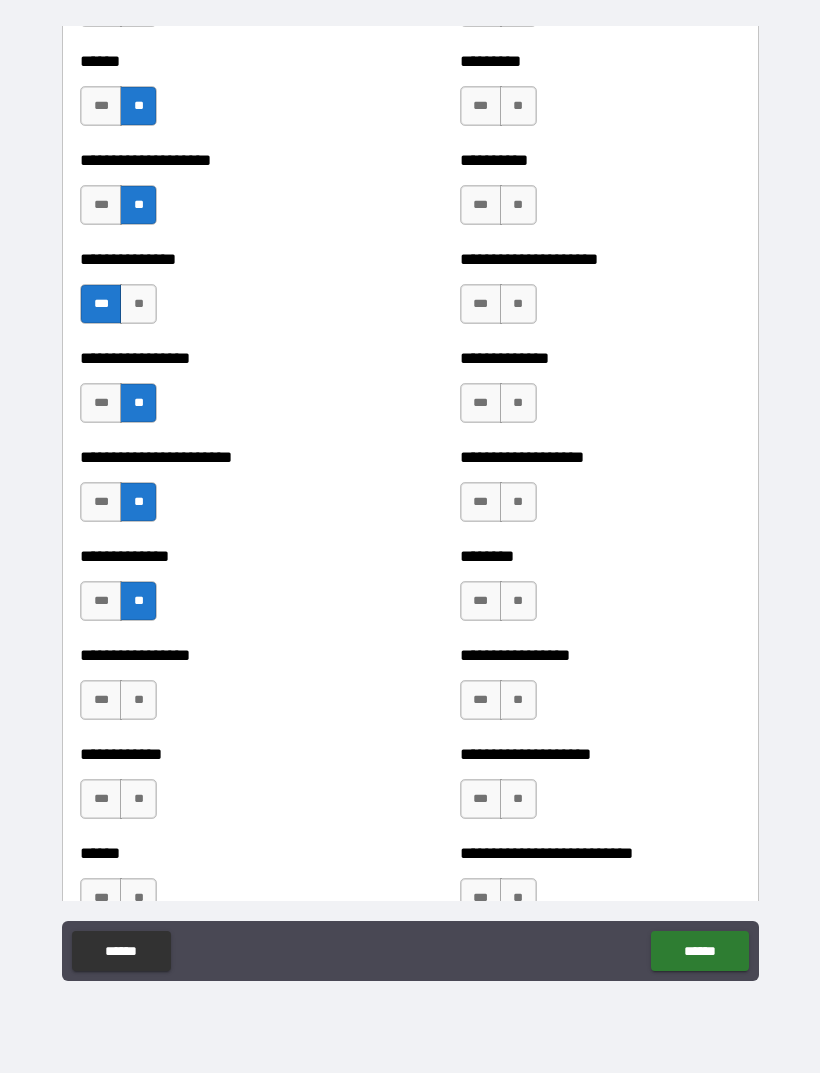 scroll, scrollTop: 3241, scrollLeft: 0, axis: vertical 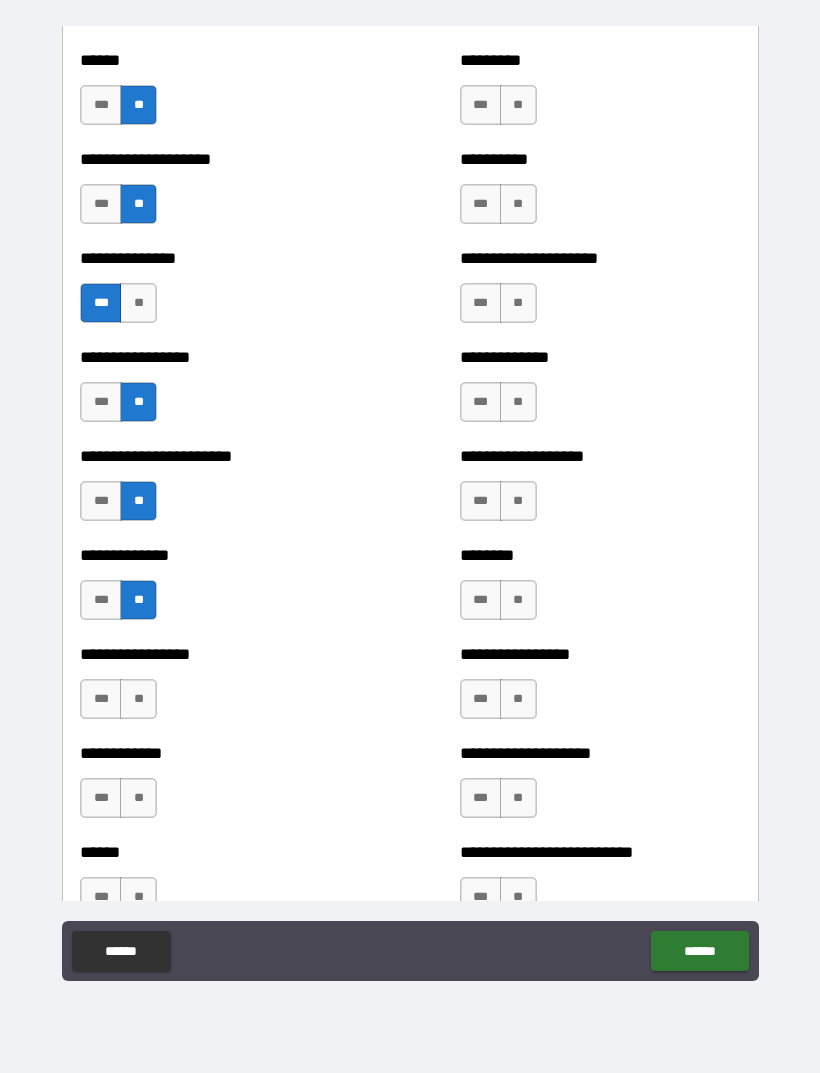click on "**" at bounding box center [138, 699] 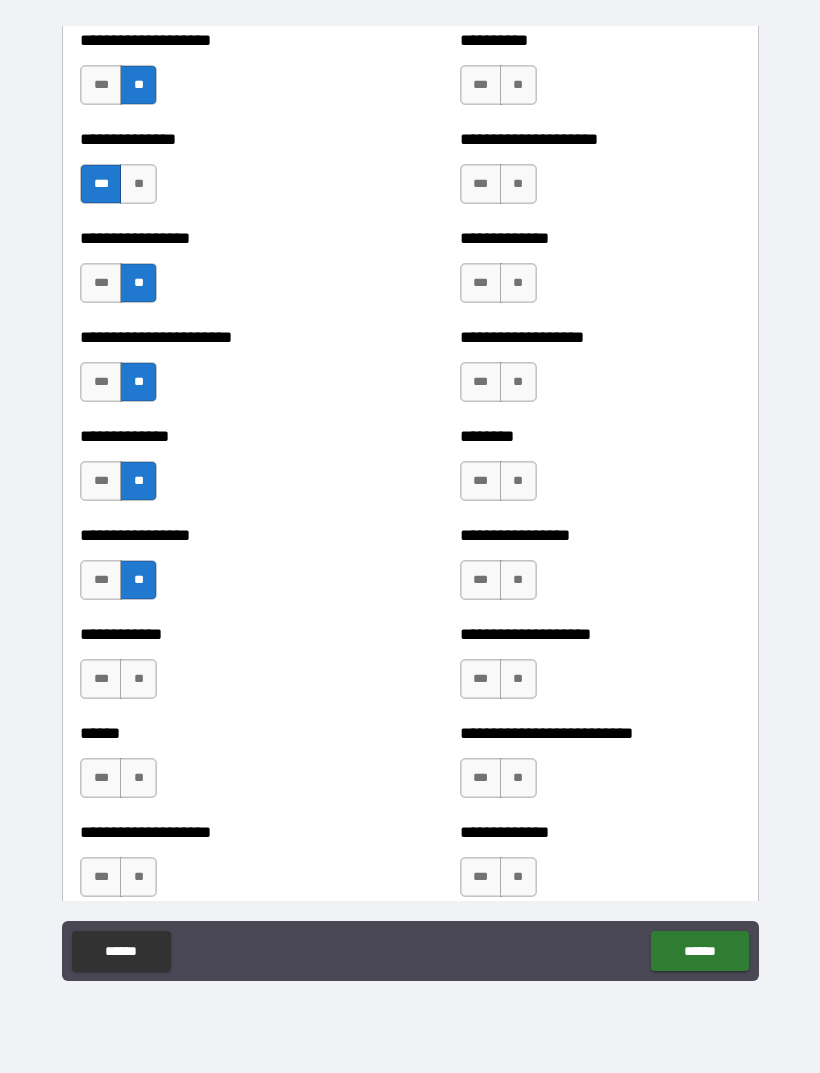 scroll, scrollTop: 3380, scrollLeft: 0, axis: vertical 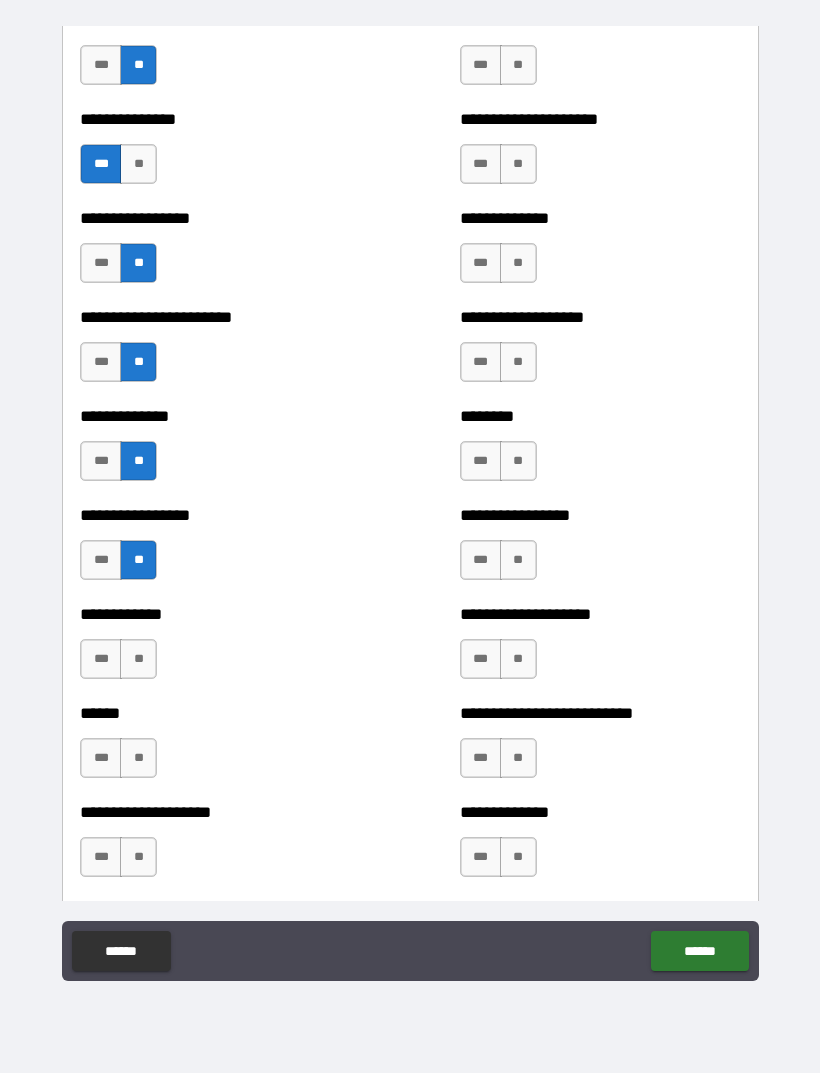 click on "**" at bounding box center (138, 659) 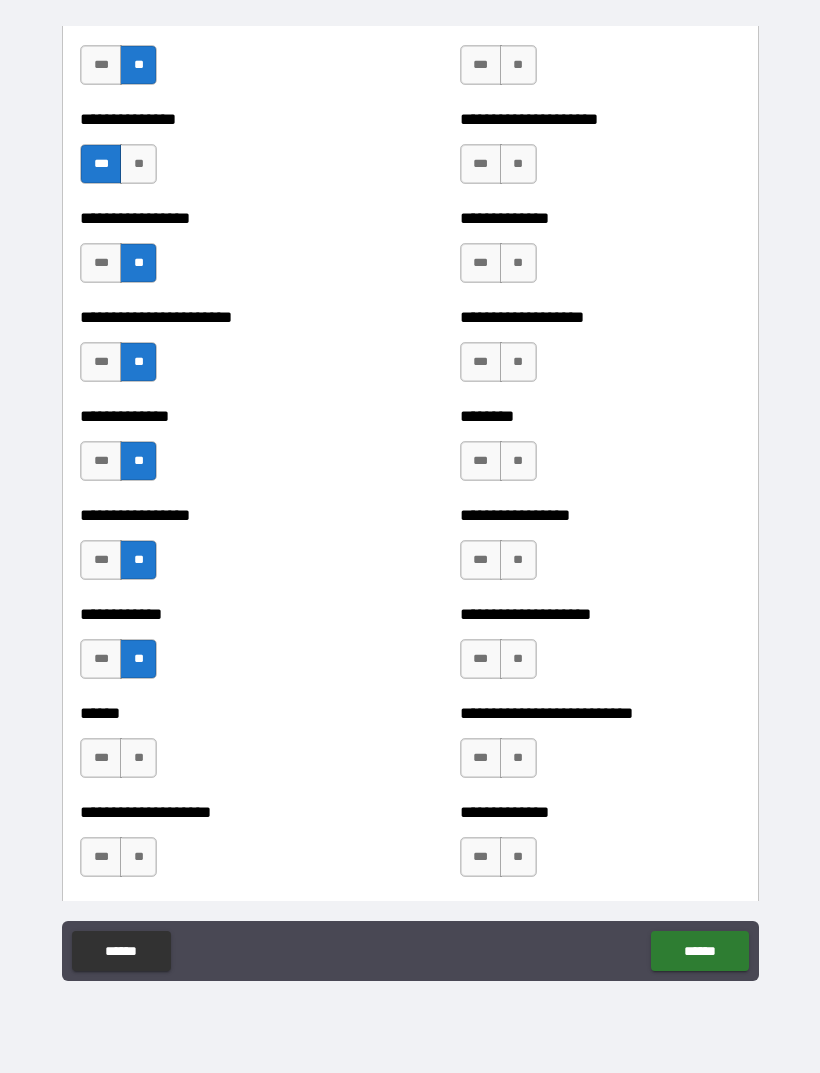 click on "**" at bounding box center (138, 758) 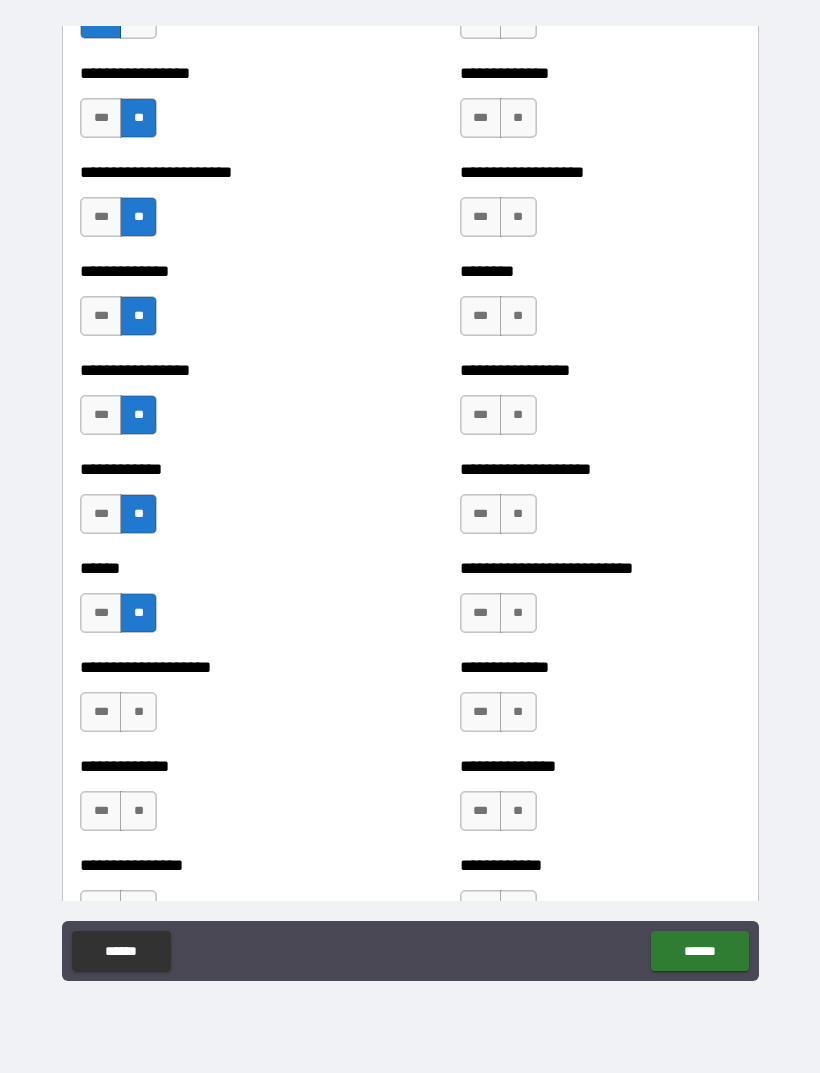 scroll, scrollTop: 3543, scrollLeft: 0, axis: vertical 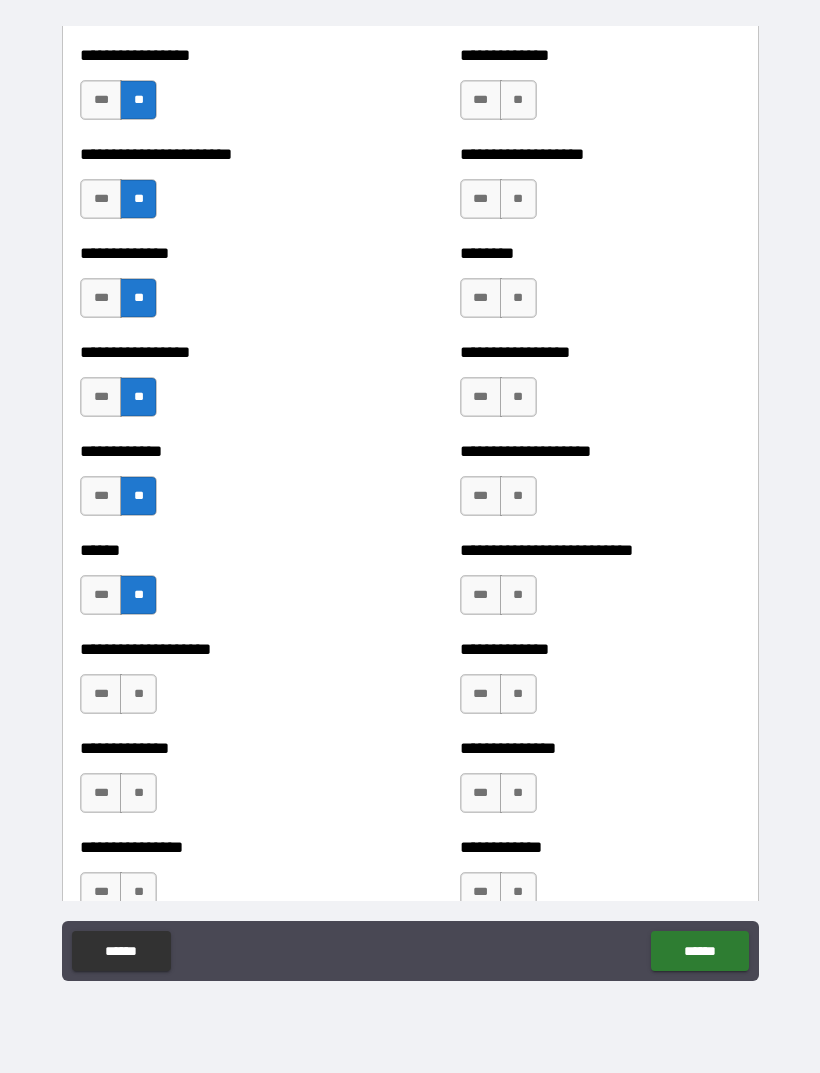 click on "**" at bounding box center [138, 694] 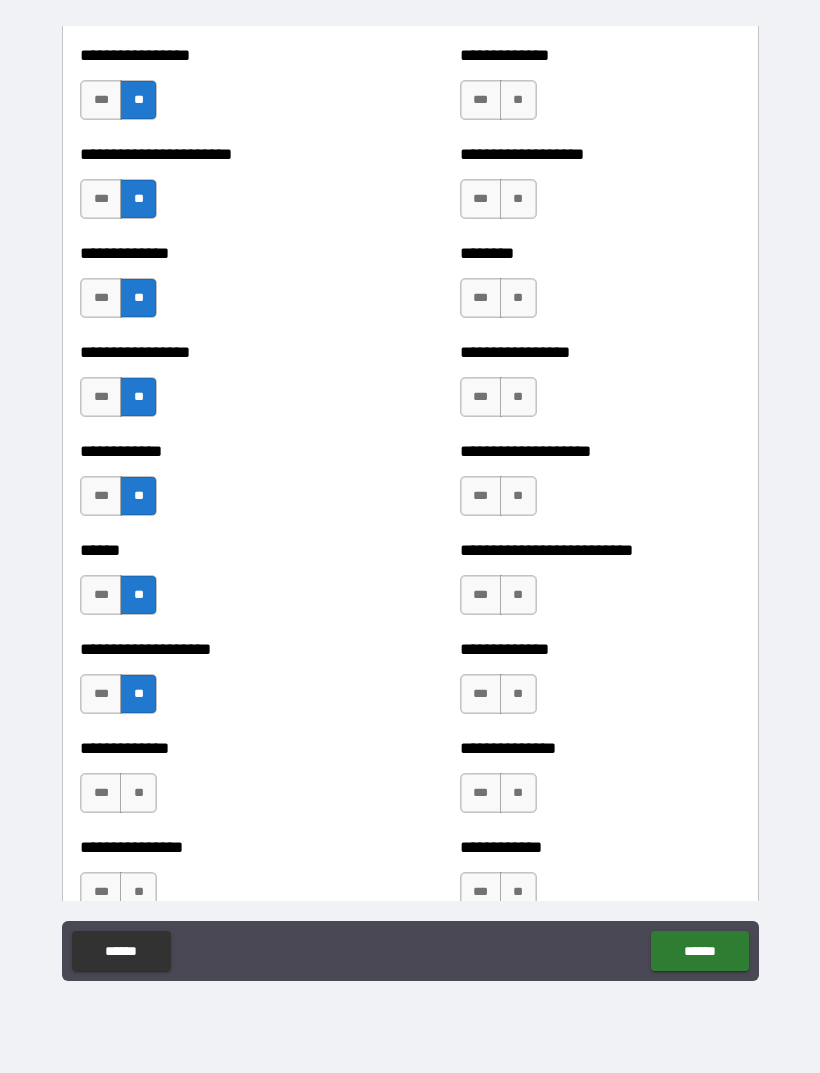 click on "**" at bounding box center (138, 793) 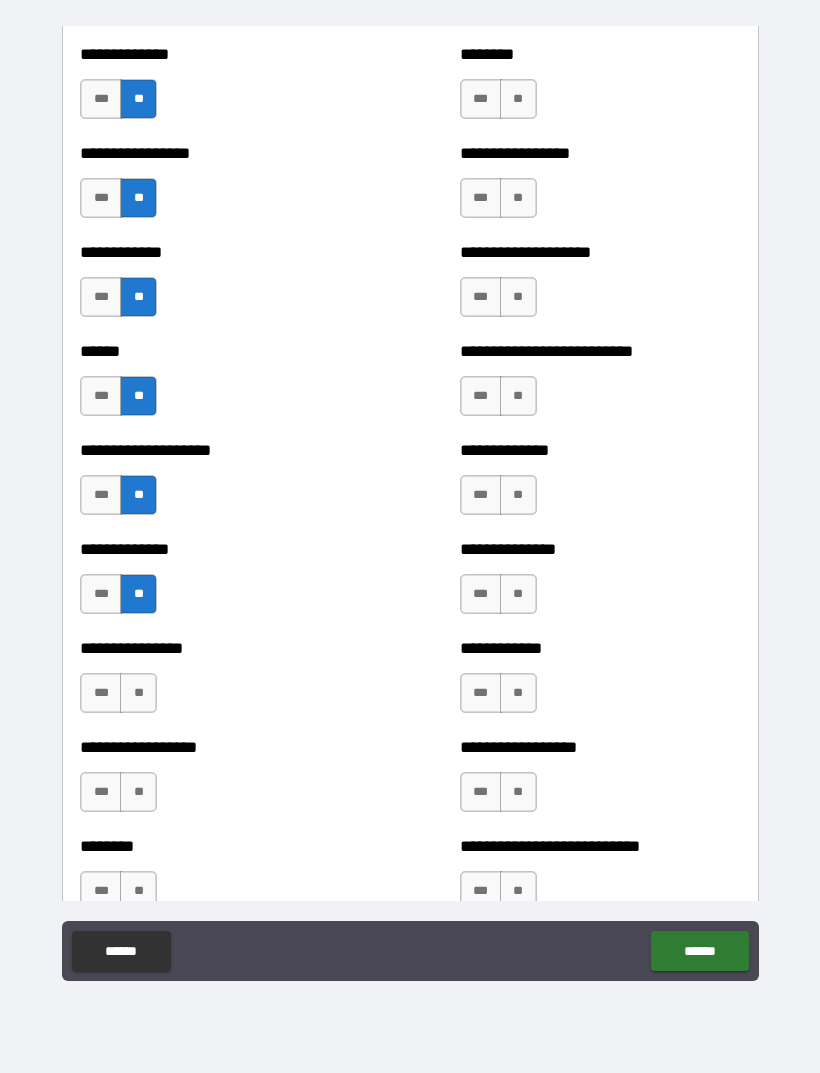 scroll, scrollTop: 3752, scrollLeft: 0, axis: vertical 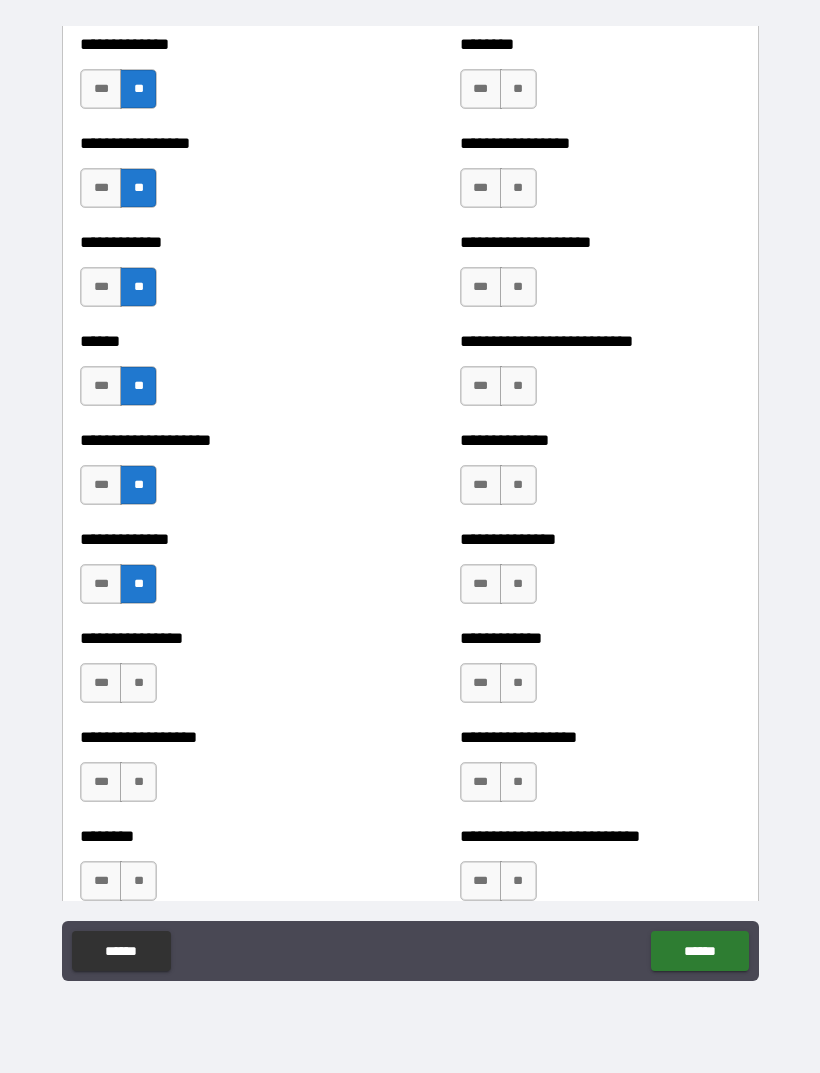 click on "**" at bounding box center (138, 683) 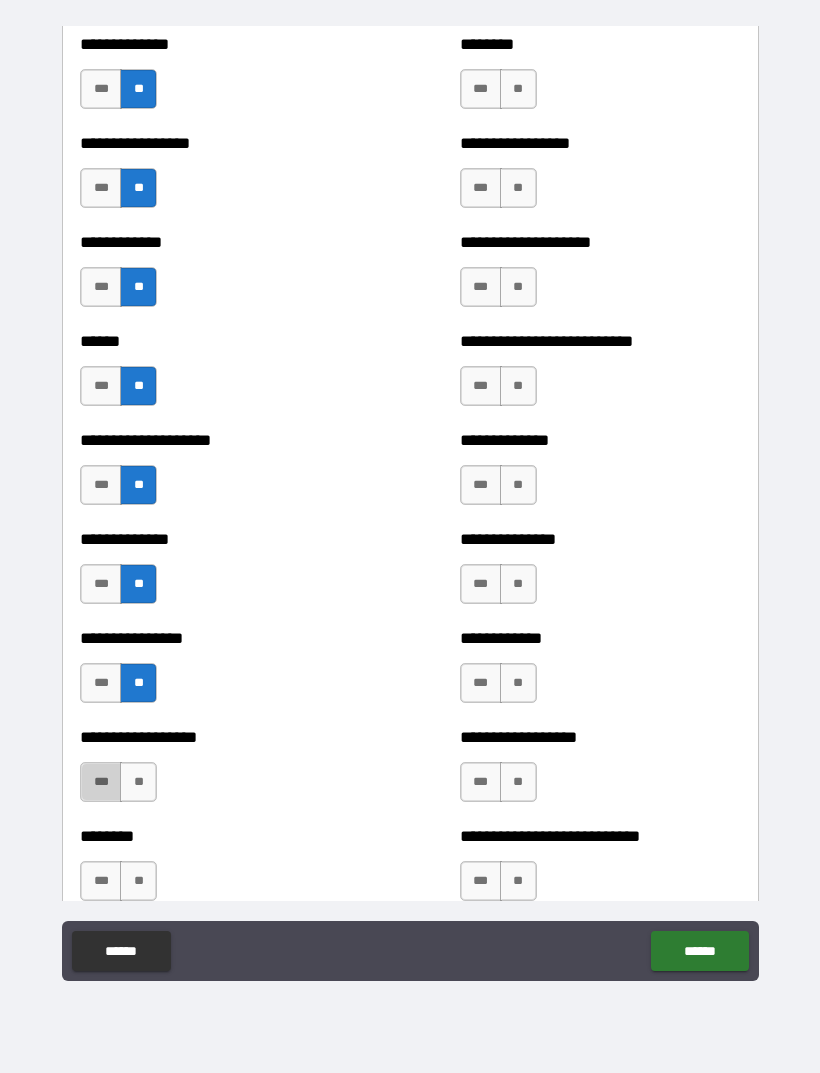 click on "***" at bounding box center (101, 782) 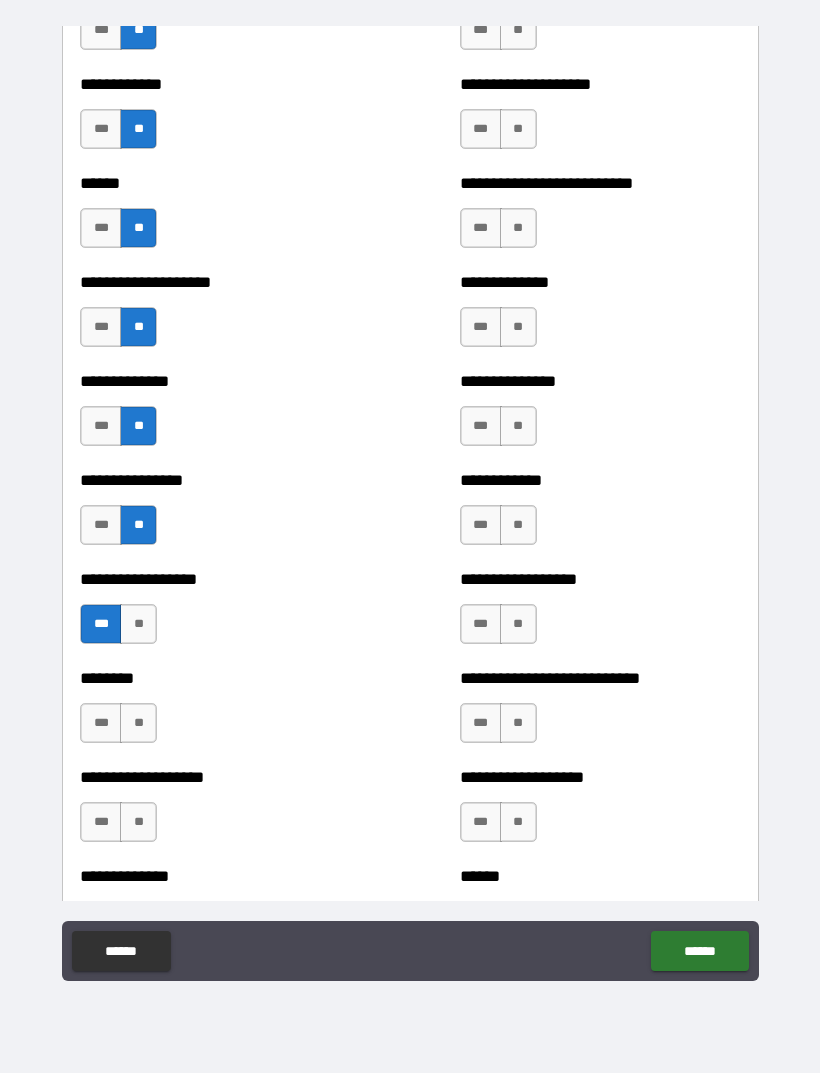scroll, scrollTop: 3915, scrollLeft: 0, axis: vertical 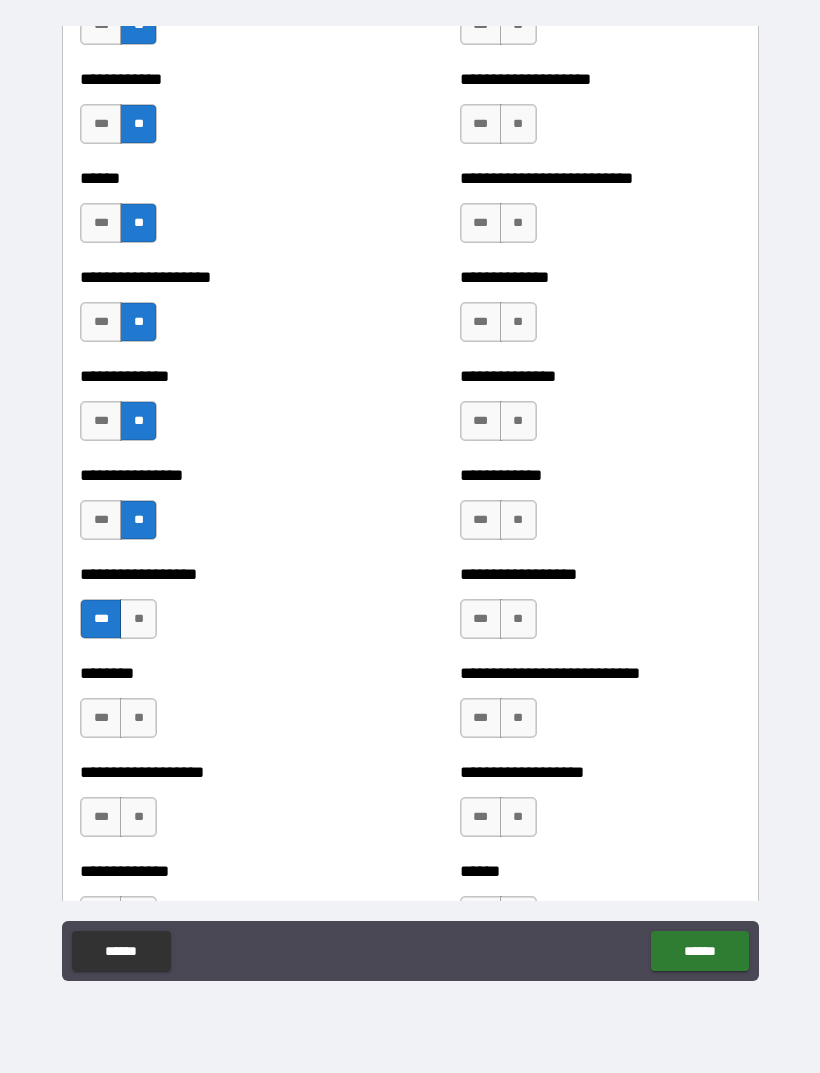 click on "**" at bounding box center [138, 718] 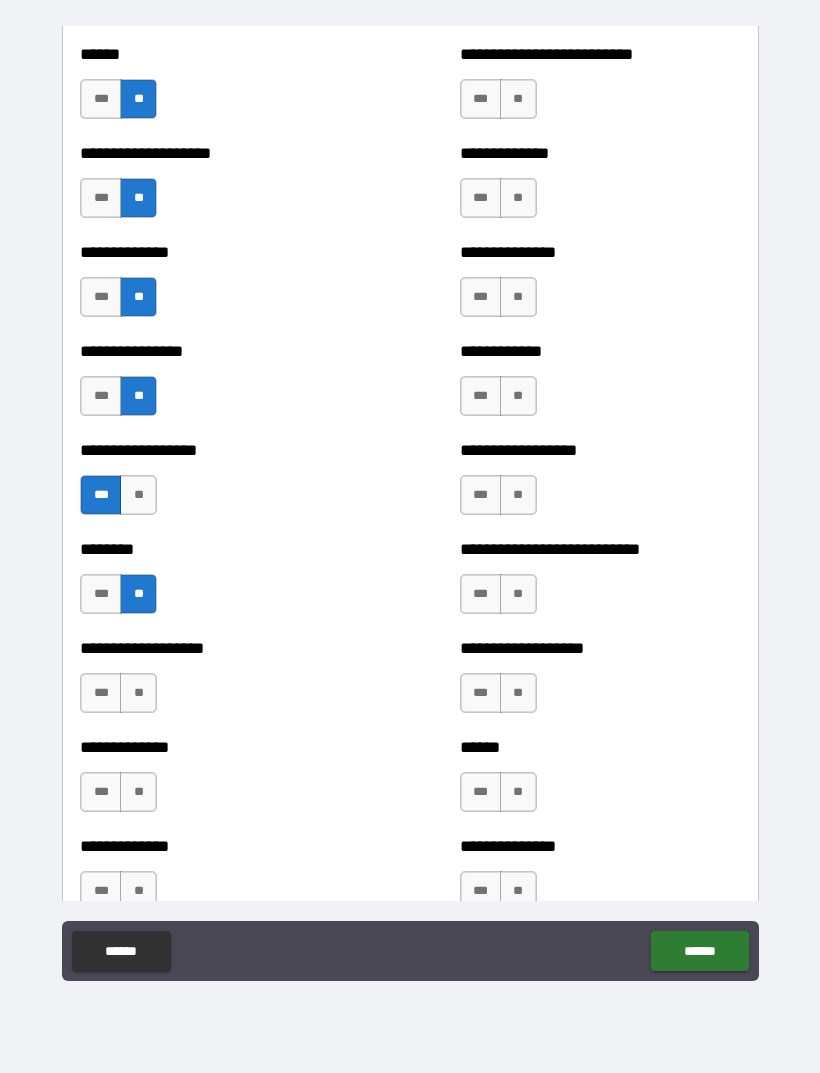 scroll, scrollTop: 4046, scrollLeft: 0, axis: vertical 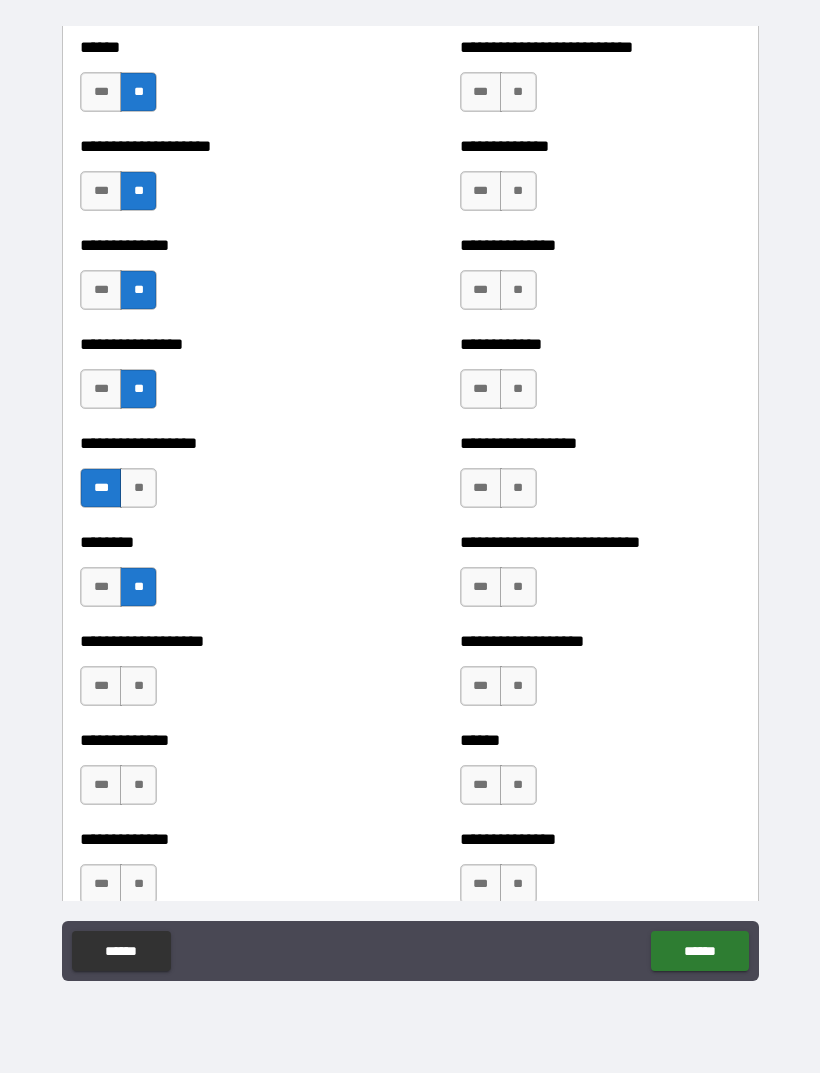 click on "**" at bounding box center (138, 686) 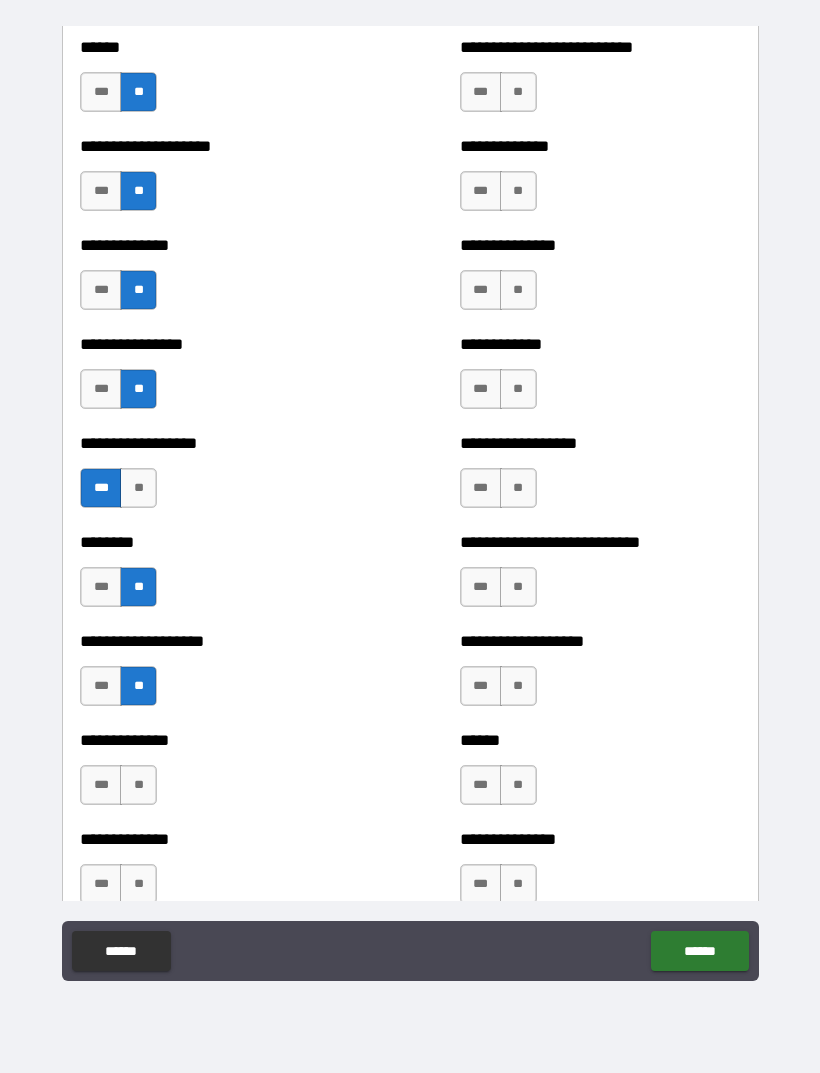 click on "**********" at bounding box center (220, 775) 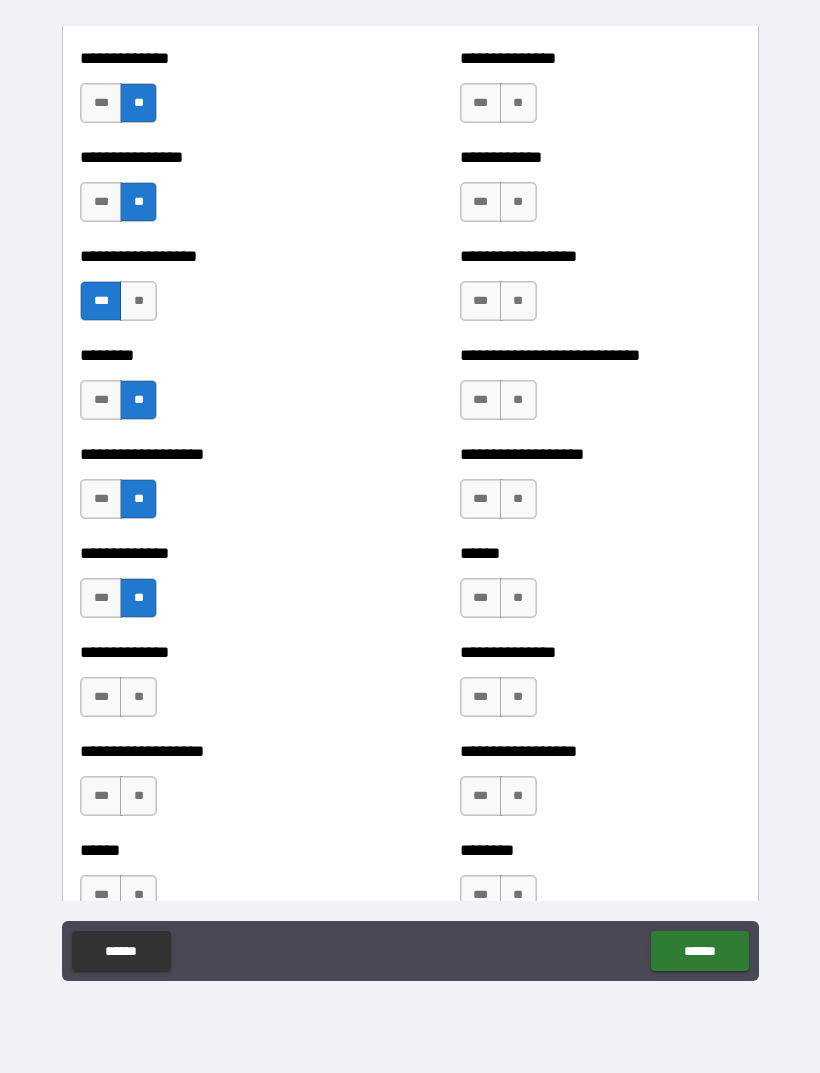 scroll, scrollTop: 4232, scrollLeft: 0, axis: vertical 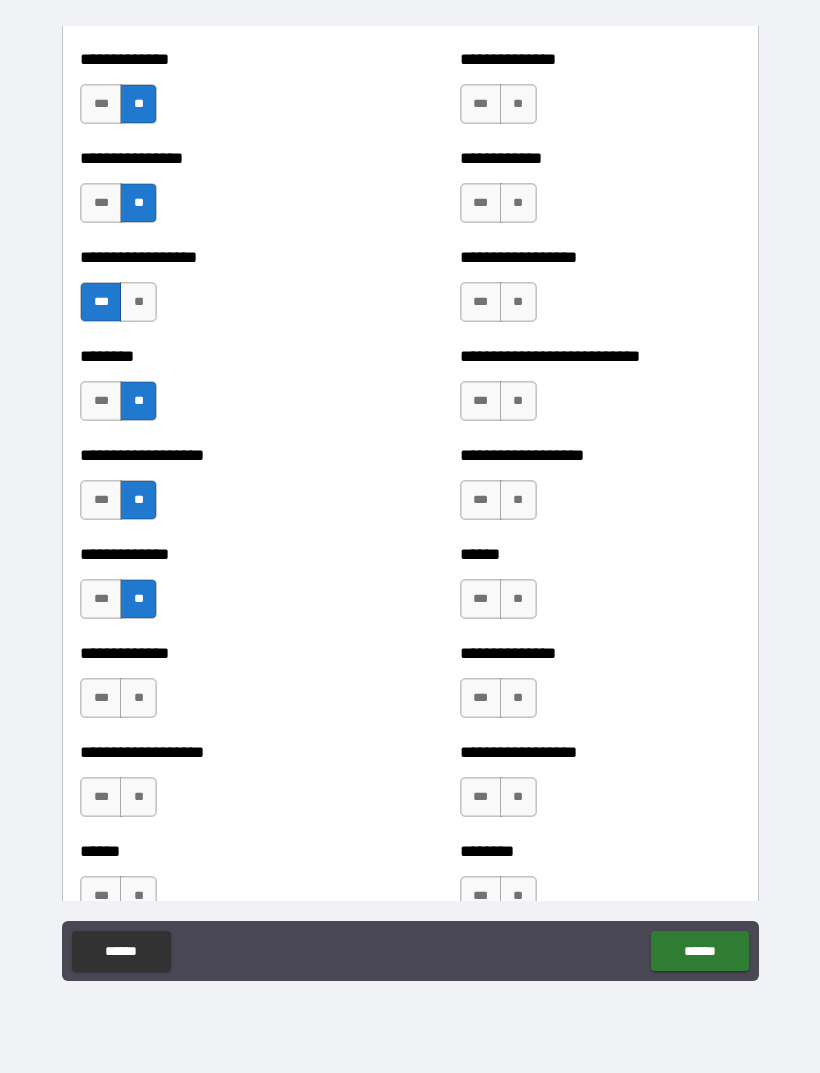 click on "***" at bounding box center [101, 698] 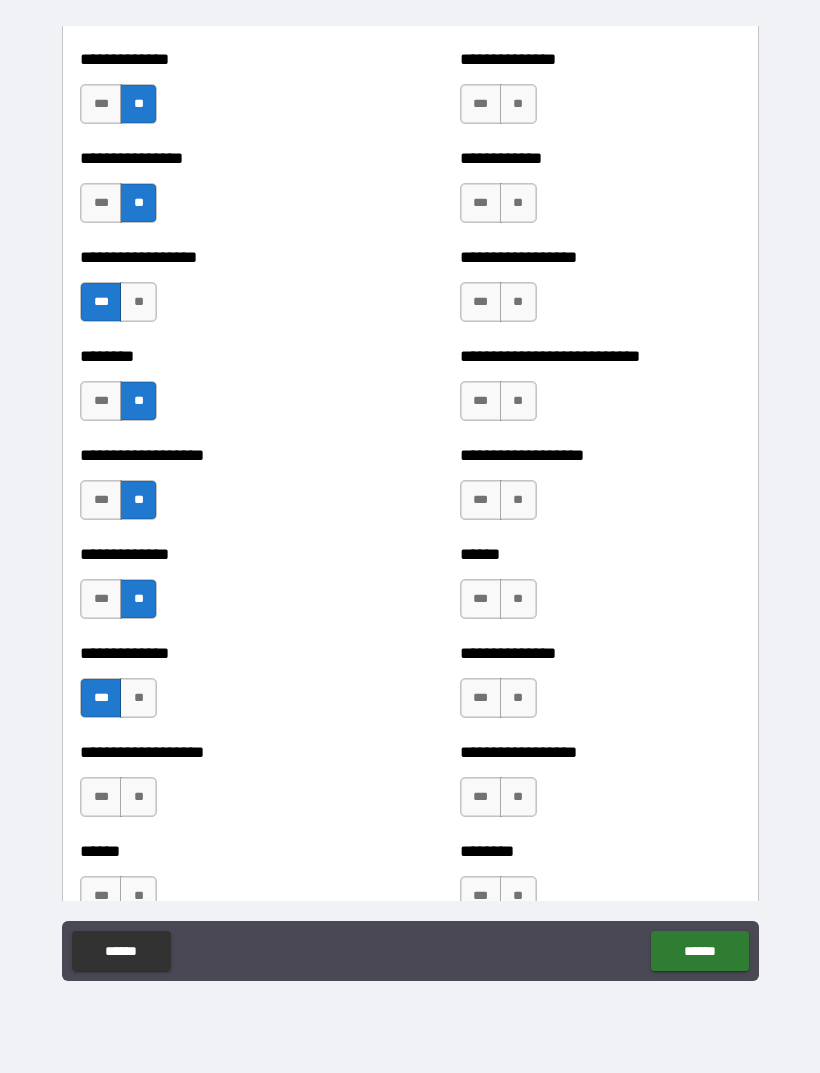 click on "***" at bounding box center (101, 797) 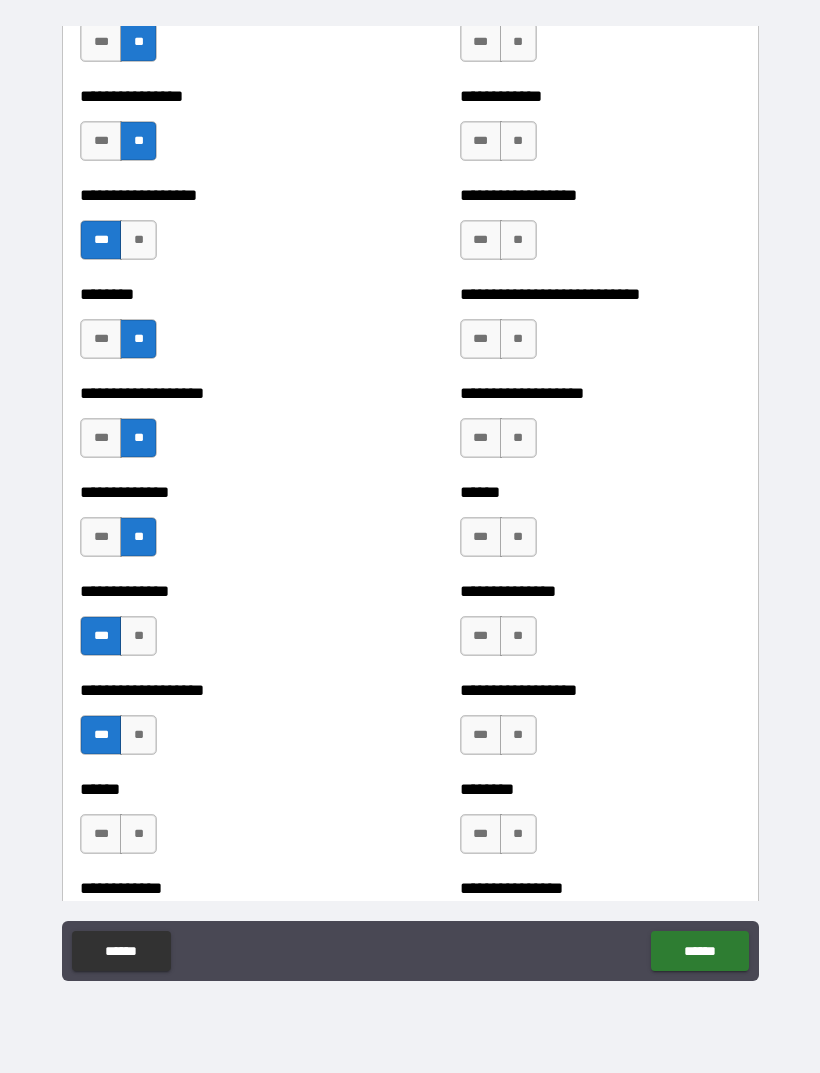 scroll, scrollTop: 4299, scrollLeft: 0, axis: vertical 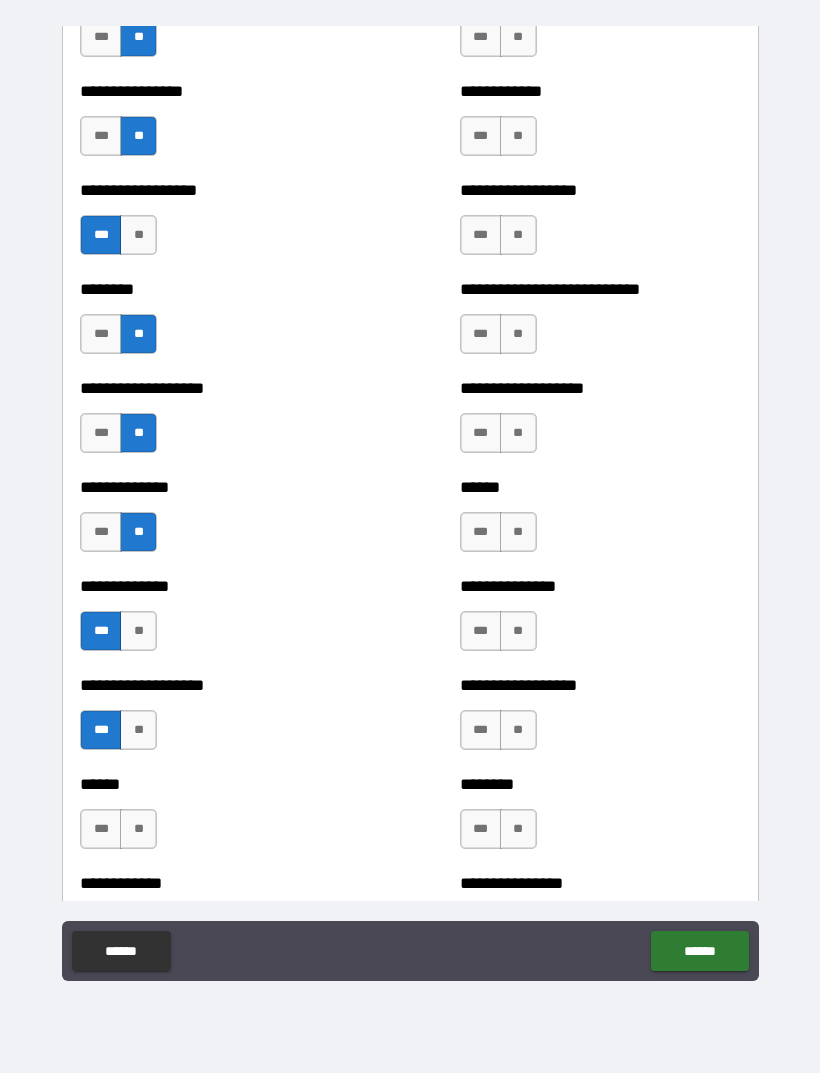 click on "**" at bounding box center (138, 730) 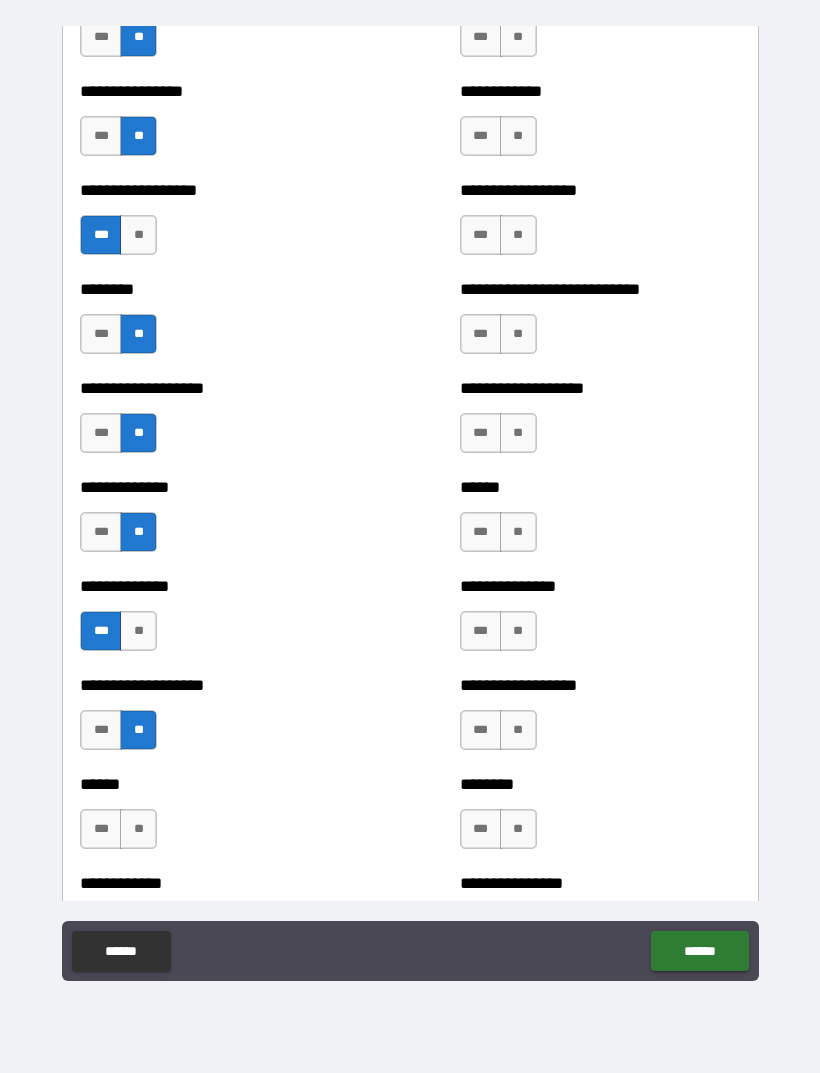 click on "***" at bounding box center (101, 730) 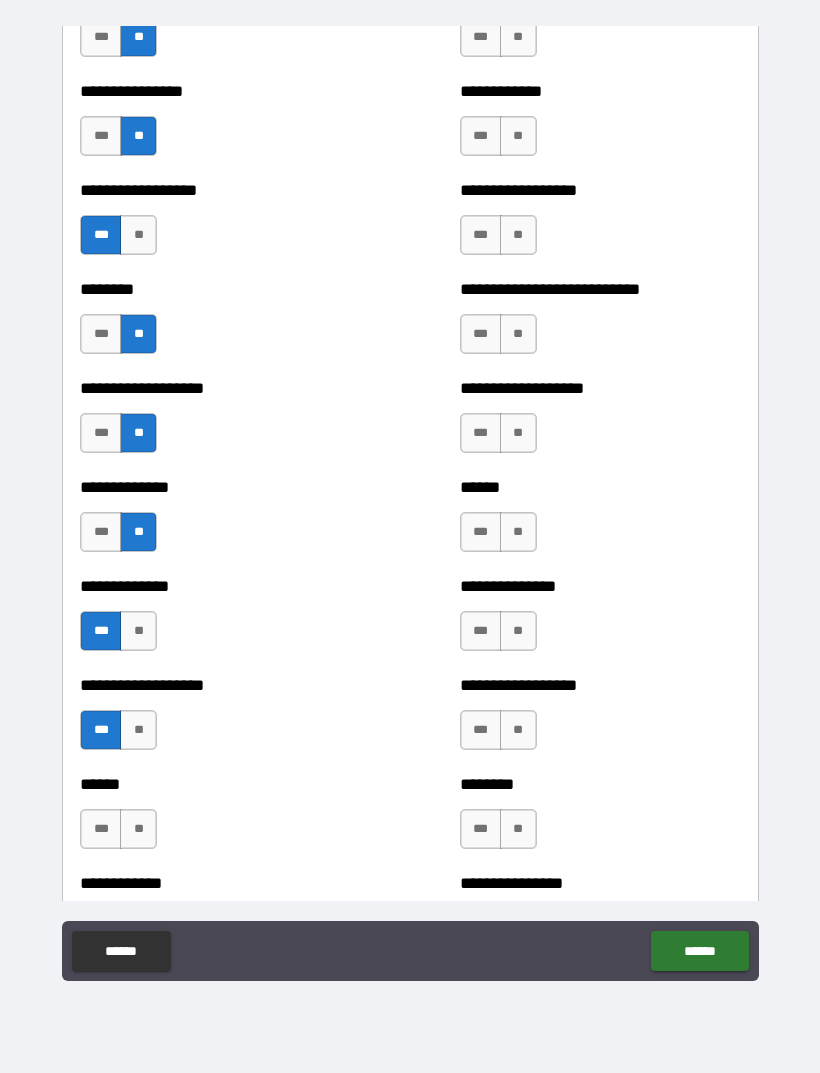 click on "***" at bounding box center [101, 829] 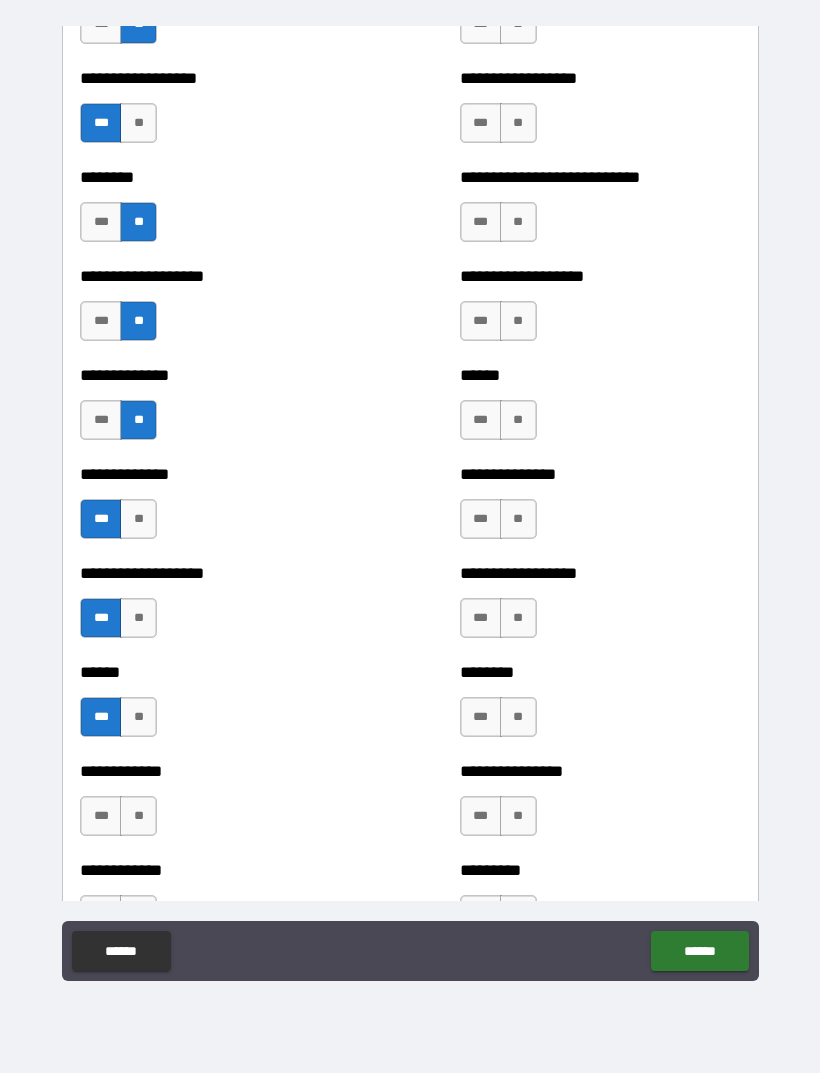 scroll, scrollTop: 4410, scrollLeft: 0, axis: vertical 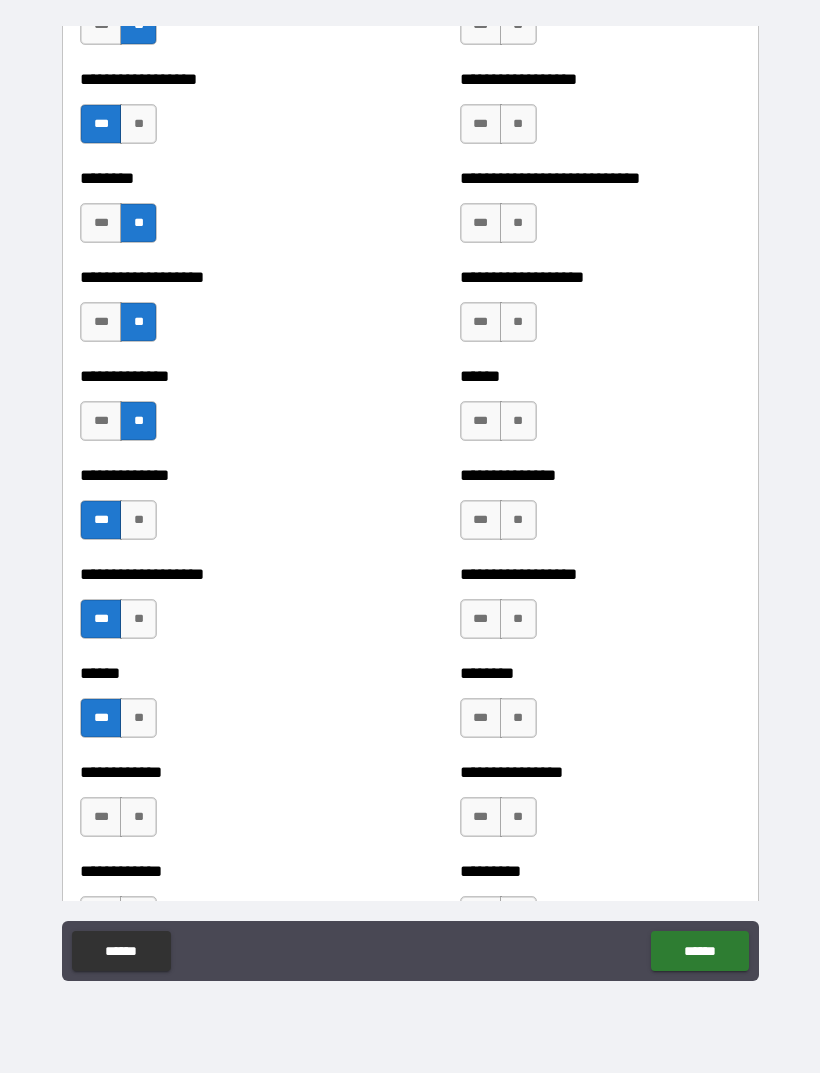 click on "**" at bounding box center (138, 817) 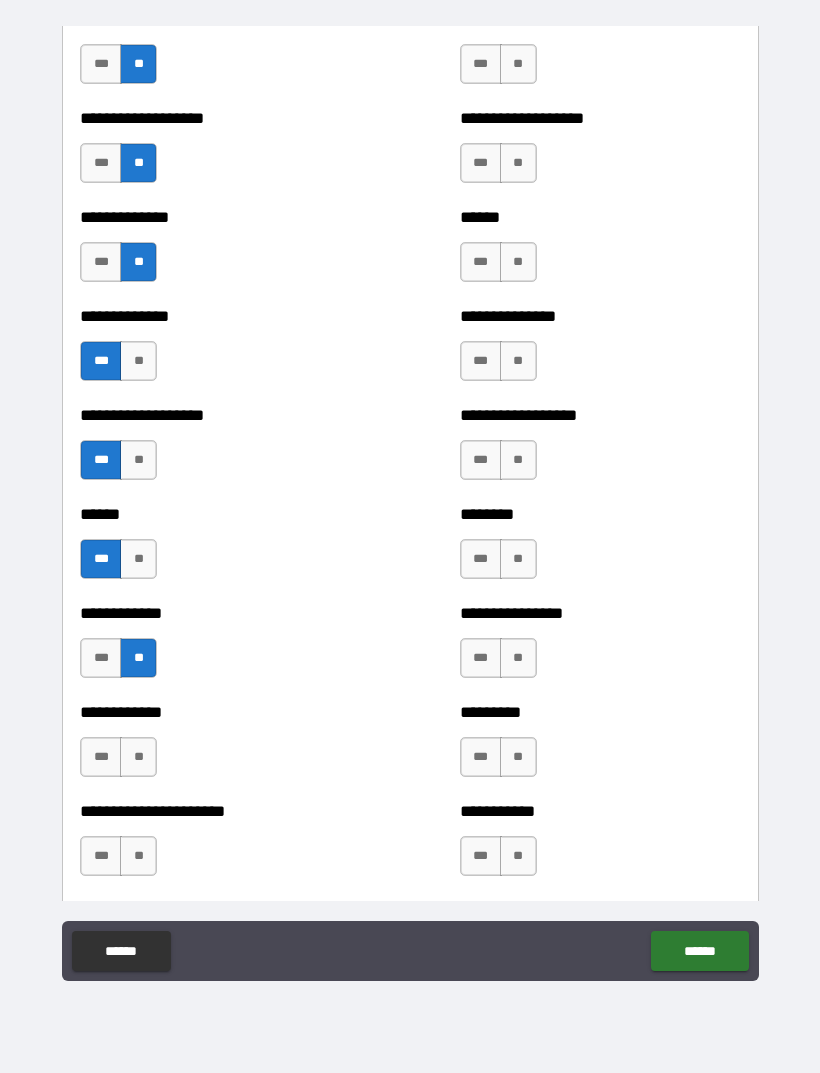 scroll, scrollTop: 4567, scrollLeft: 0, axis: vertical 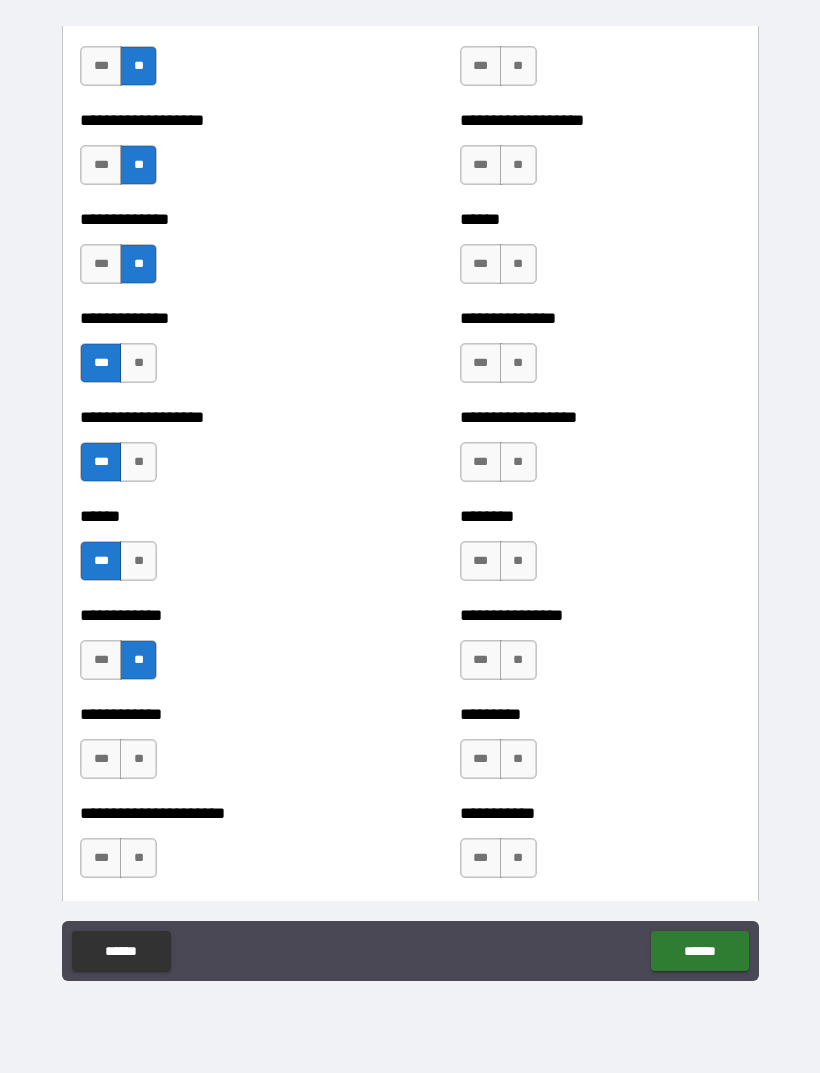 click on "**" at bounding box center [138, 759] 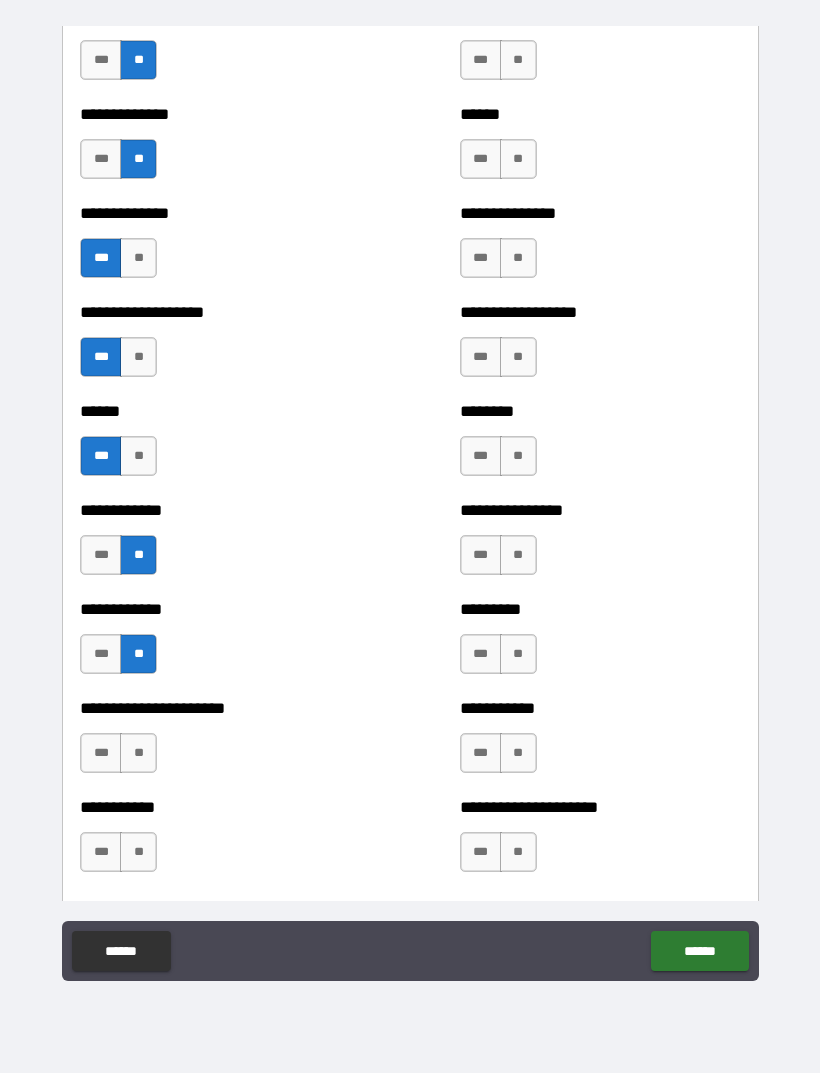 scroll, scrollTop: 4669, scrollLeft: 0, axis: vertical 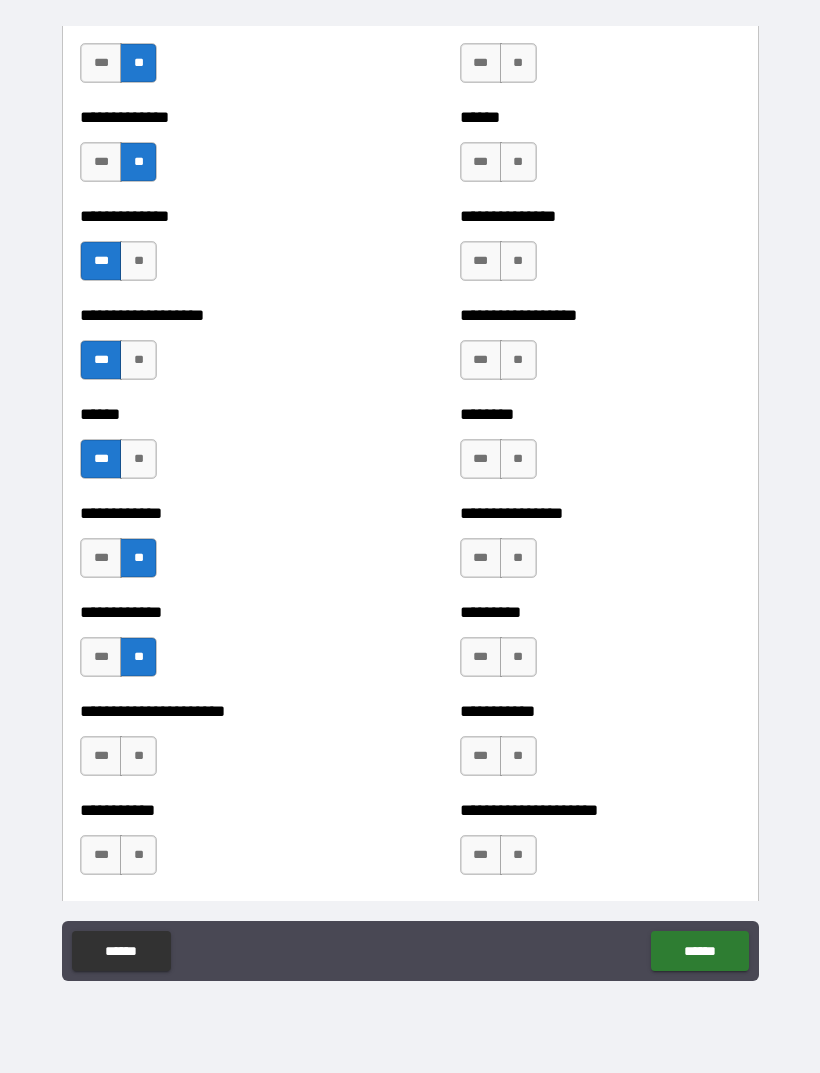click on "**" at bounding box center [138, 756] 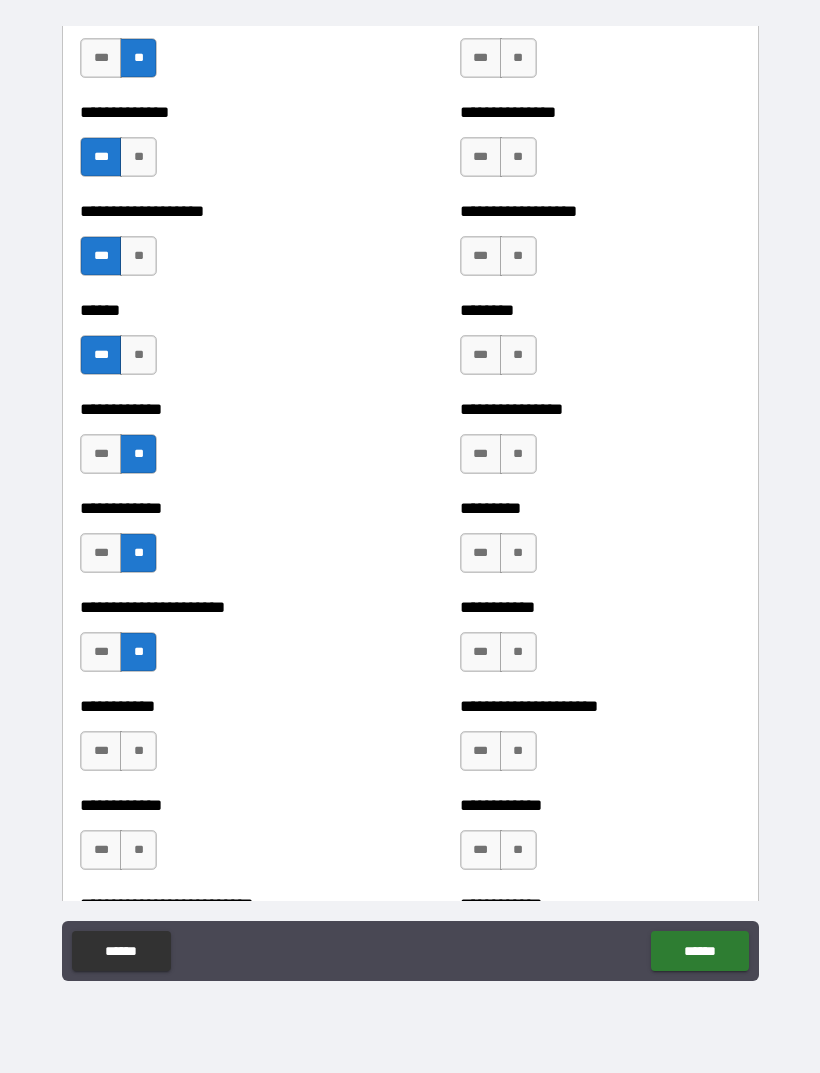 scroll, scrollTop: 4782, scrollLeft: 0, axis: vertical 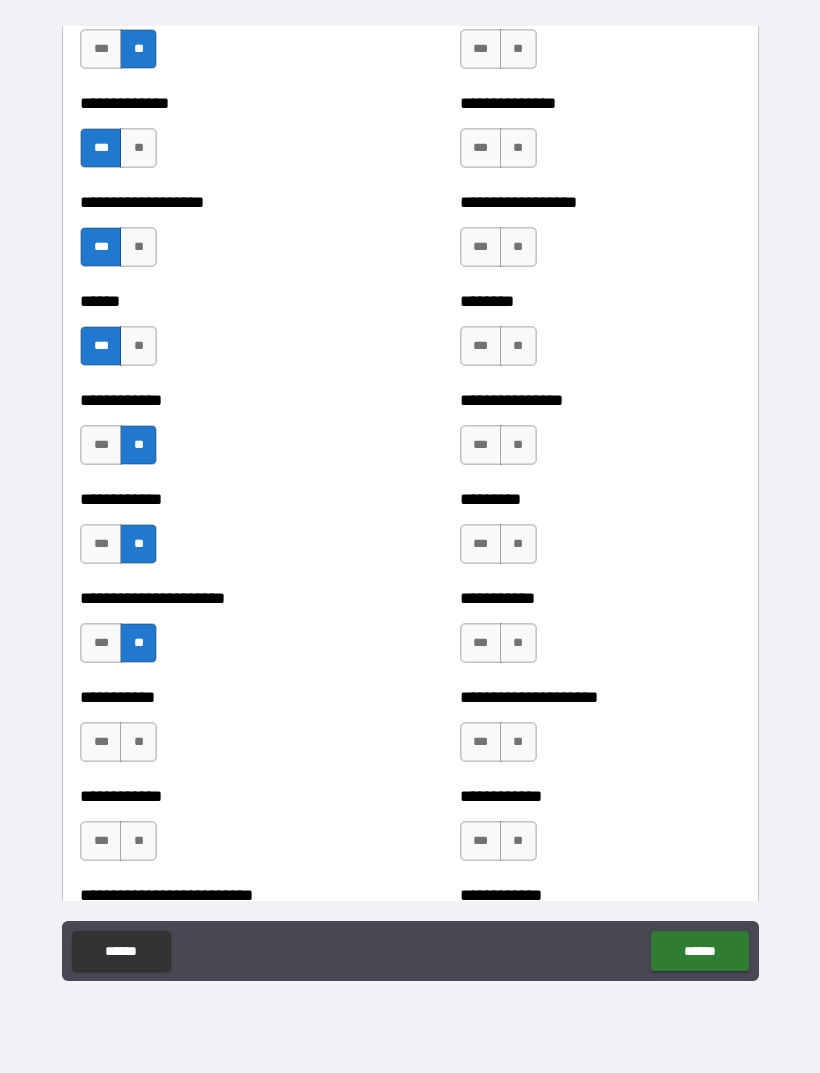 click on "**" at bounding box center (138, 742) 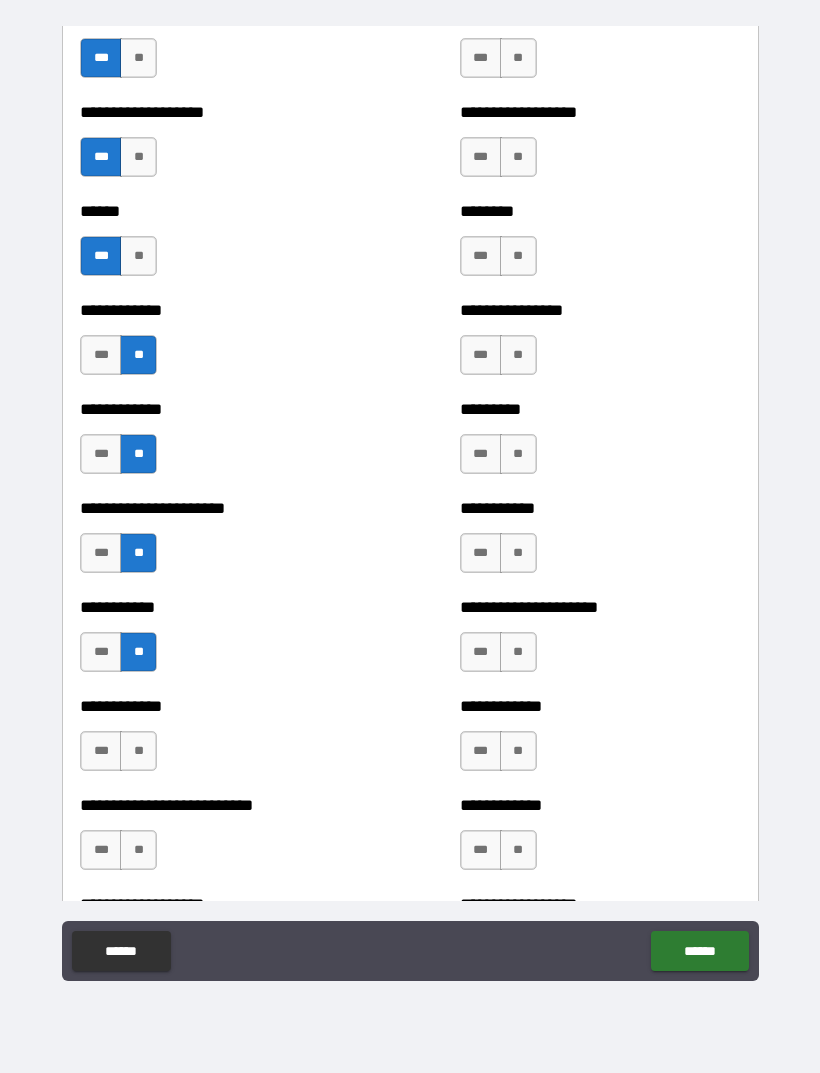 scroll, scrollTop: 4889, scrollLeft: 0, axis: vertical 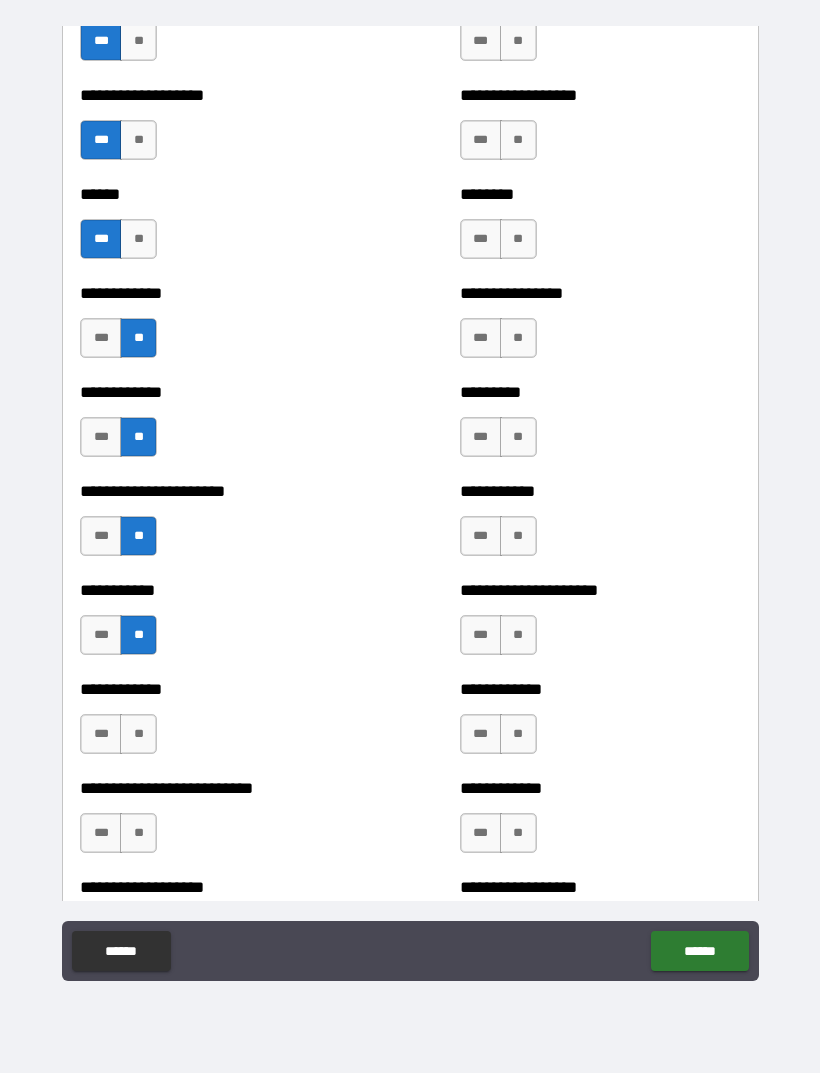 click on "**" at bounding box center [138, 734] 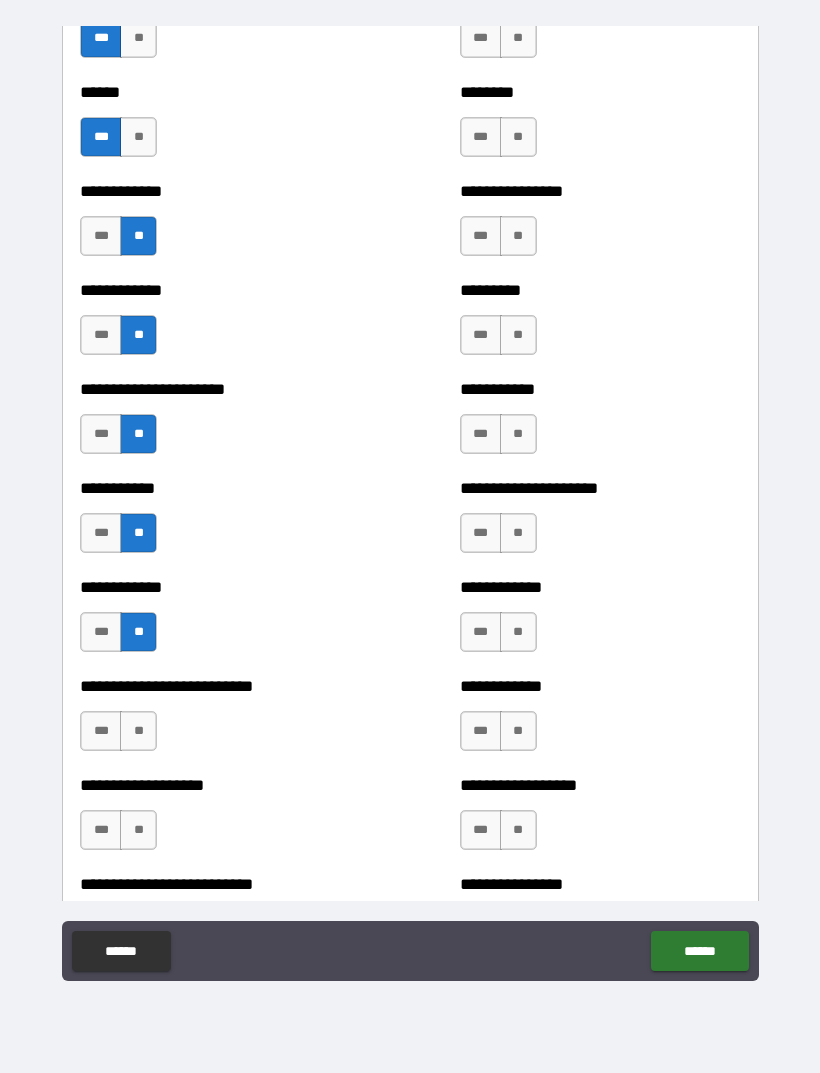scroll, scrollTop: 5011, scrollLeft: 0, axis: vertical 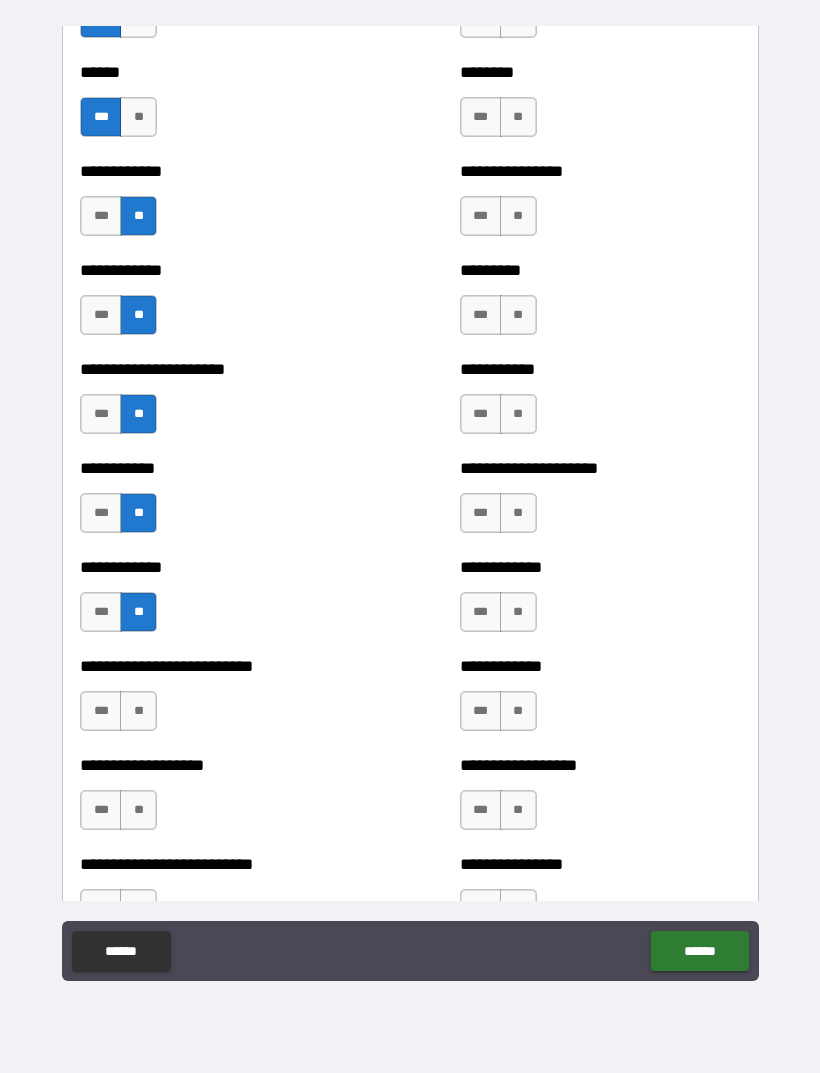 click on "**" at bounding box center (138, 711) 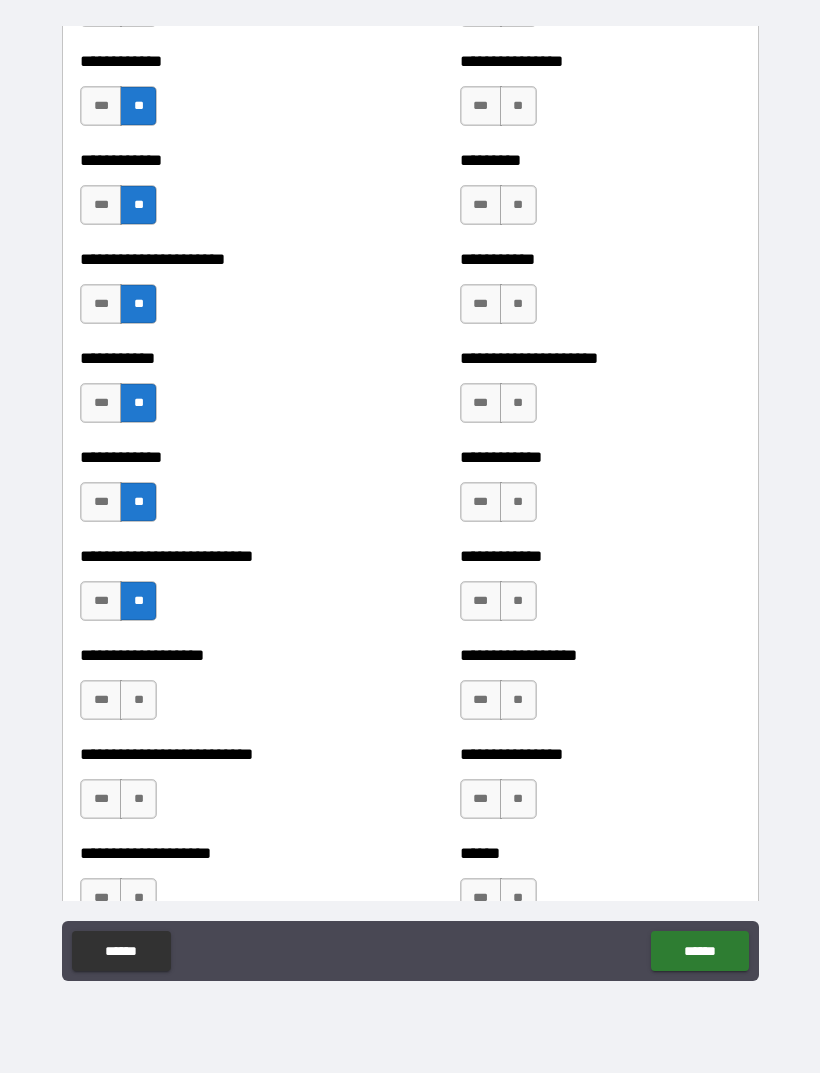 scroll, scrollTop: 5122, scrollLeft: 0, axis: vertical 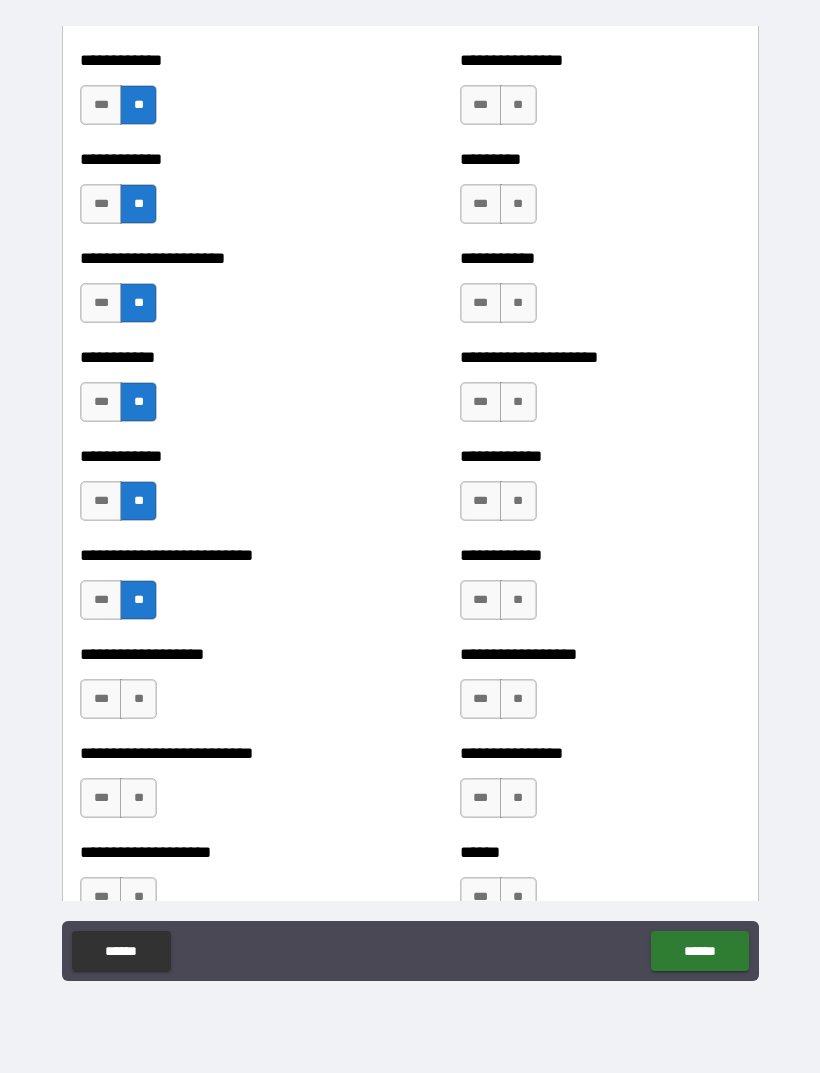 click on "**" at bounding box center (138, 699) 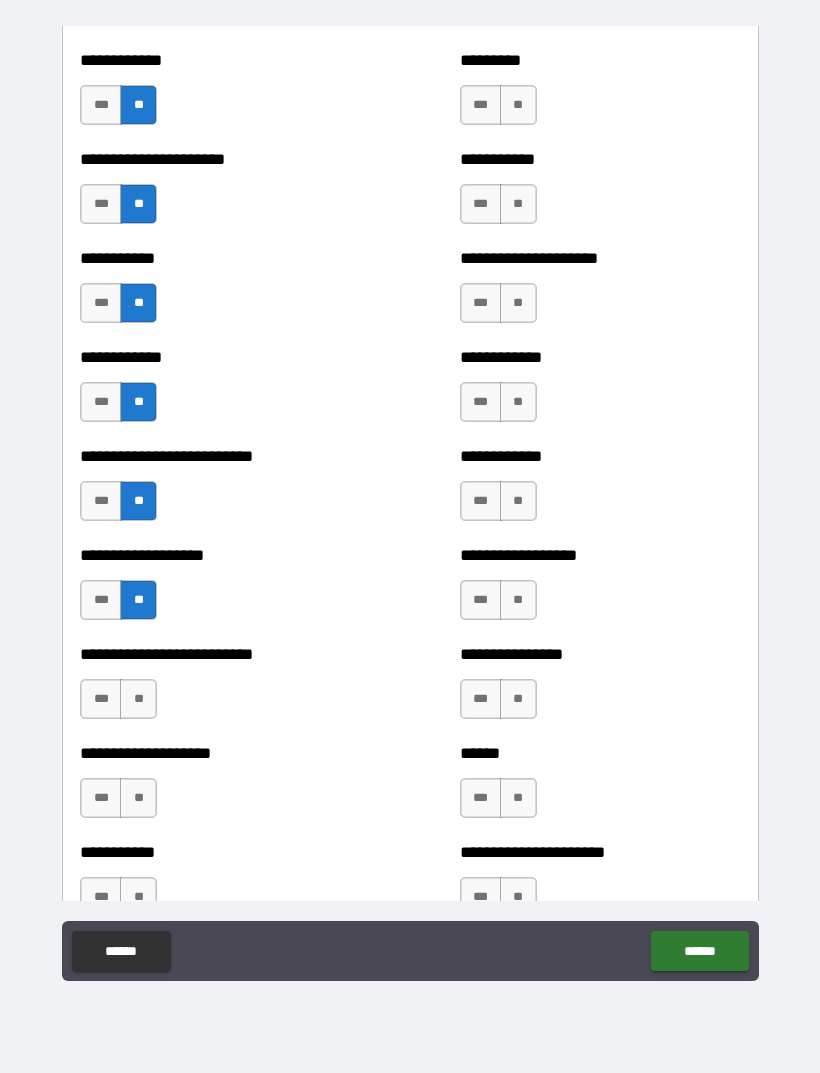 scroll, scrollTop: 5227, scrollLeft: 0, axis: vertical 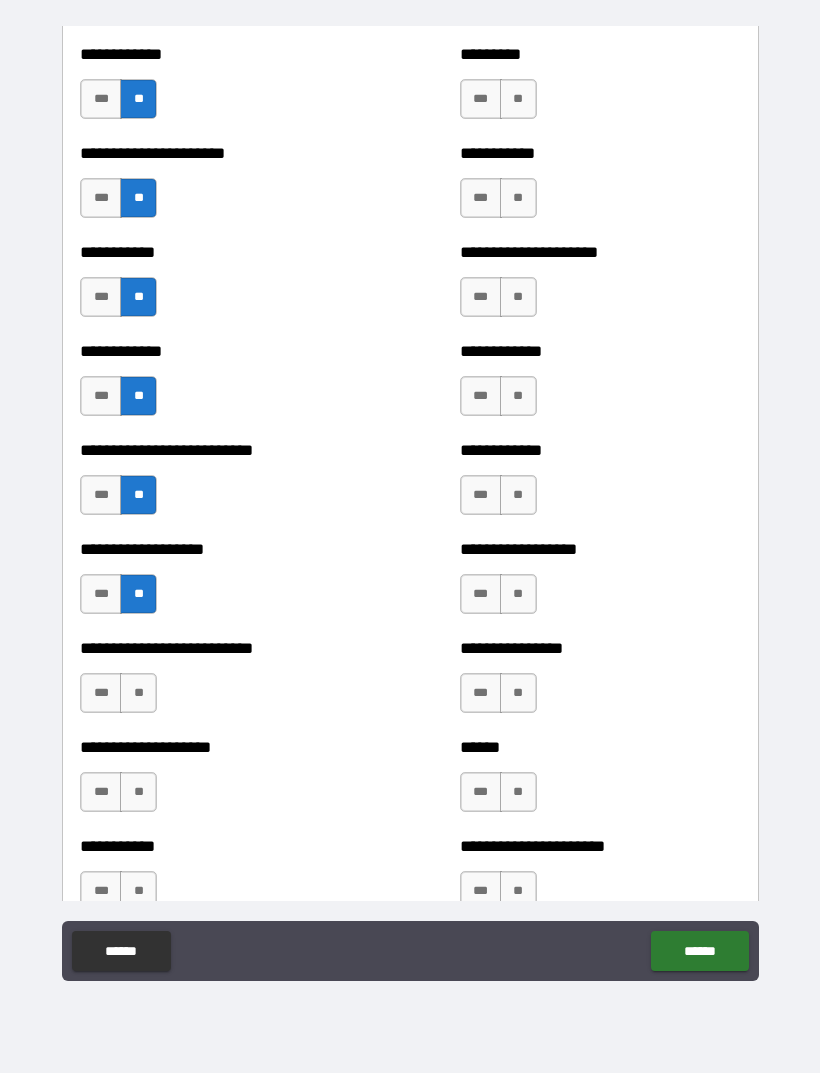 click on "**" at bounding box center [138, 693] 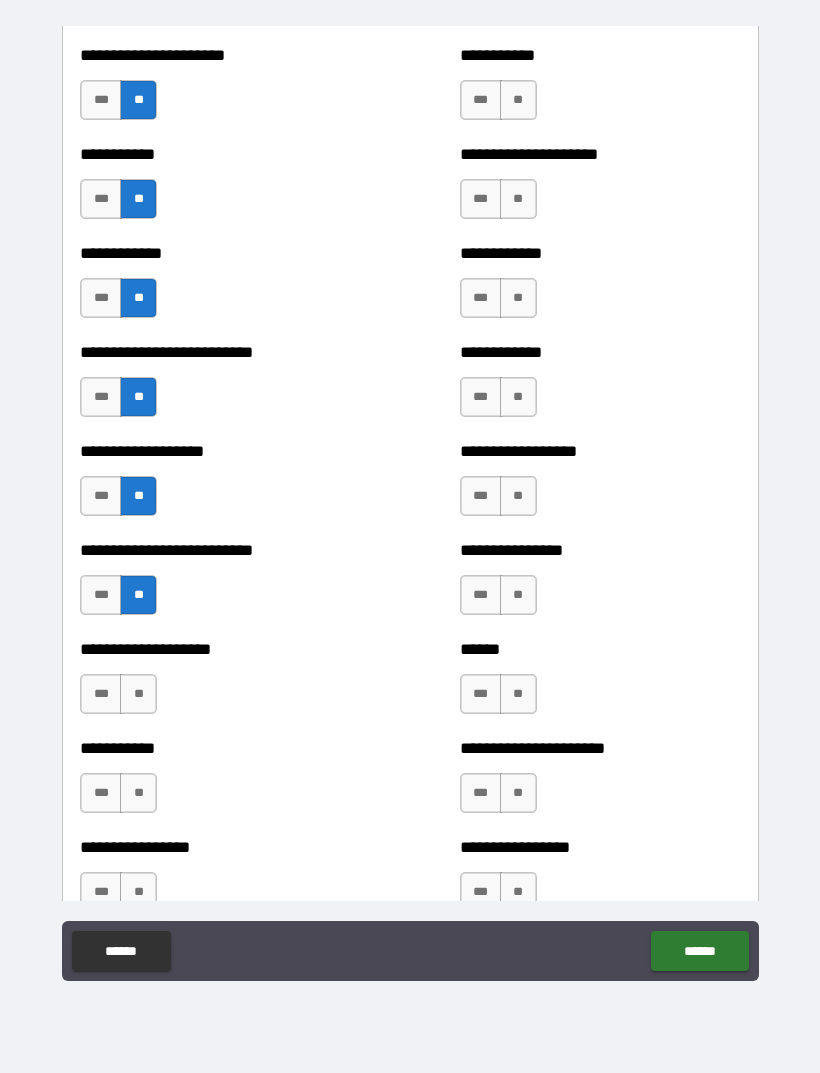scroll, scrollTop: 5351, scrollLeft: 0, axis: vertical 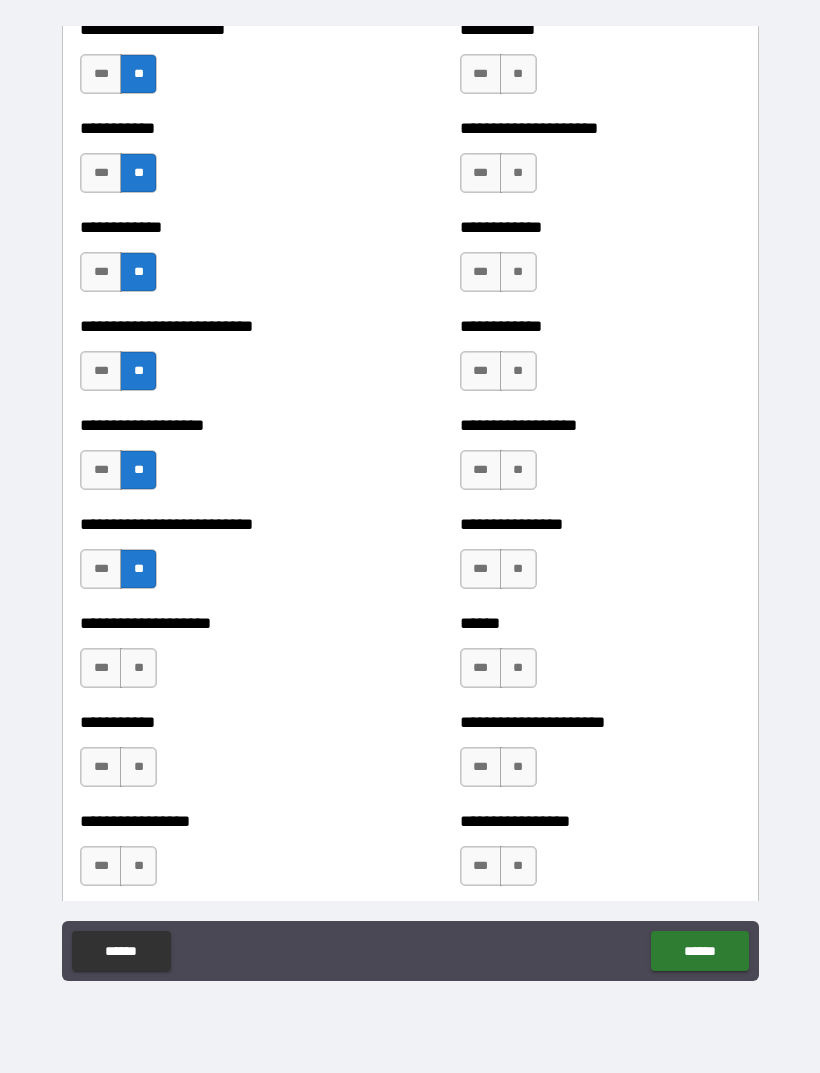 click on "**" at bounding box center [138, 668] 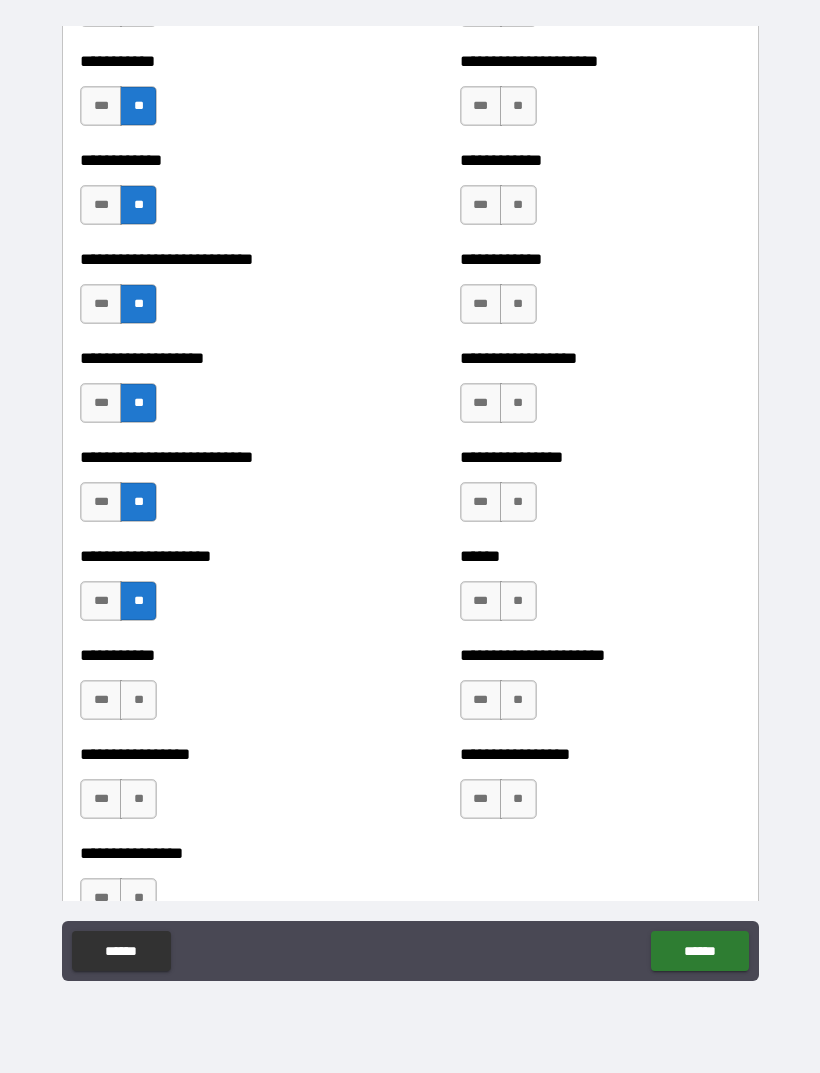 scroll, scrollTop: 5428, scrollLeft: 0, axis: vertical 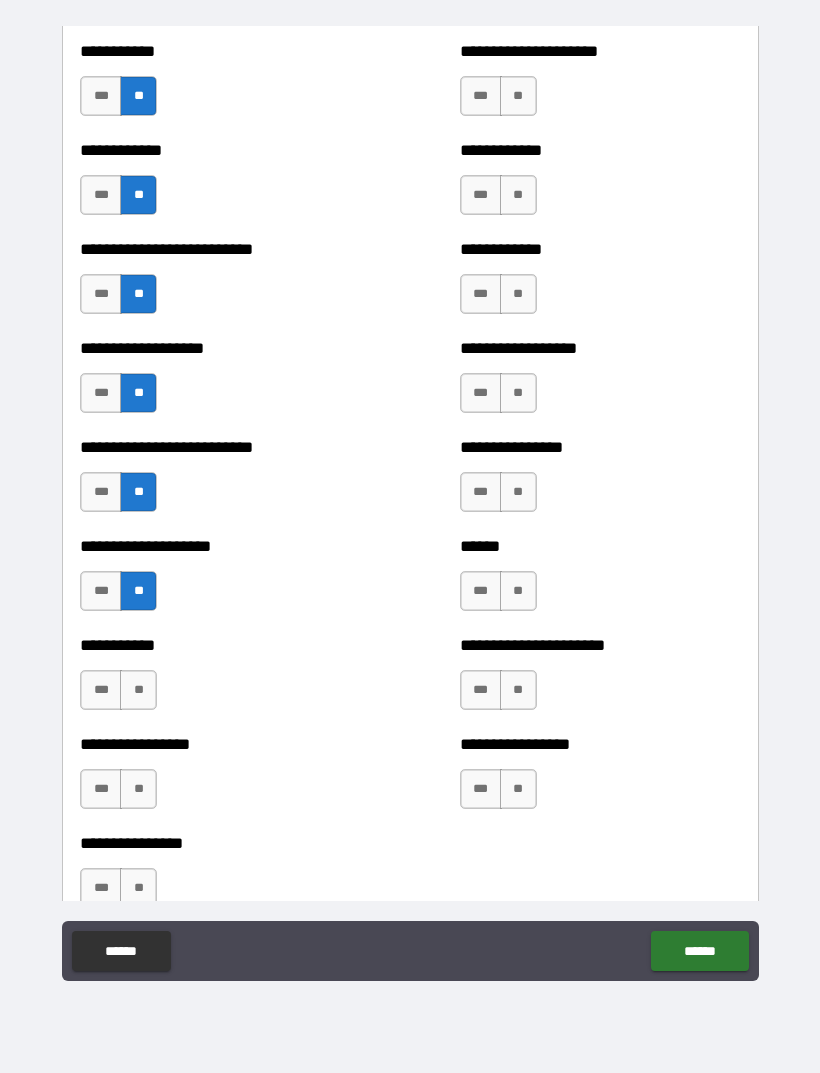 click on "**" at bounding box center (138, 690) 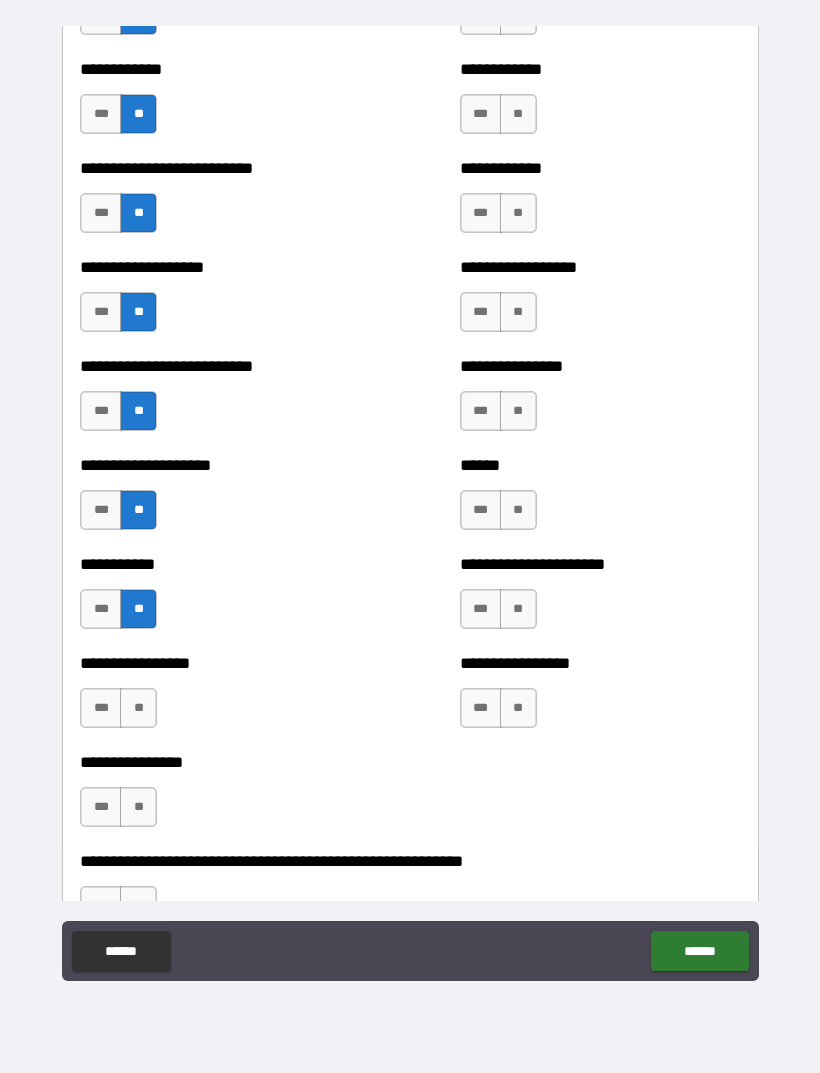 scroll, scrollTop: 5510, scrollLeft: 0, axis: vertical 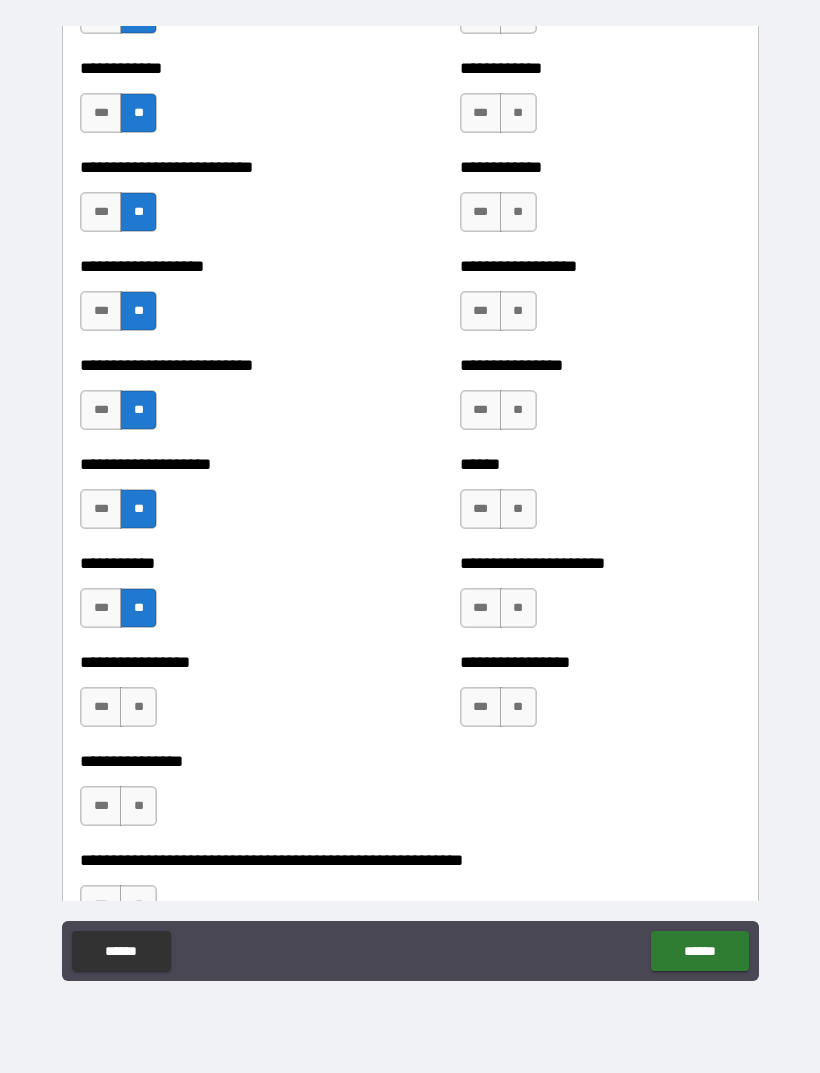 click on "**" at bounding box center [138, 707] 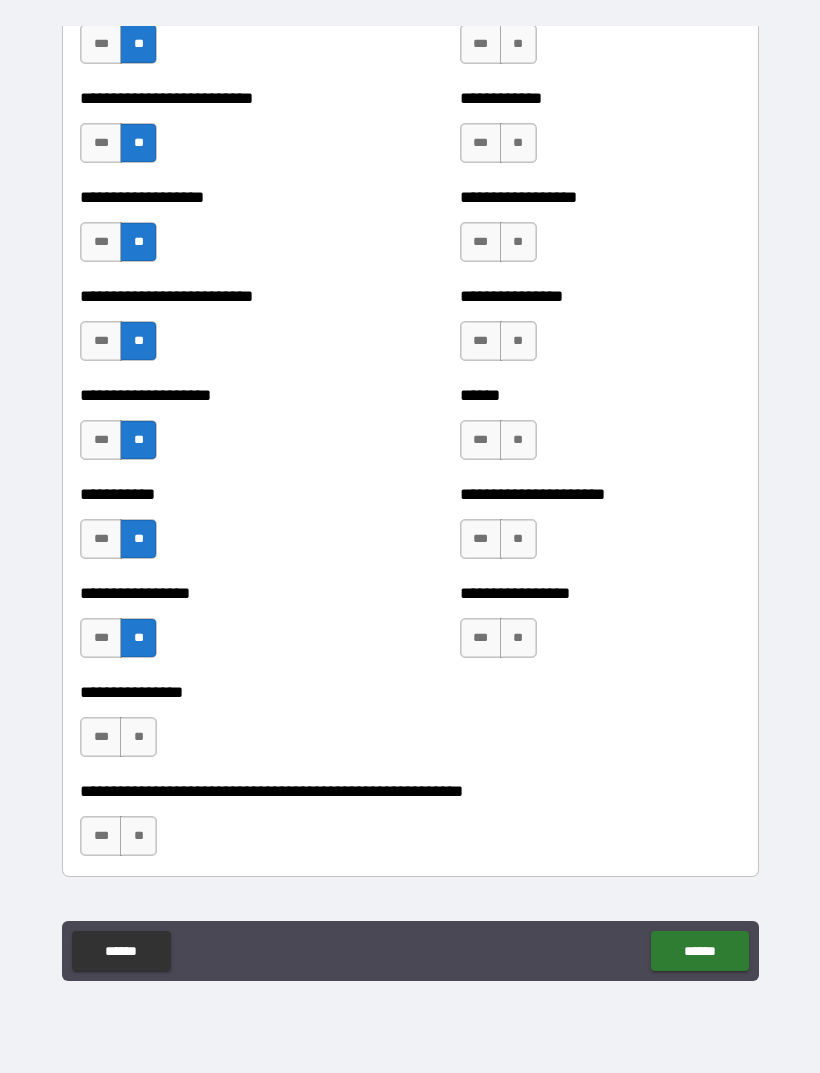 scroll, scrollTop: 5587, scrollLeft: 0, axis: vertical 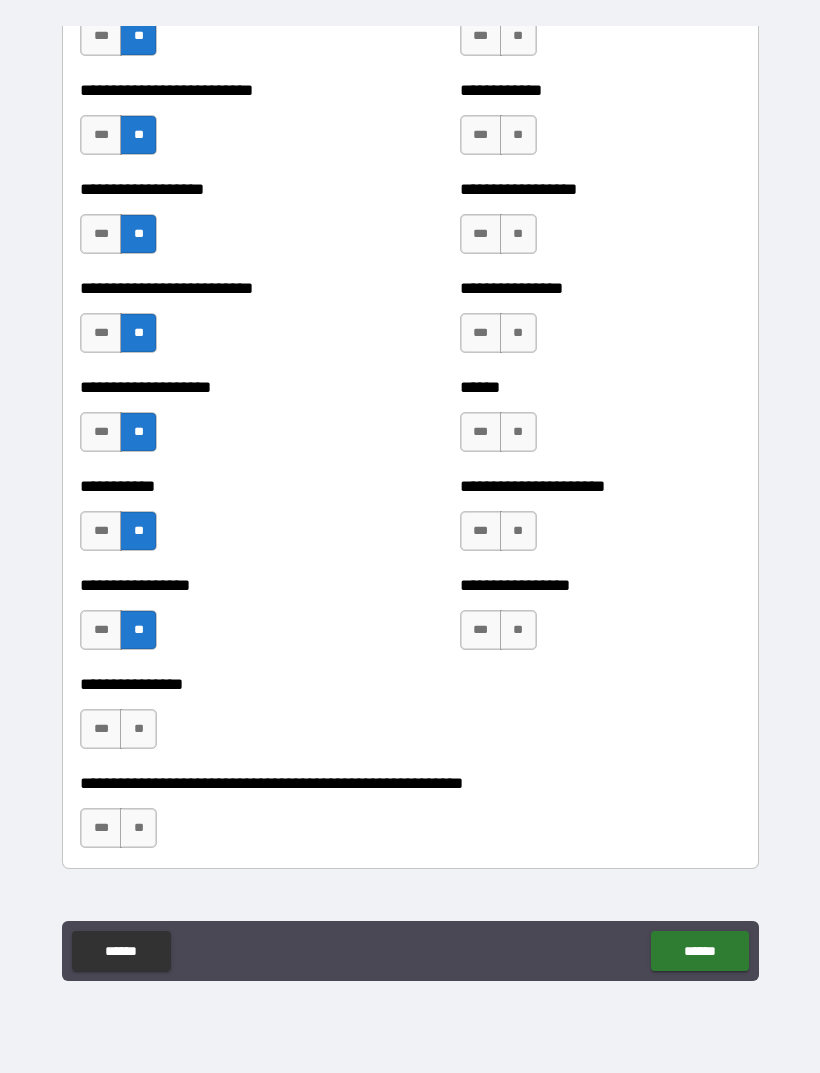 click on "**" at bounding box center (138, 729) 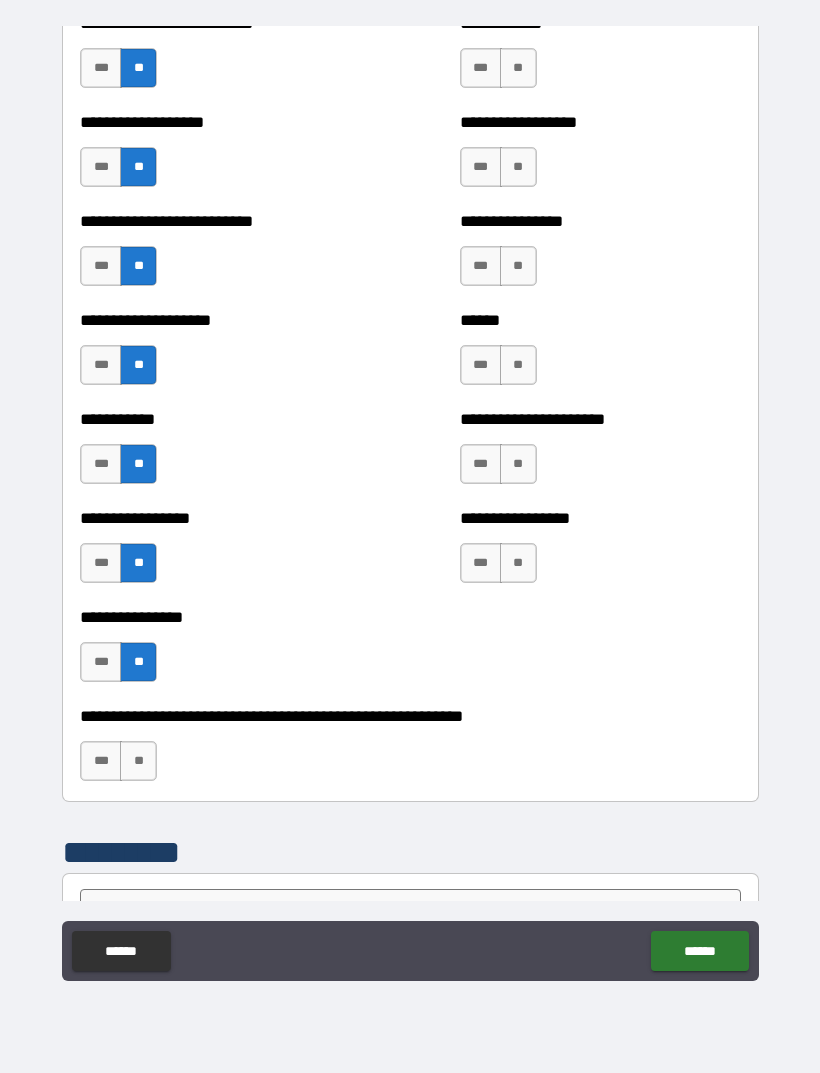 scroll, scrollTop: 5678, scrollLeft: 0, axis: vertical 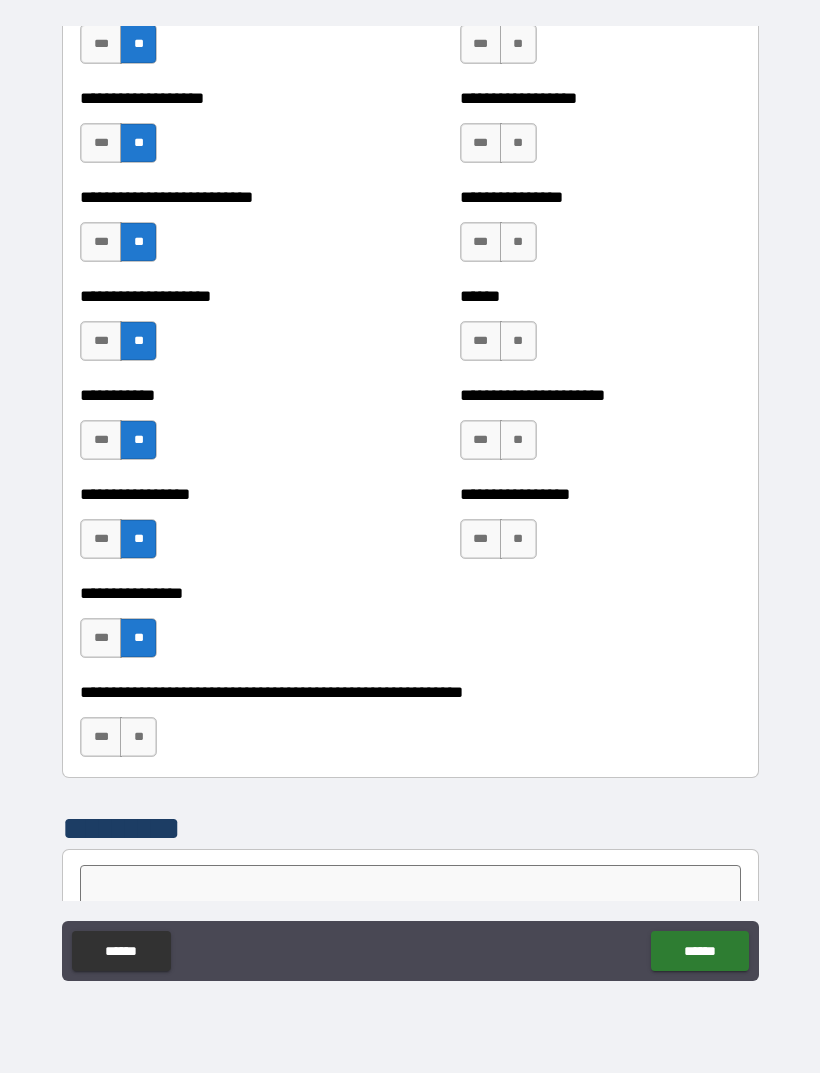 click on "***" at bounding box center (101, 737) 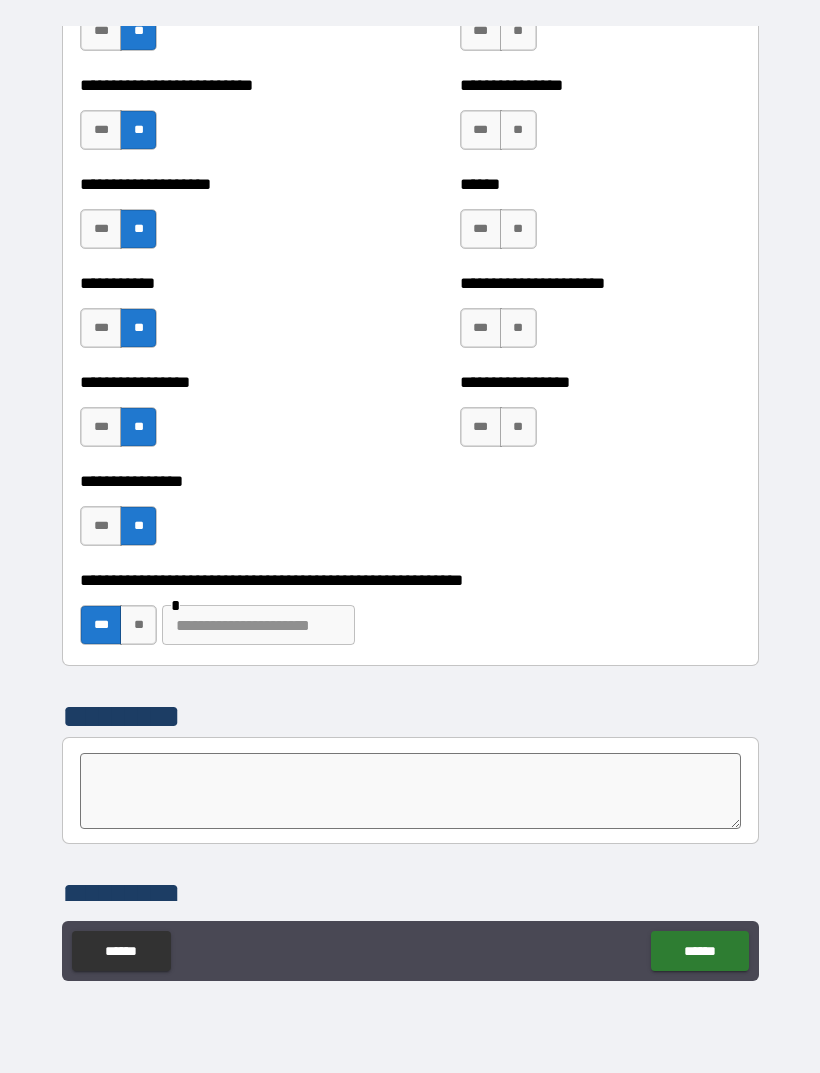 scroll, scrollTop: 5833, scrollLeft: 0, axis: vertical 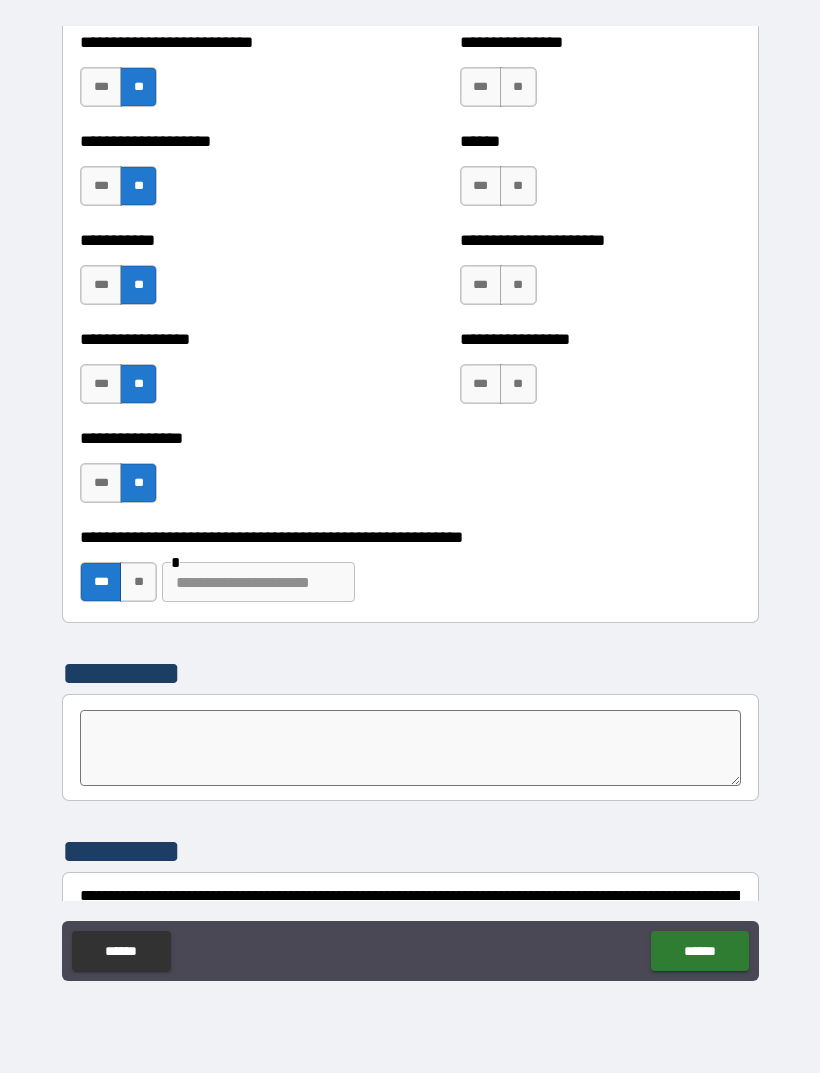 click at bounding box center (258, 582) 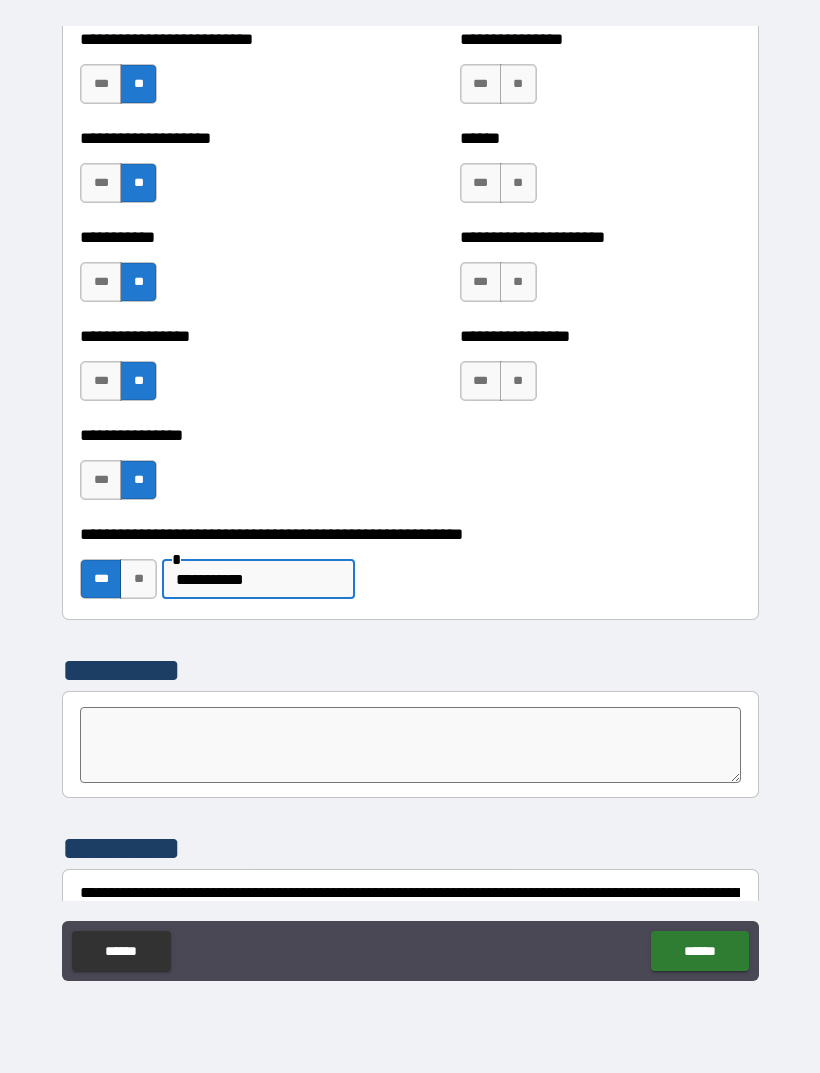 scroll, scrollTop: 5869, scrollLeft: 0, axis: vertical 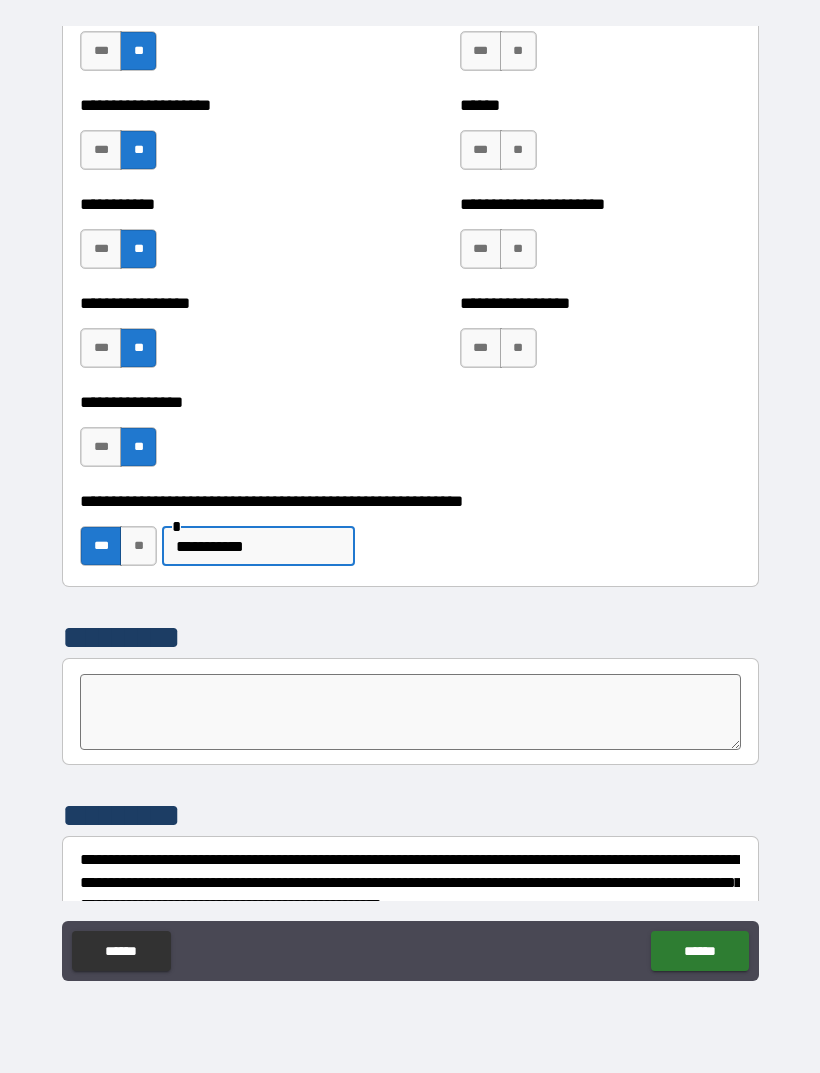 type on "**********" 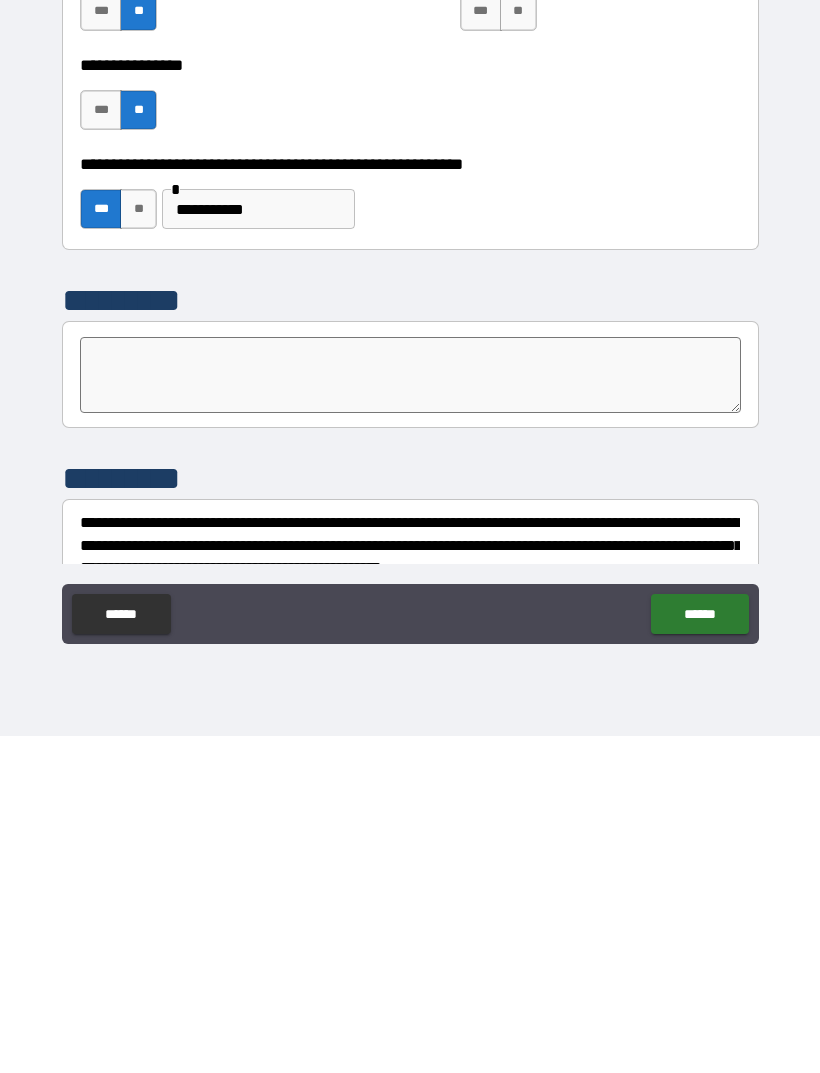 type on "*" 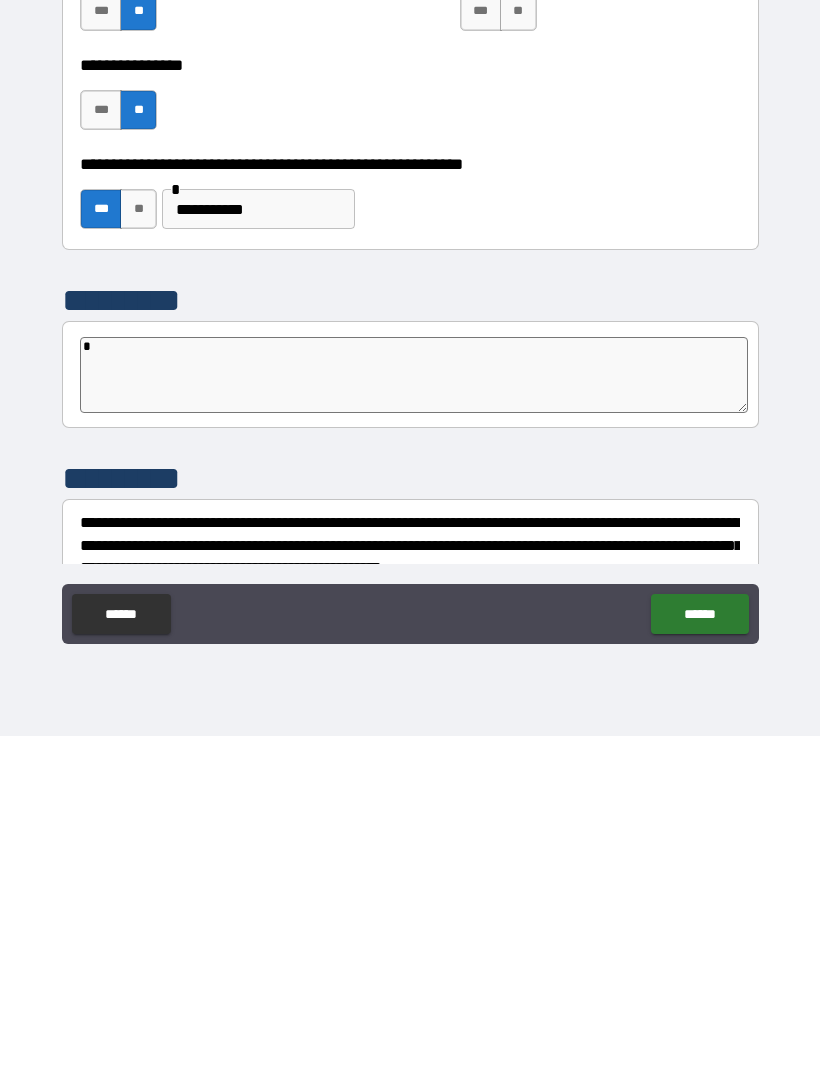 type on "*" 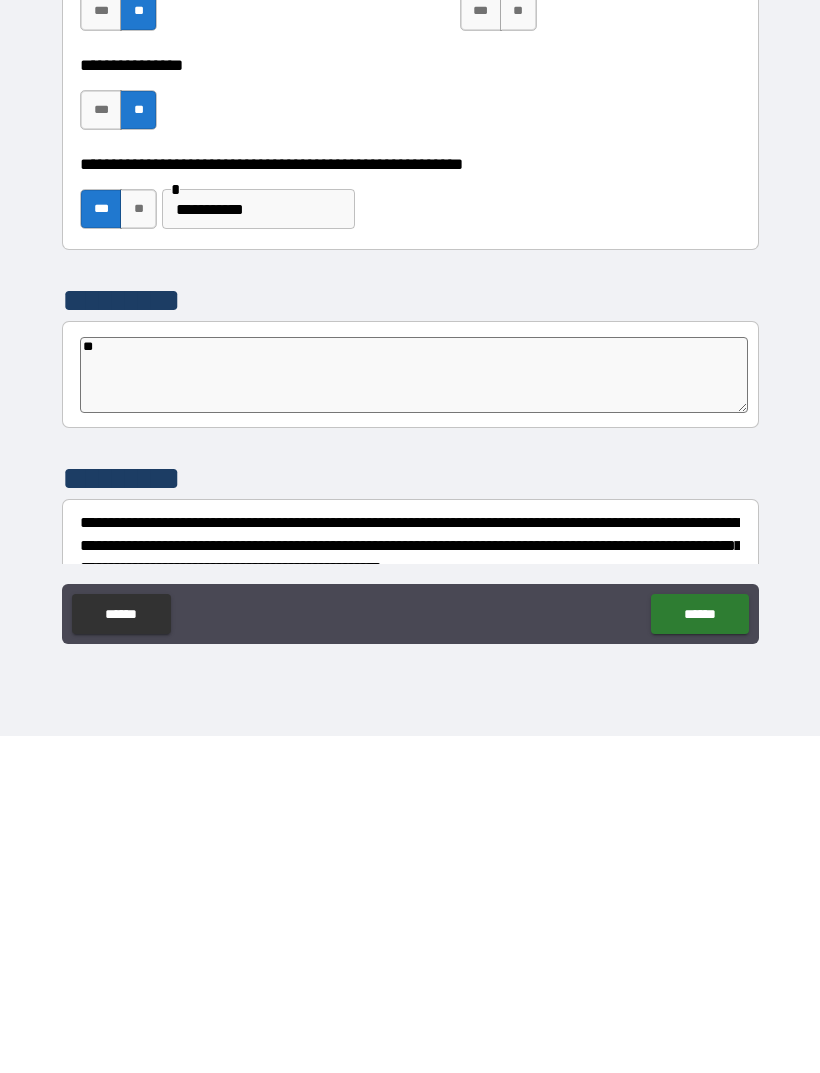 type on "*" 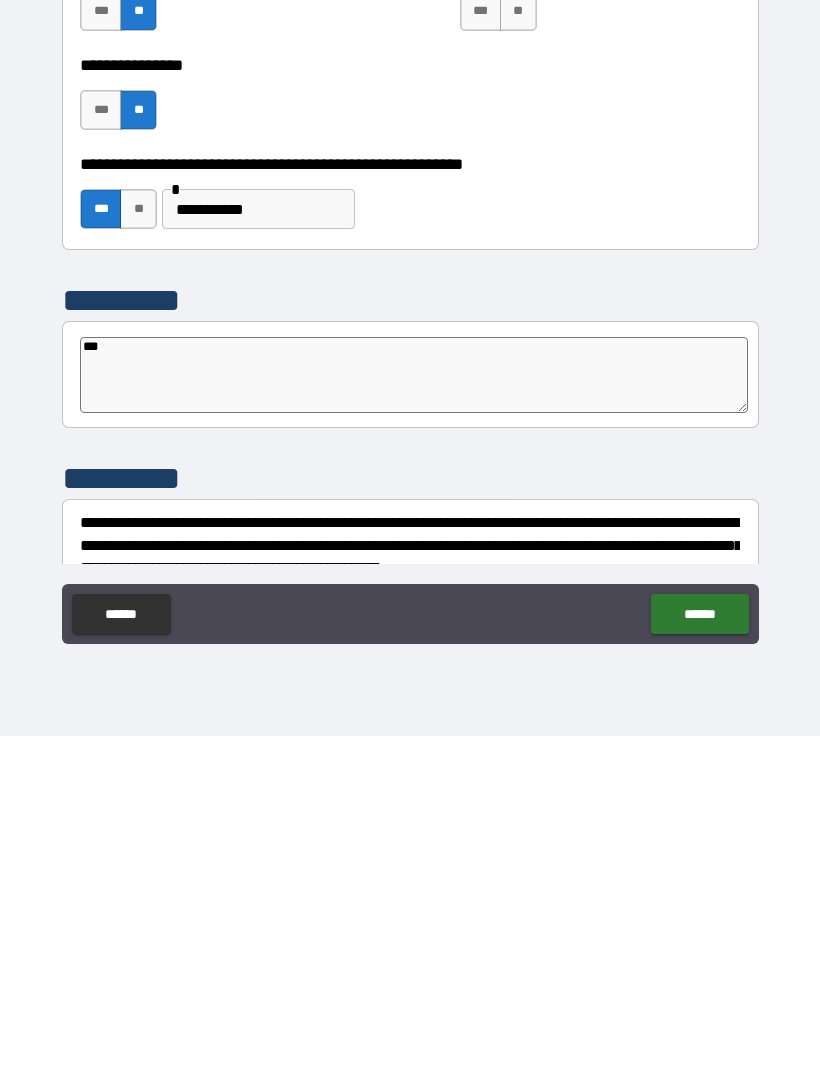 type on "*" 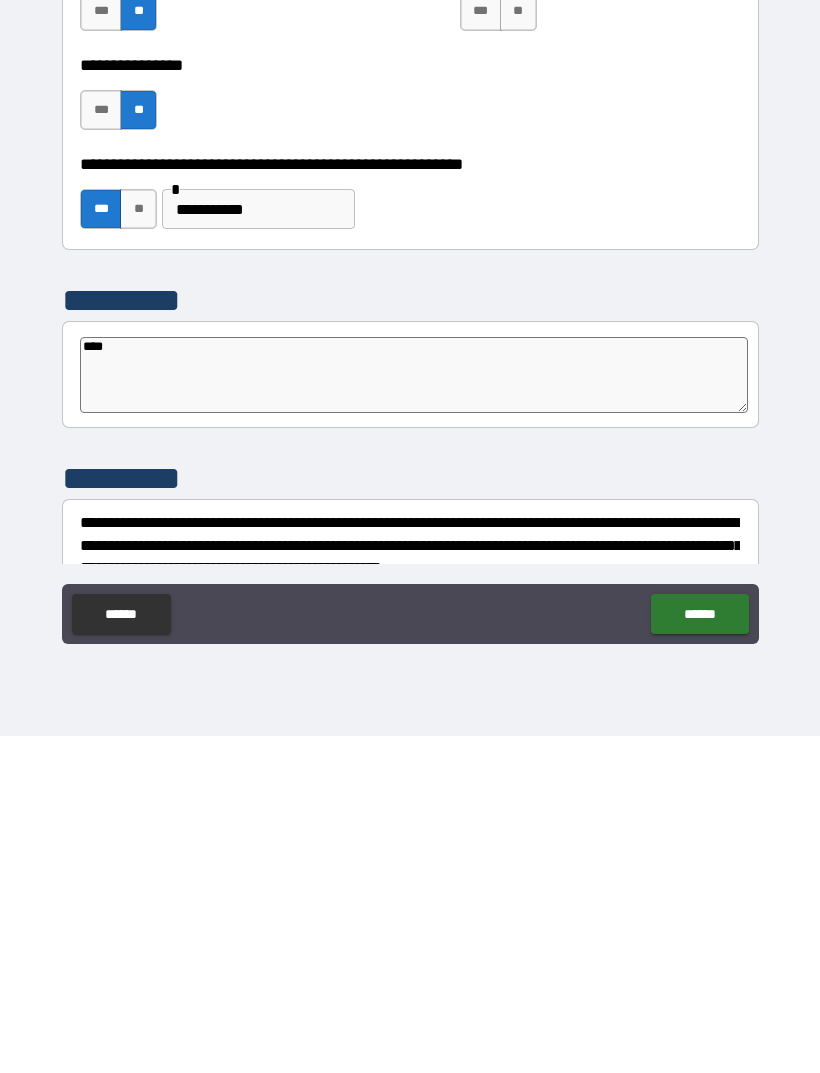 type on "*" 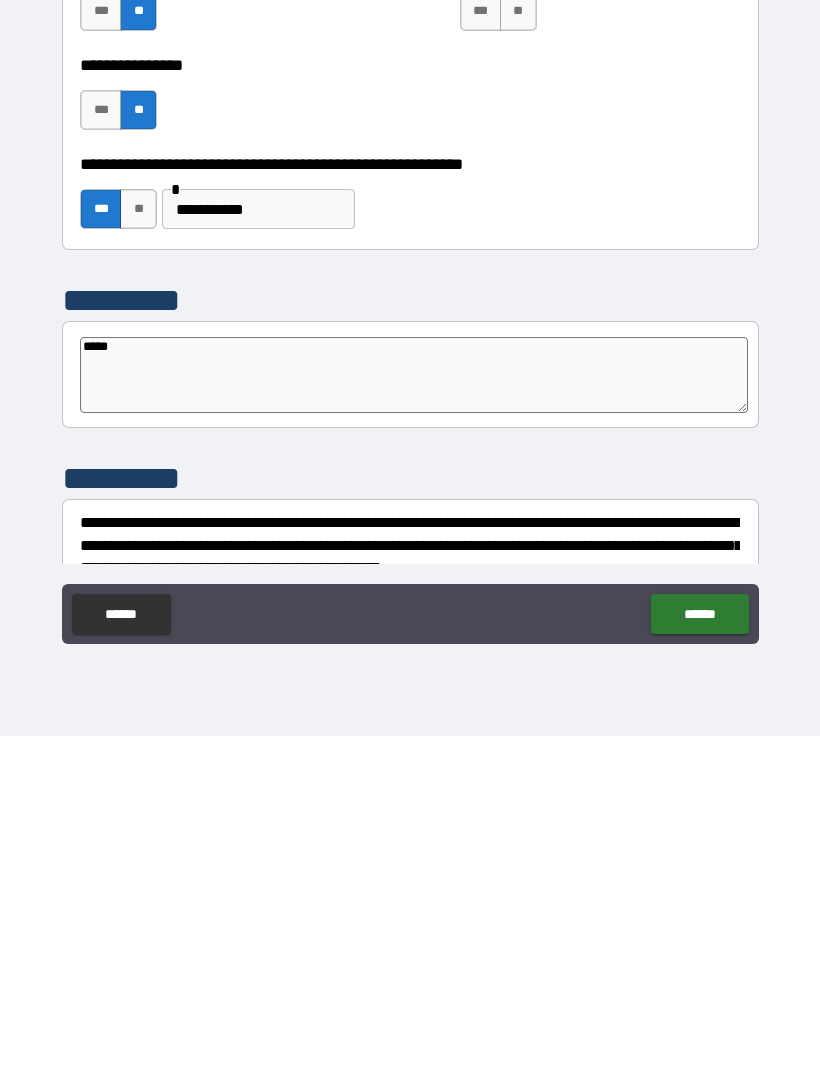 type on "*" 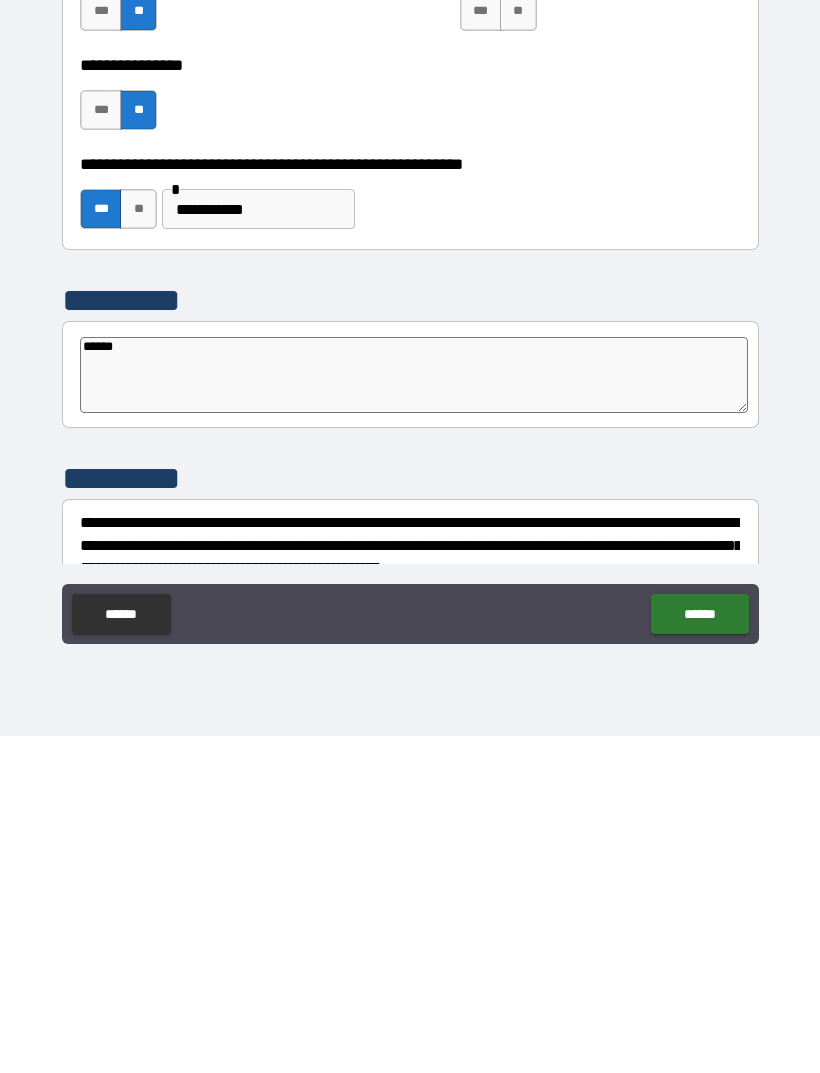 type on "*" 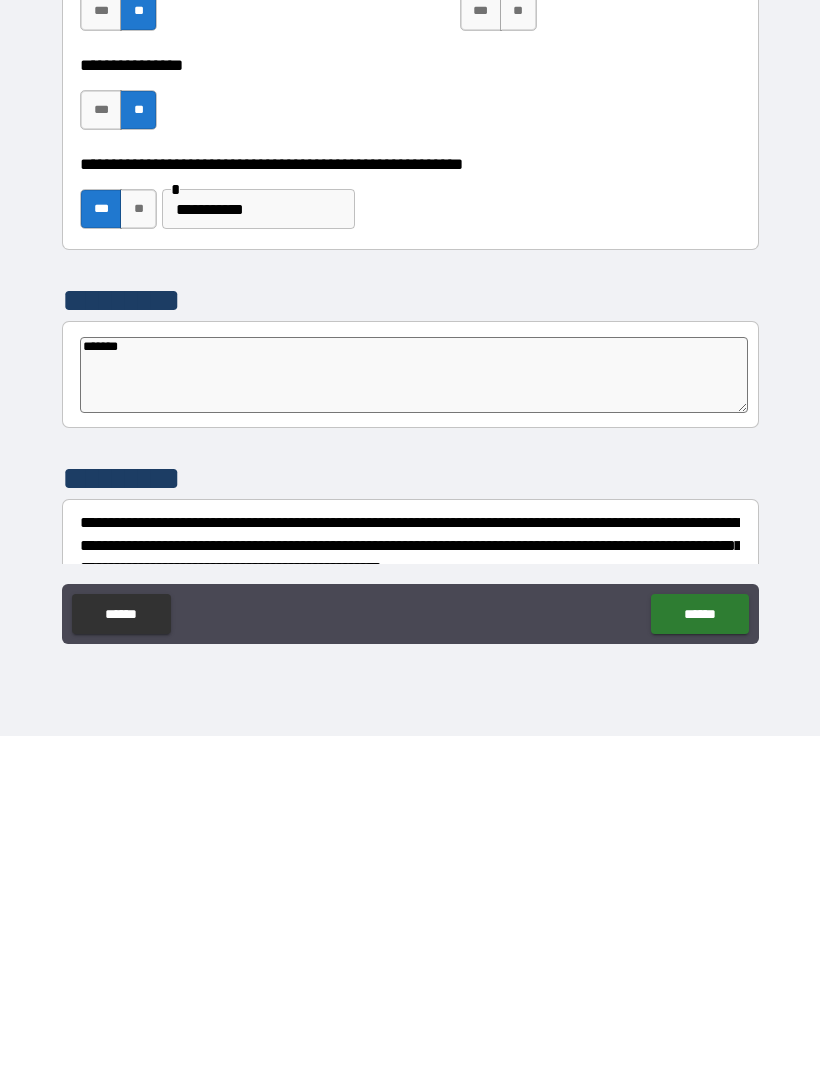 type on "*" 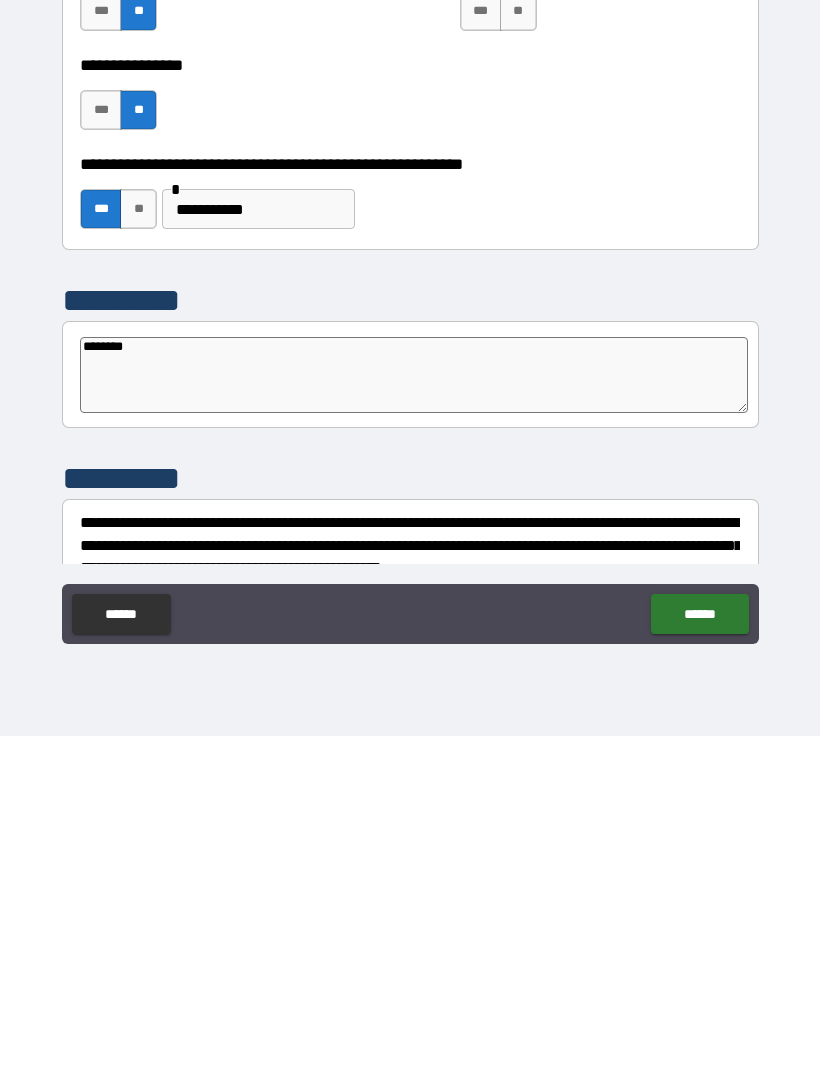 type on "*" 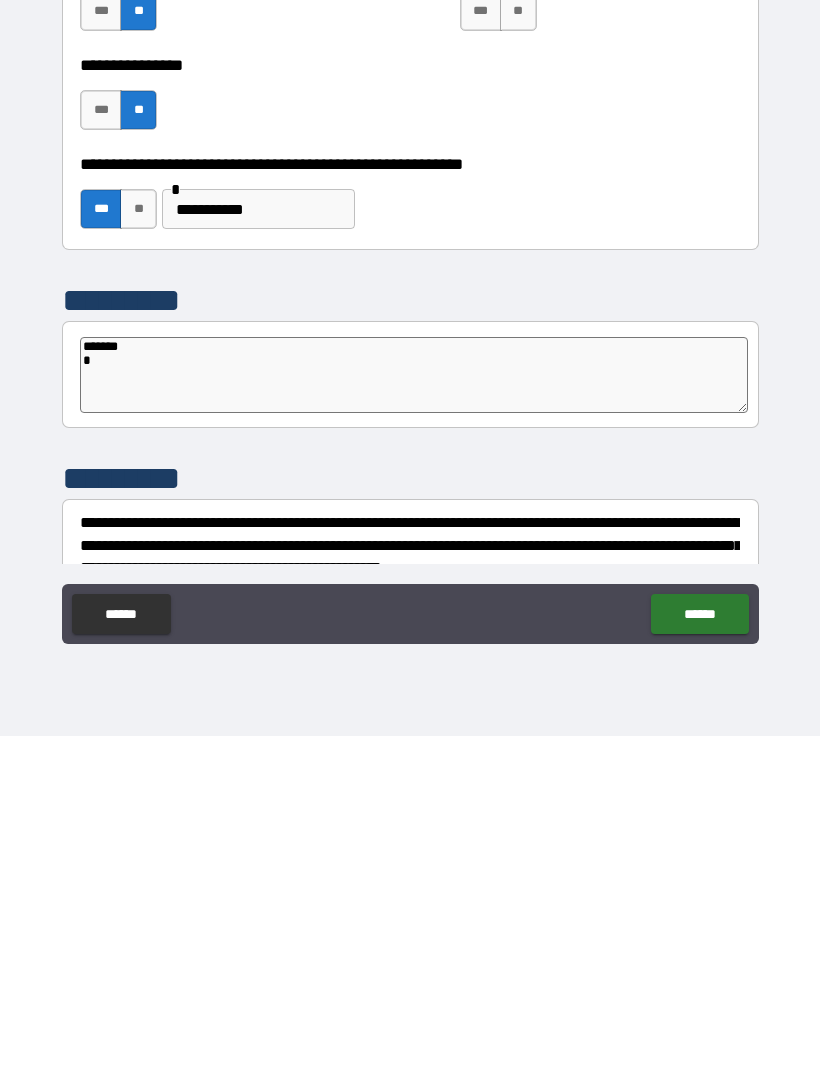 type on "*" 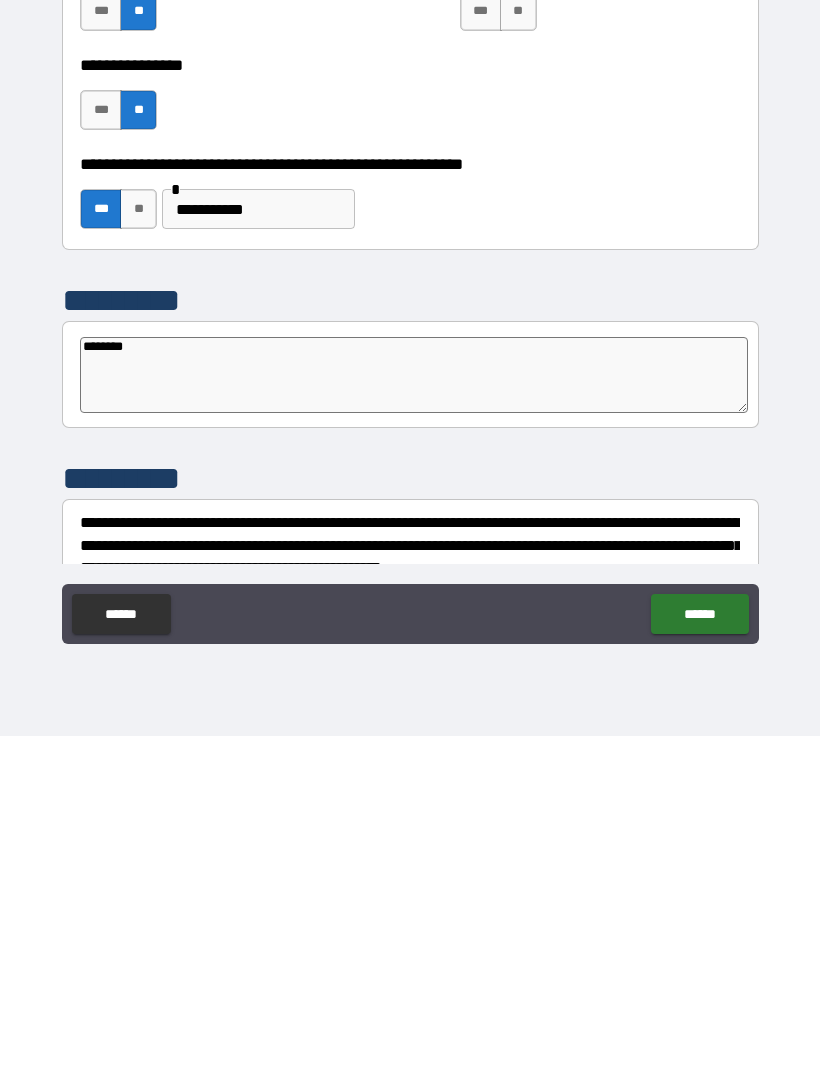type on "*" 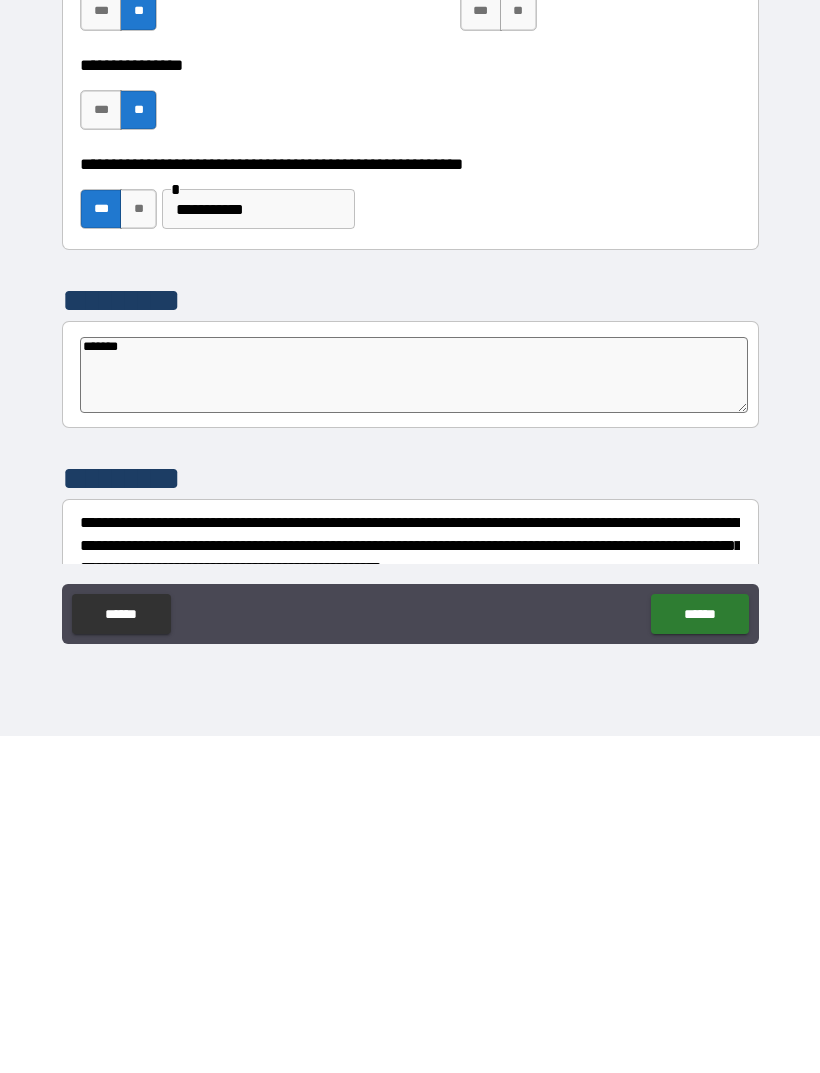 type on "*" 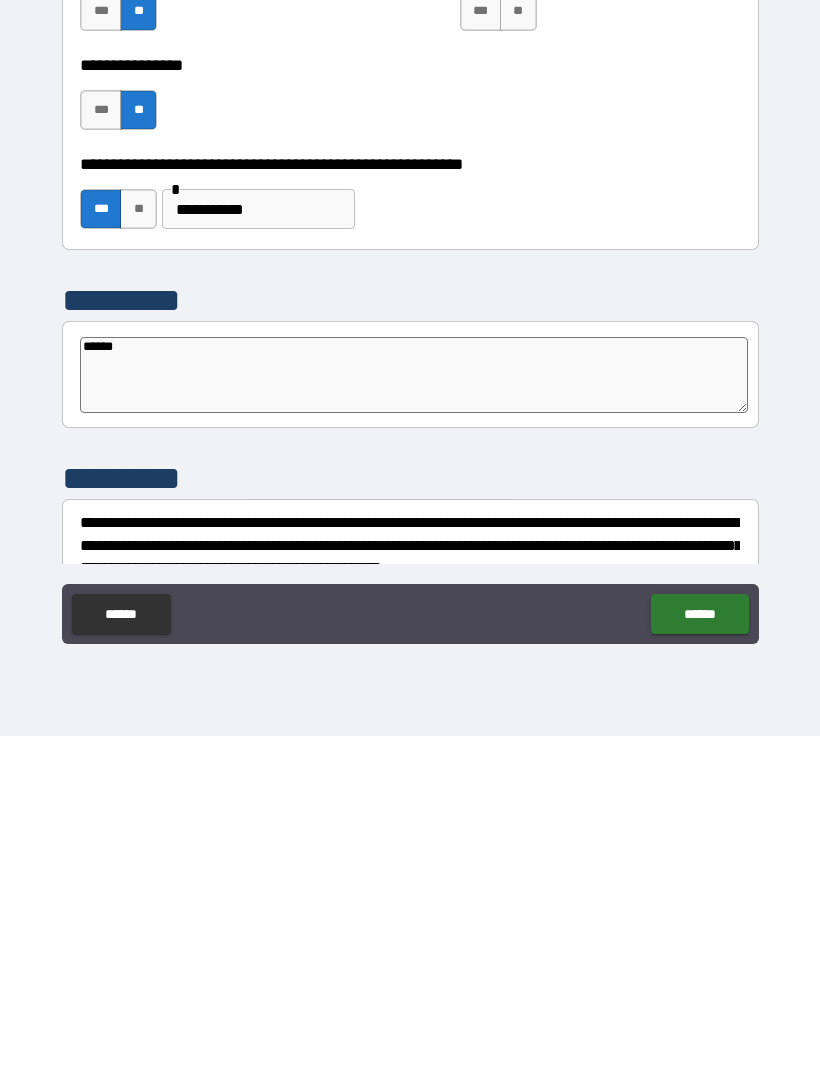 type on "*" 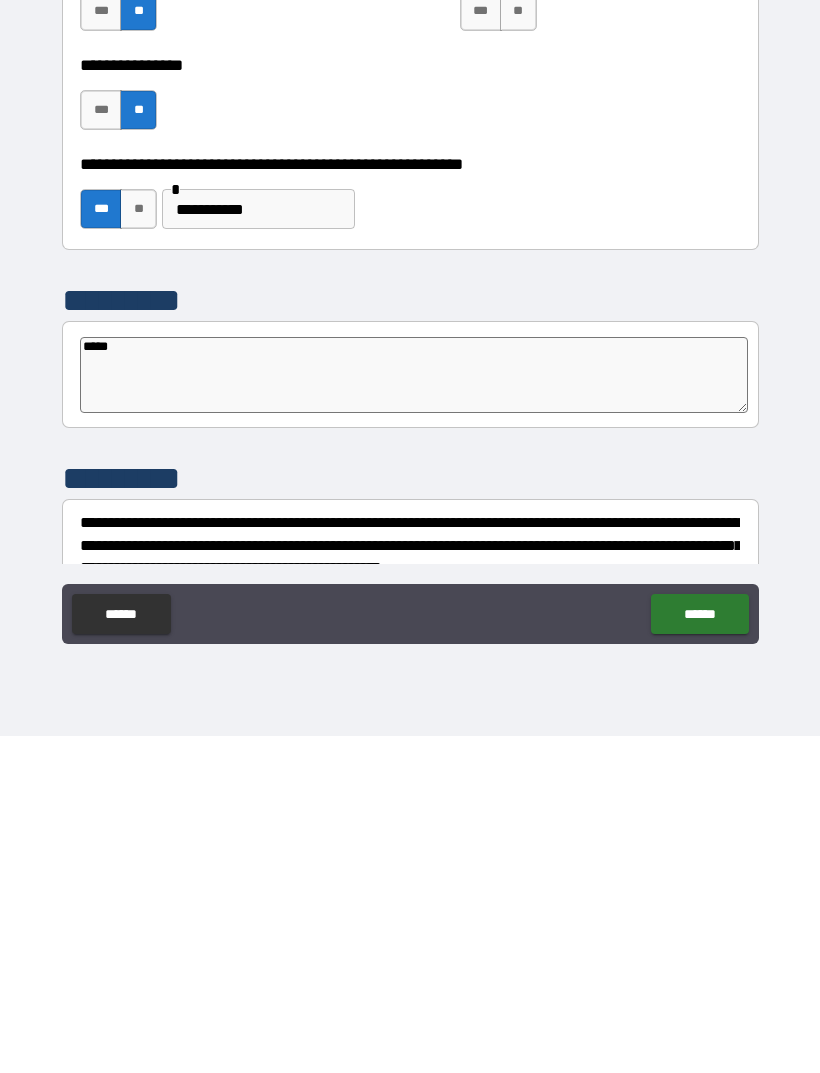 type on "*" 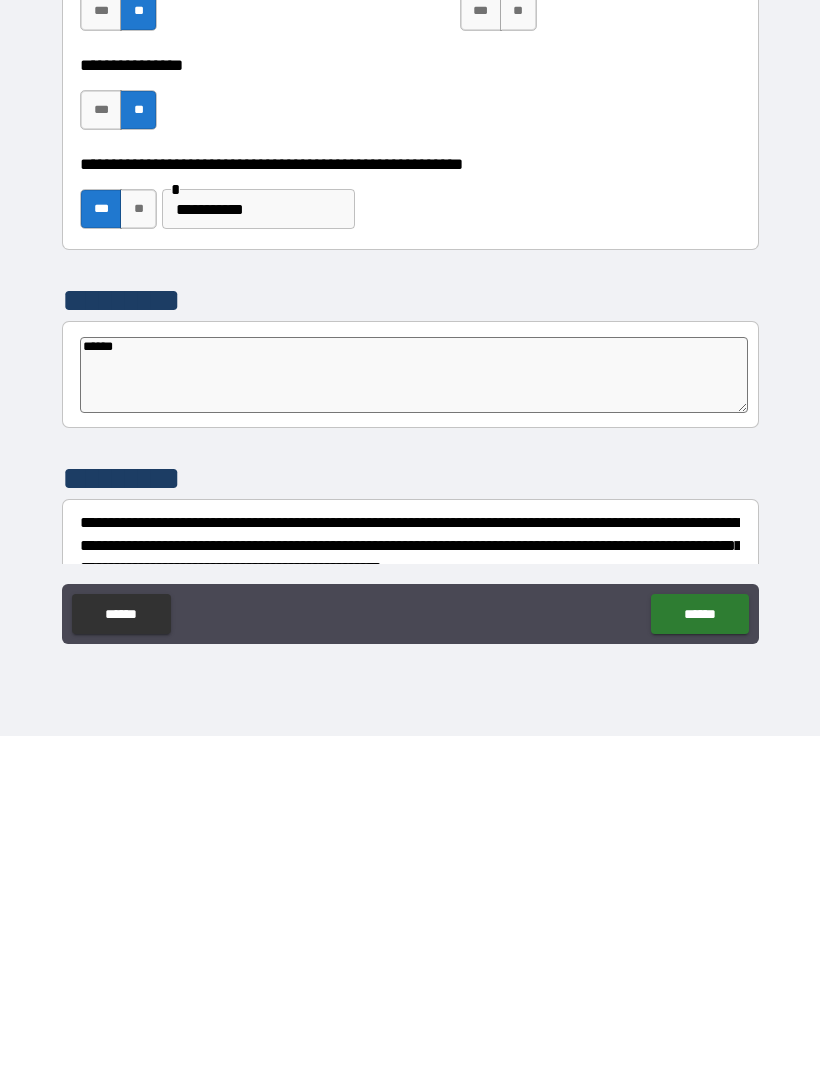 type on "*" 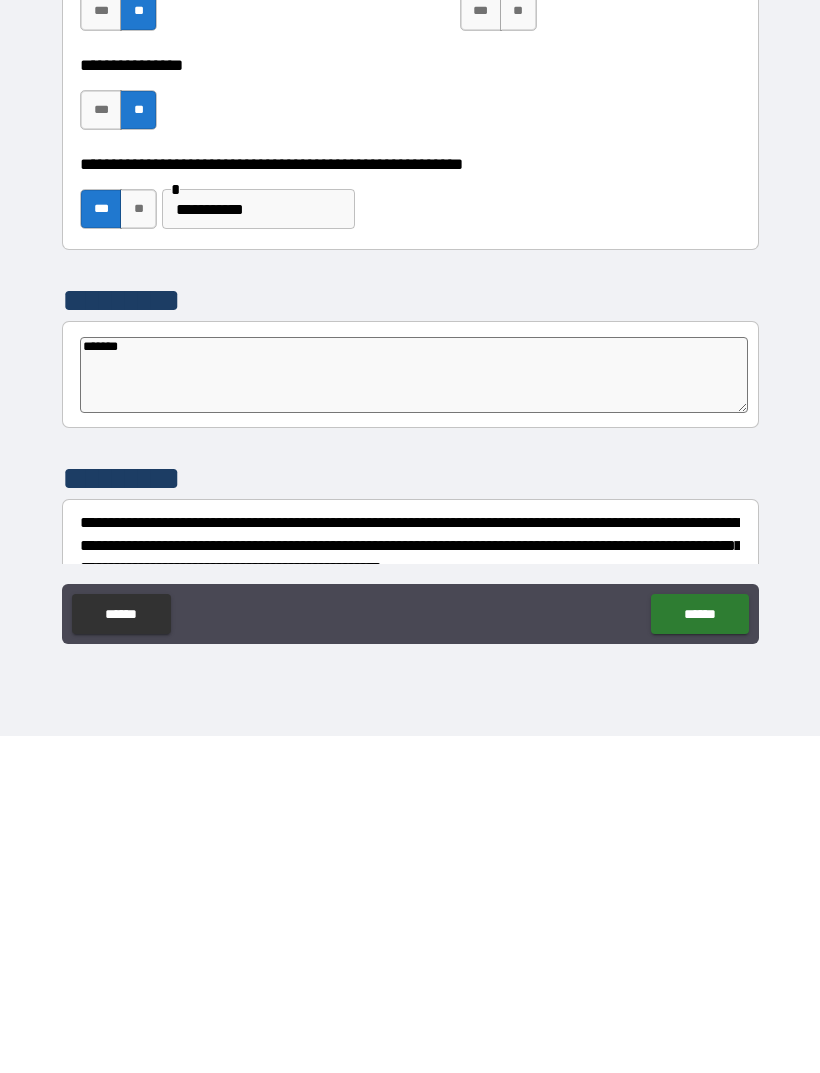 type on "*" 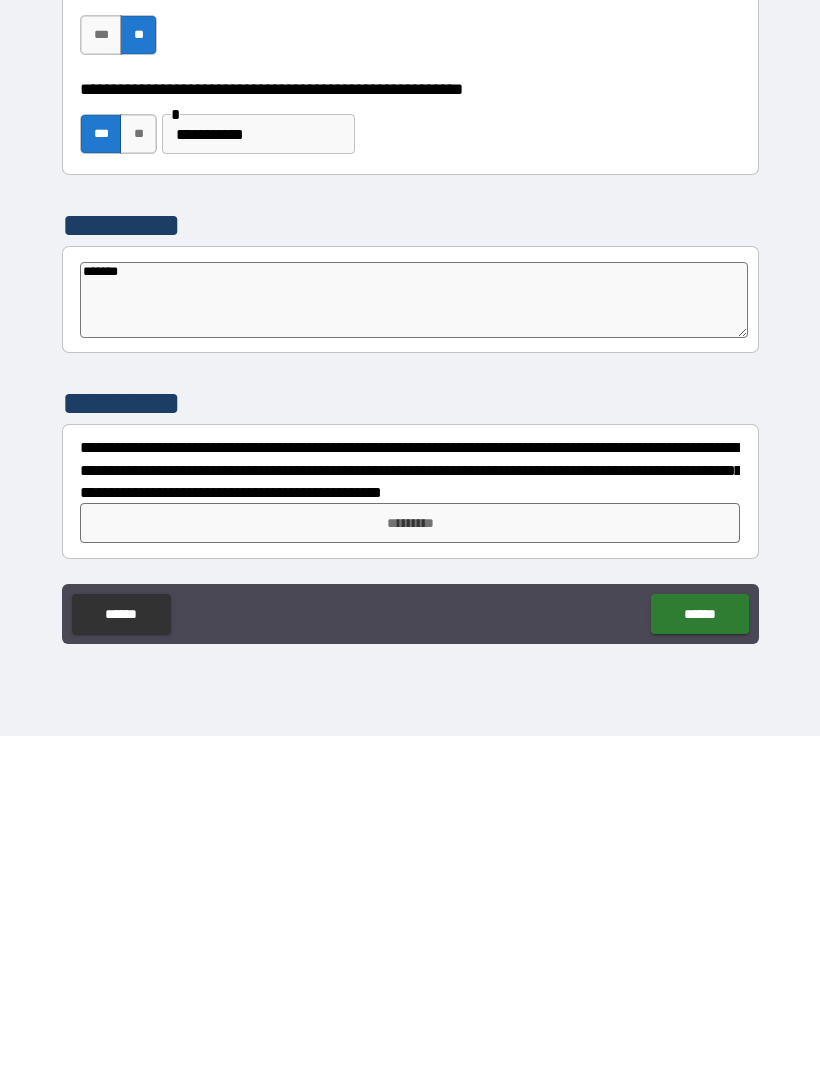 scroll, scrollTop: 5944, scrollLeft: 0, axis: vertical 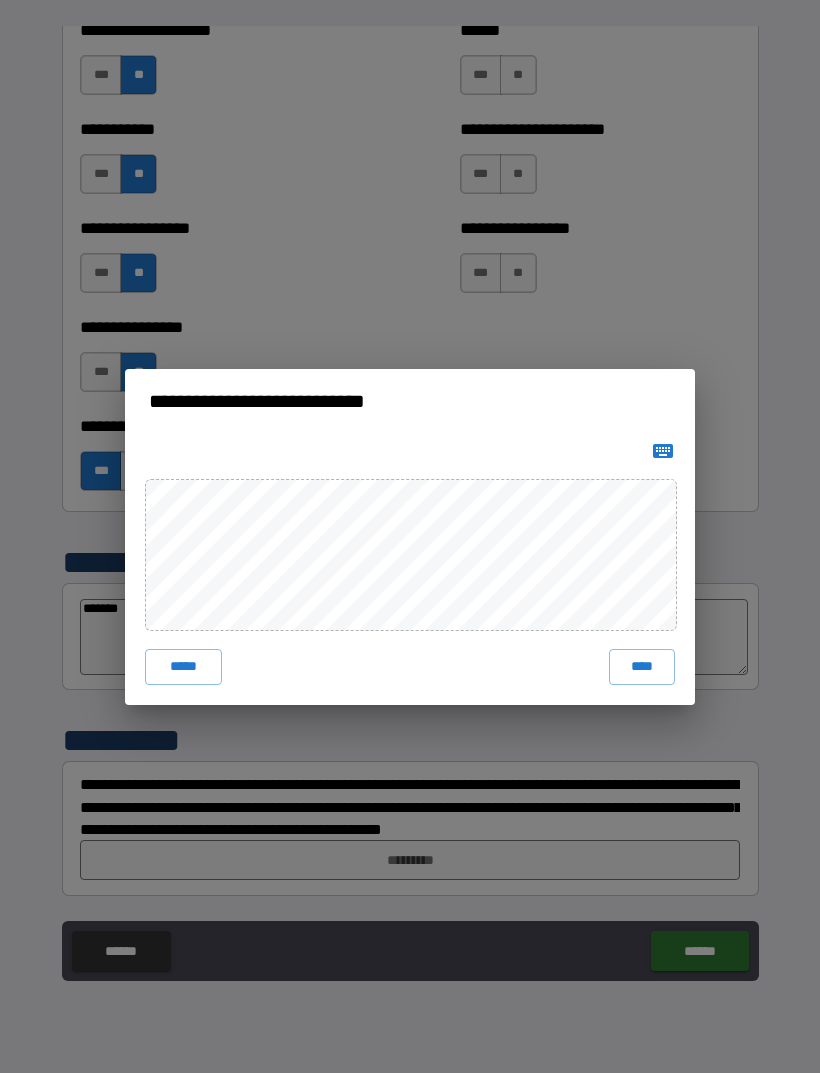 click on "****" at bounding box center [642, 667] 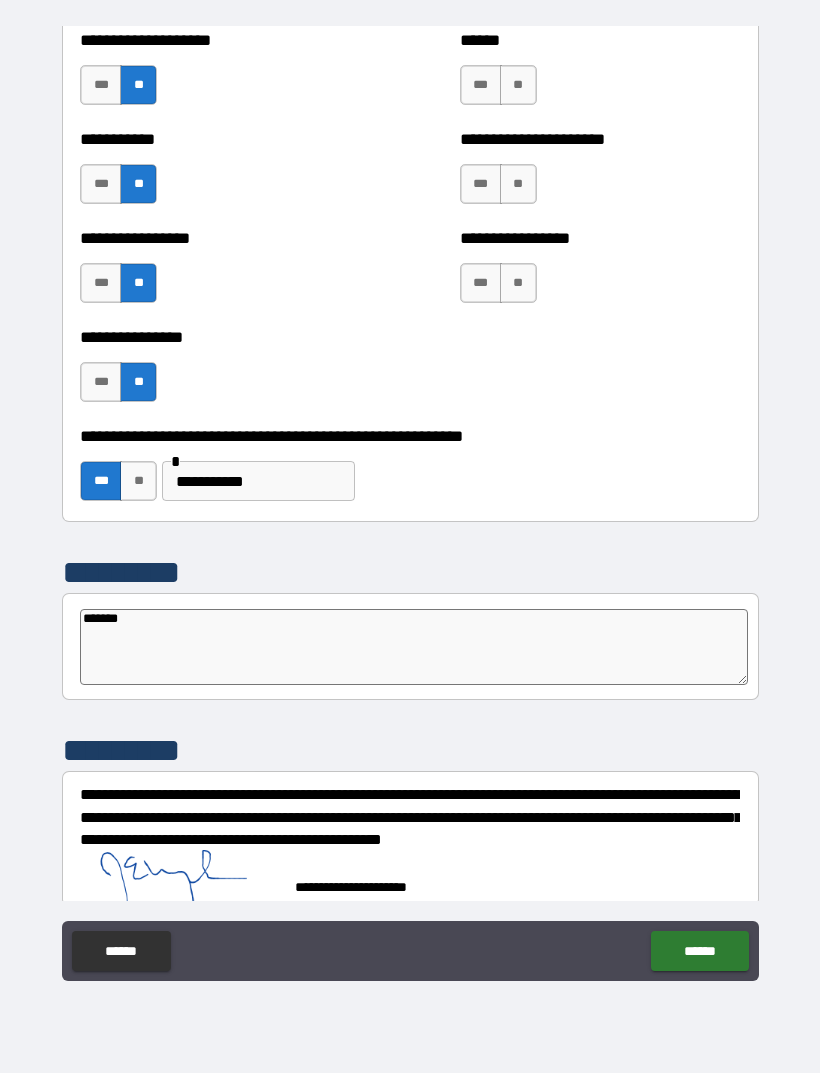 type on "*" 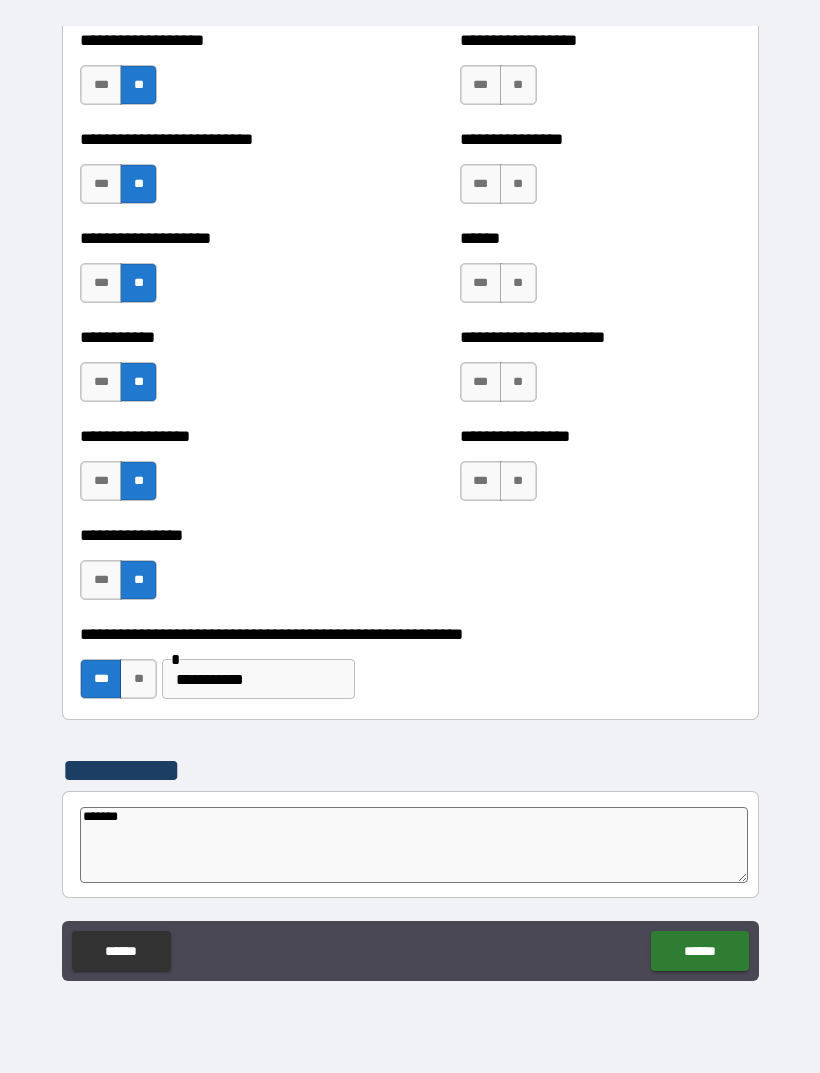 scroll, scrollTop: 5720, scrollLeft: 0, axis: vertical 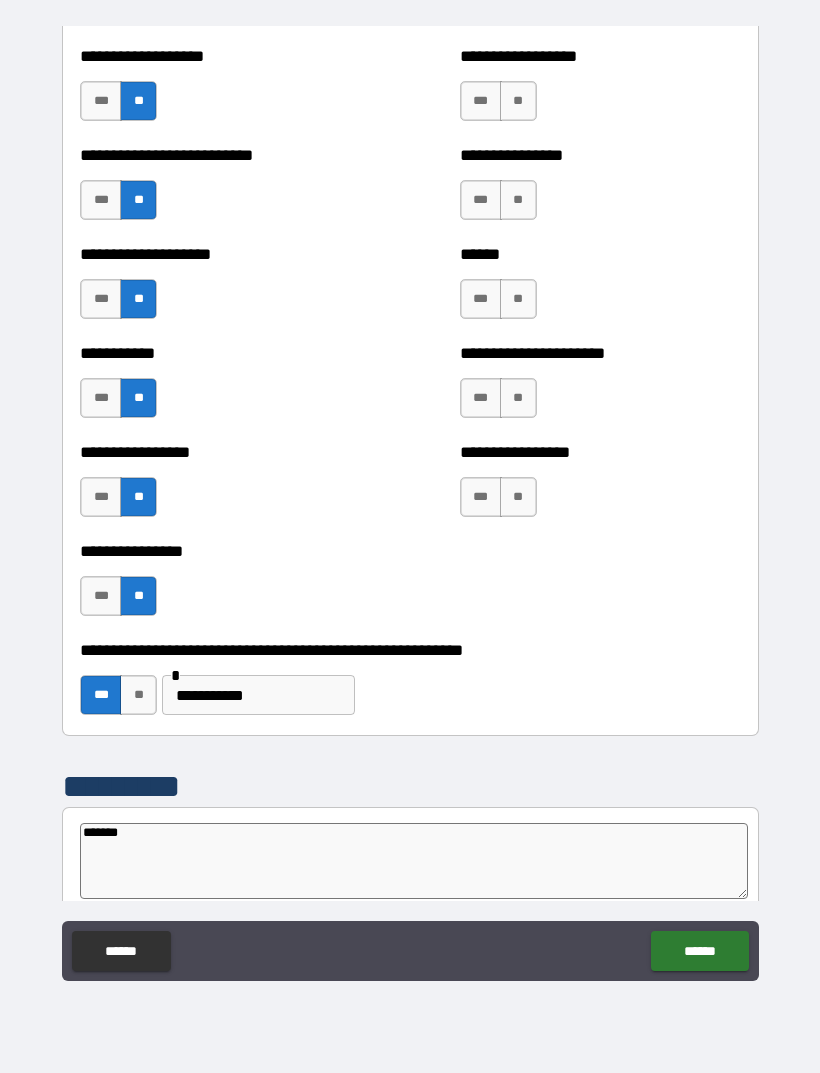 click on "******" at bounding box center (699, 951) 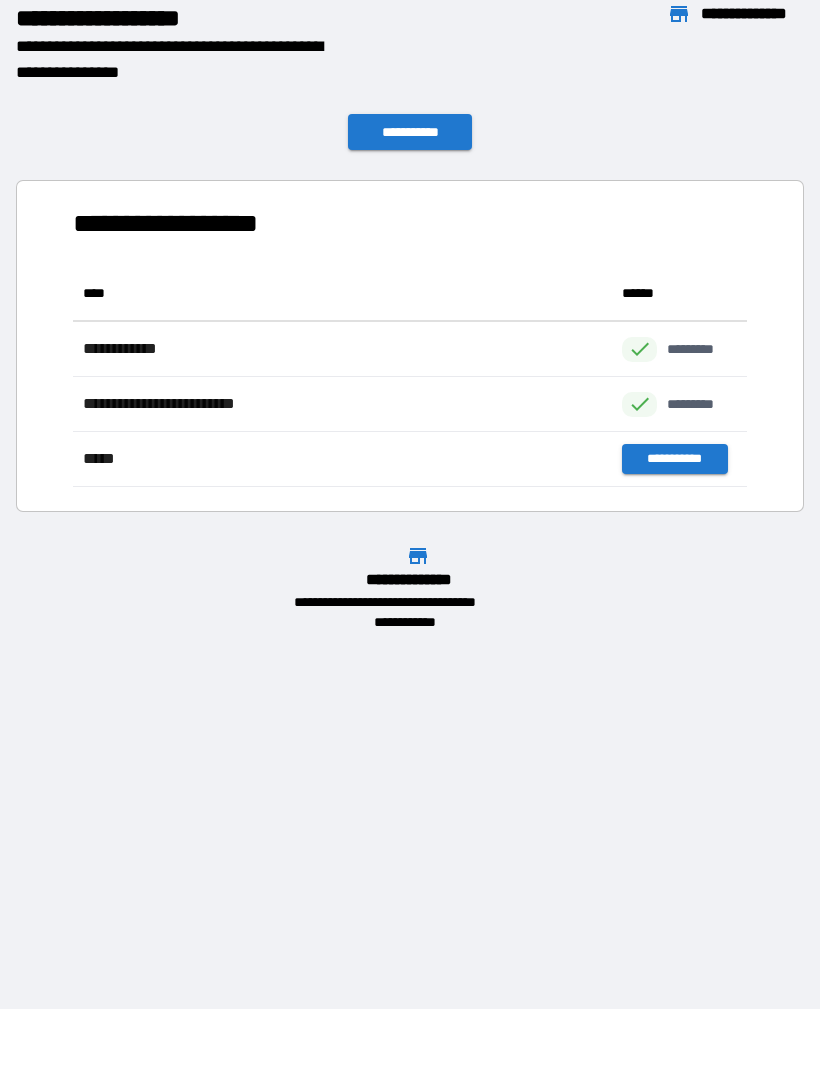 scroll, scrollTop: 1, scrollLeft: 1, axis: both 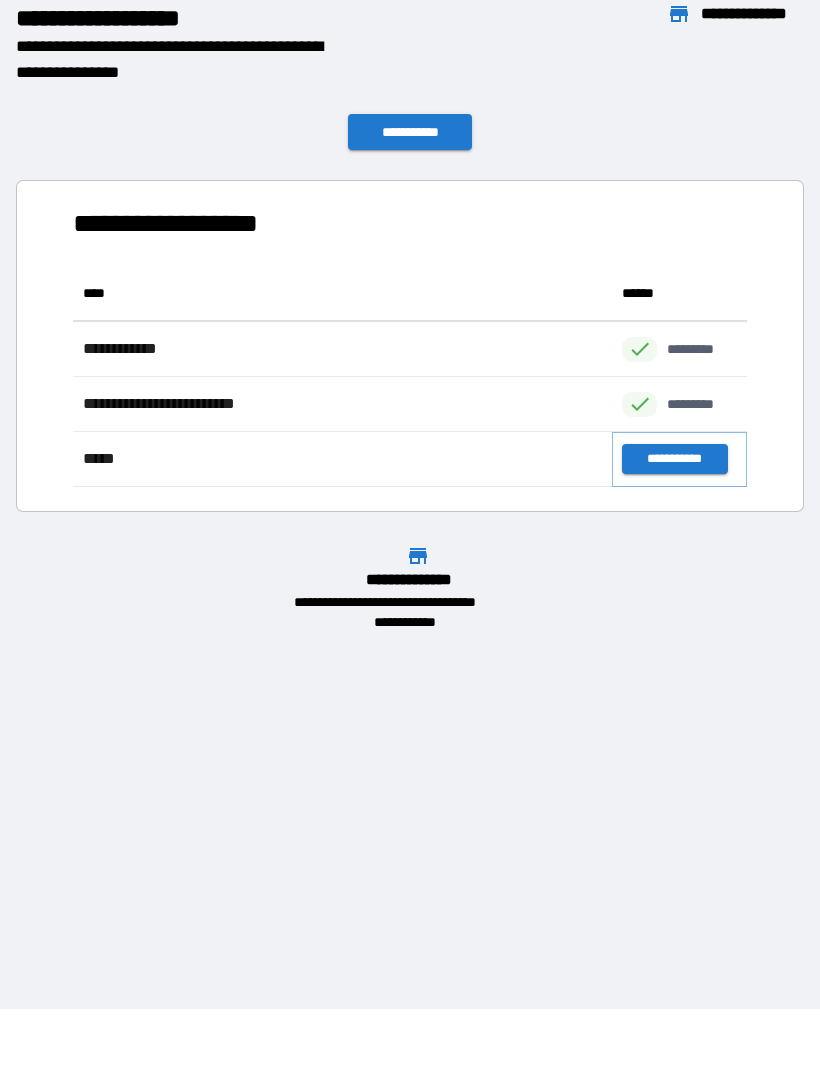 click on "**********" at bounding box center (674, 459) 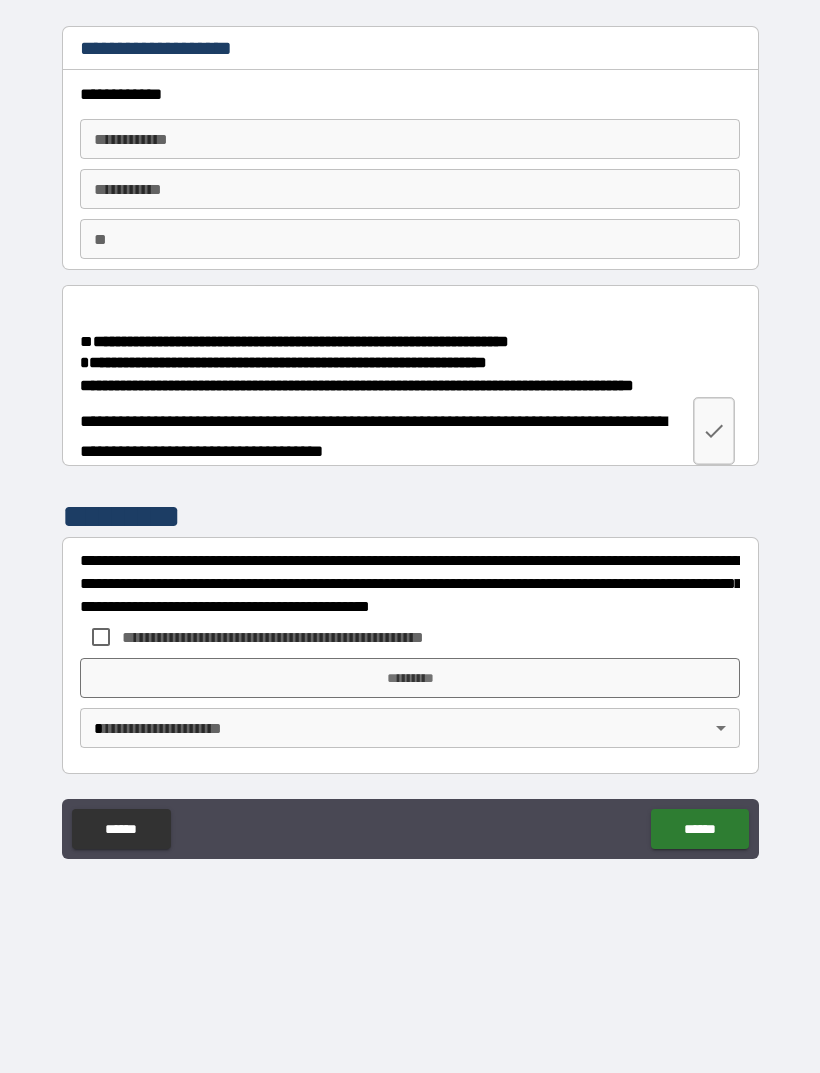 click on "**********" at bounding box center [410, 139] 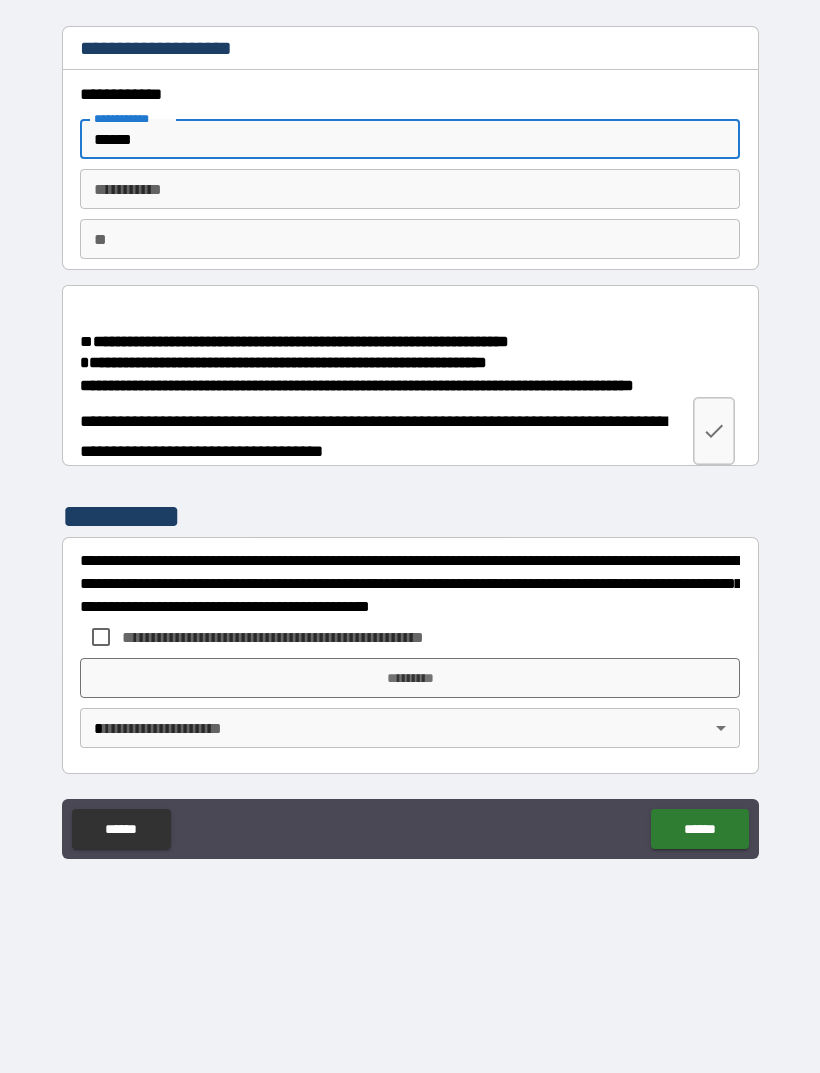 type on "******" 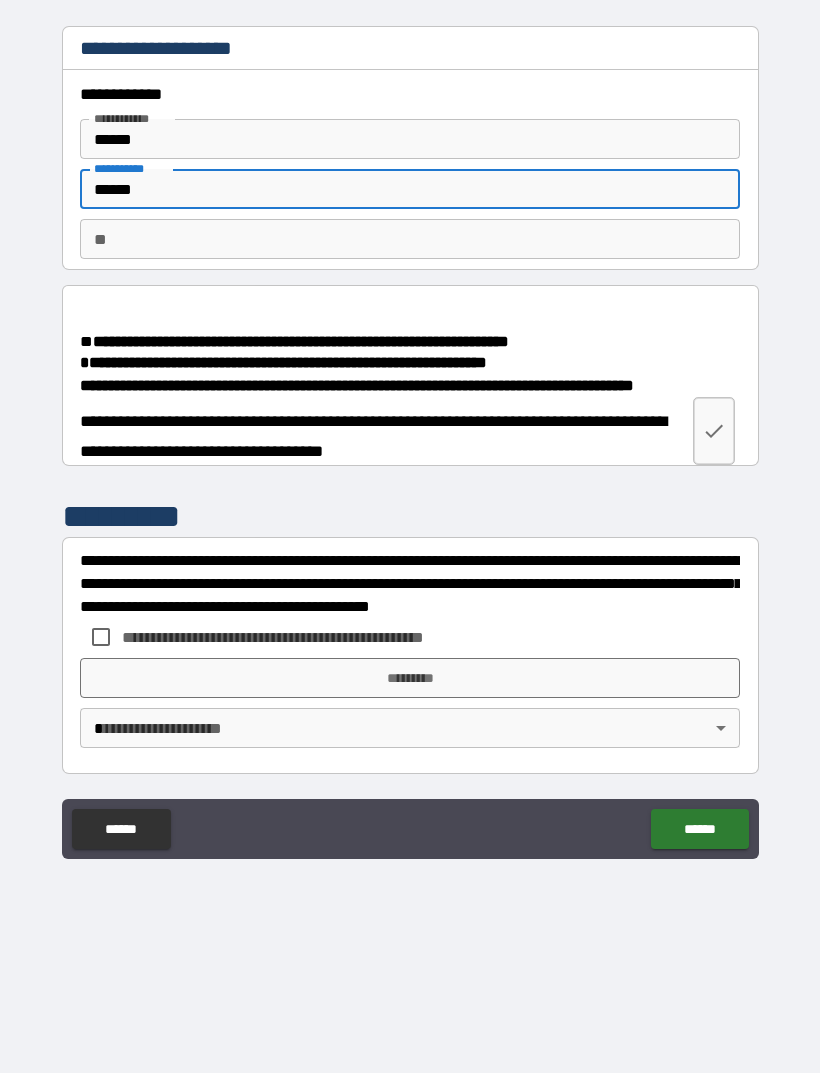 click on "**" at bounding box center (410, 239) 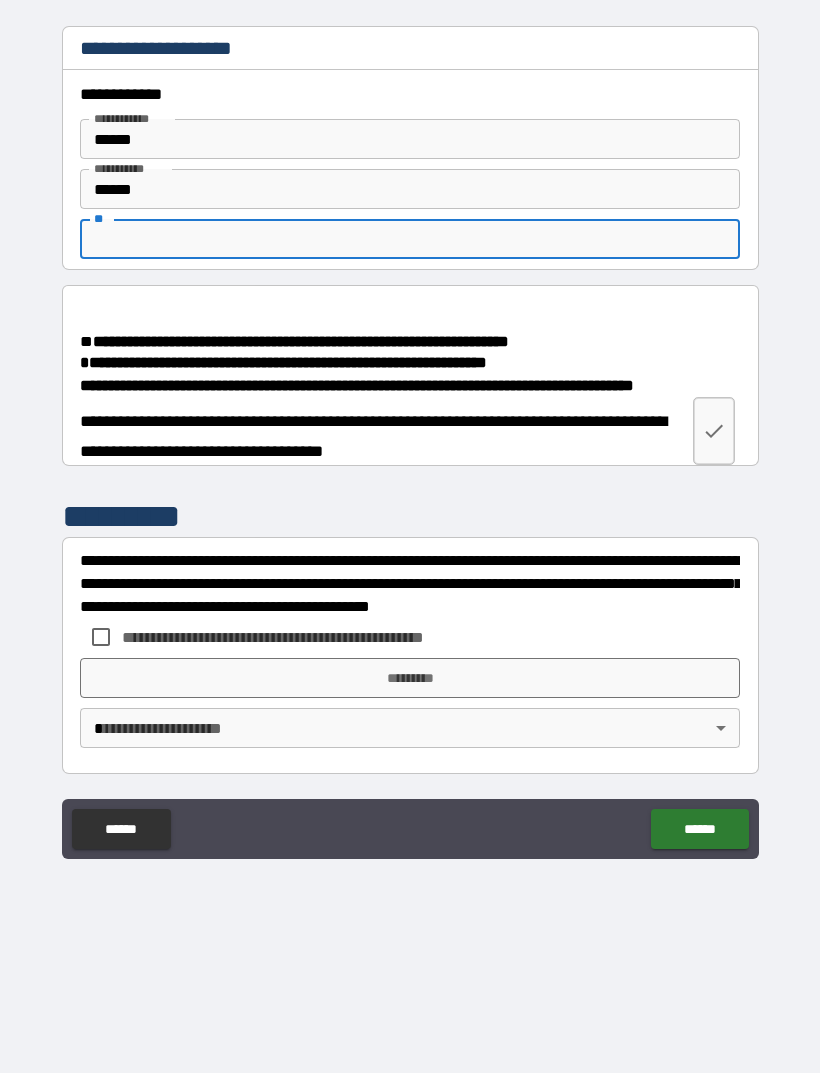 click on "*****" at bounding box center [410, 189] 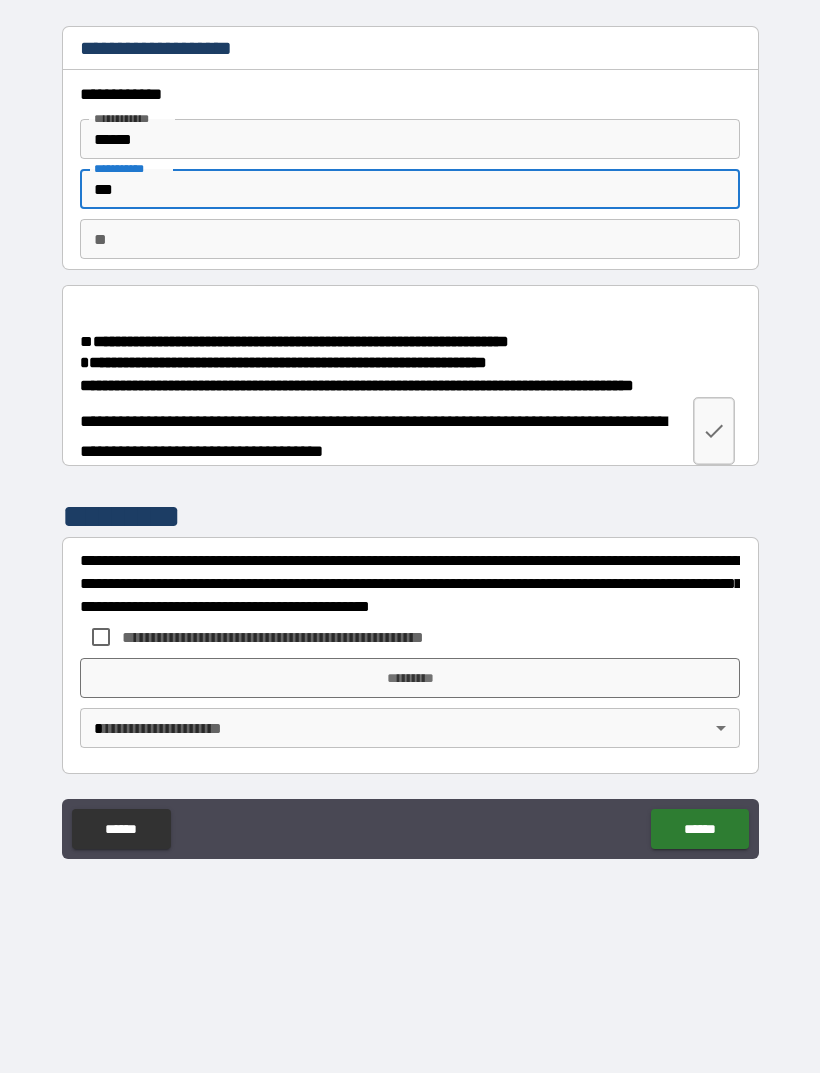 type on "*" 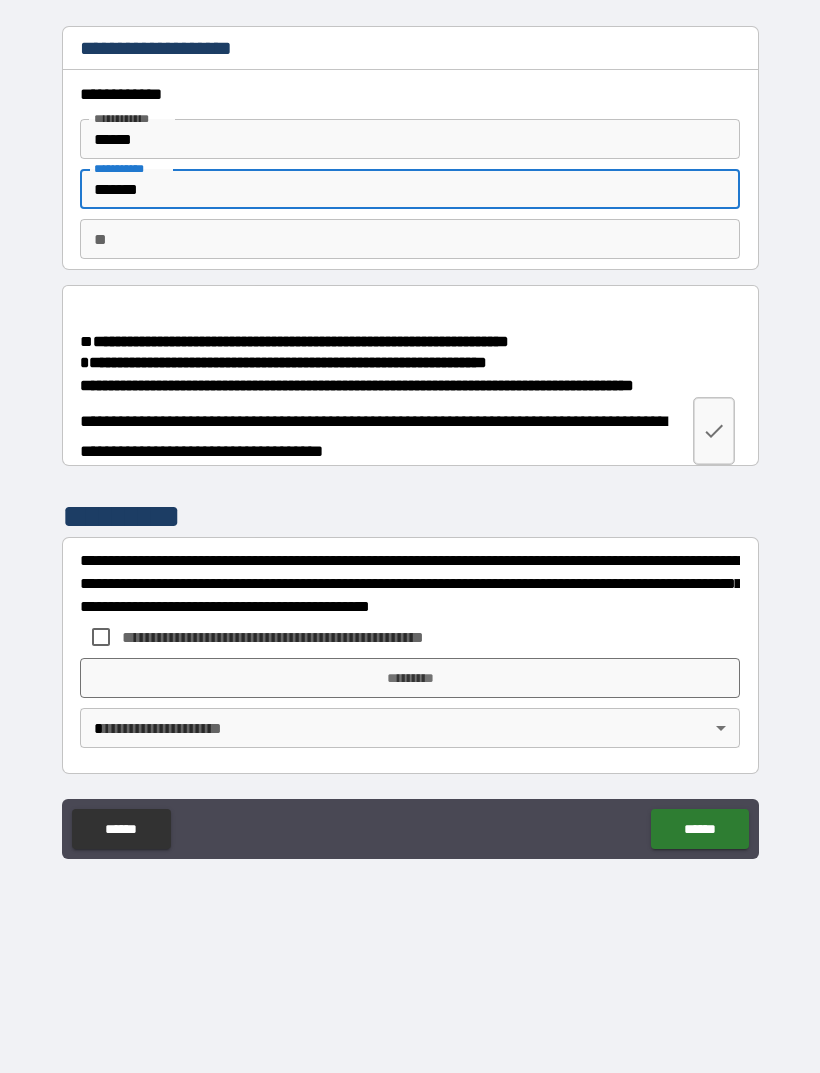 type on "******" 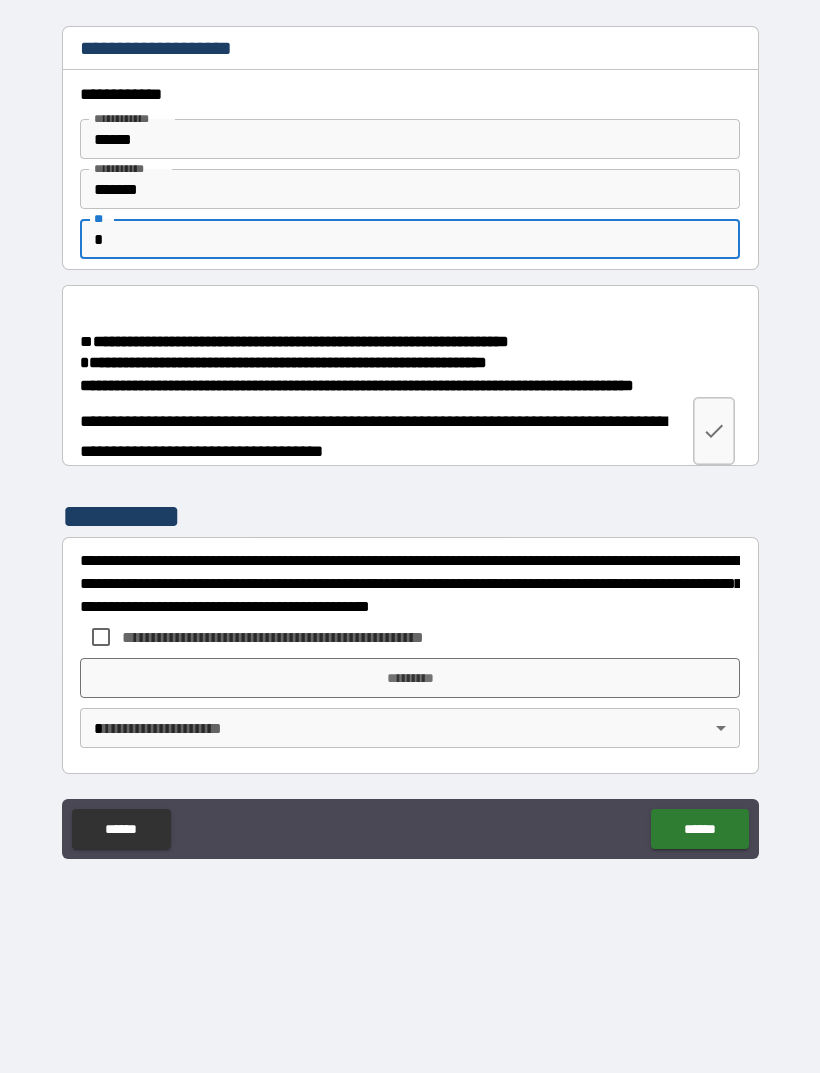type on "*" 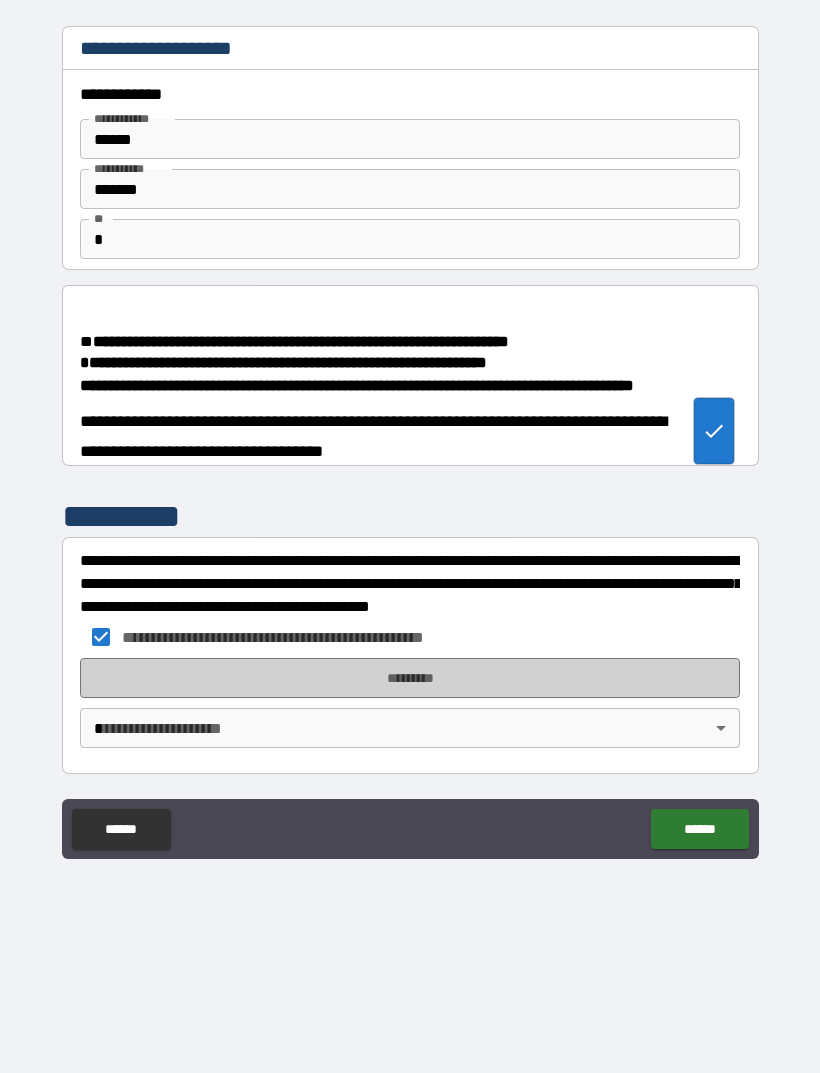 click on "*********" at bounding box center (410, 678) 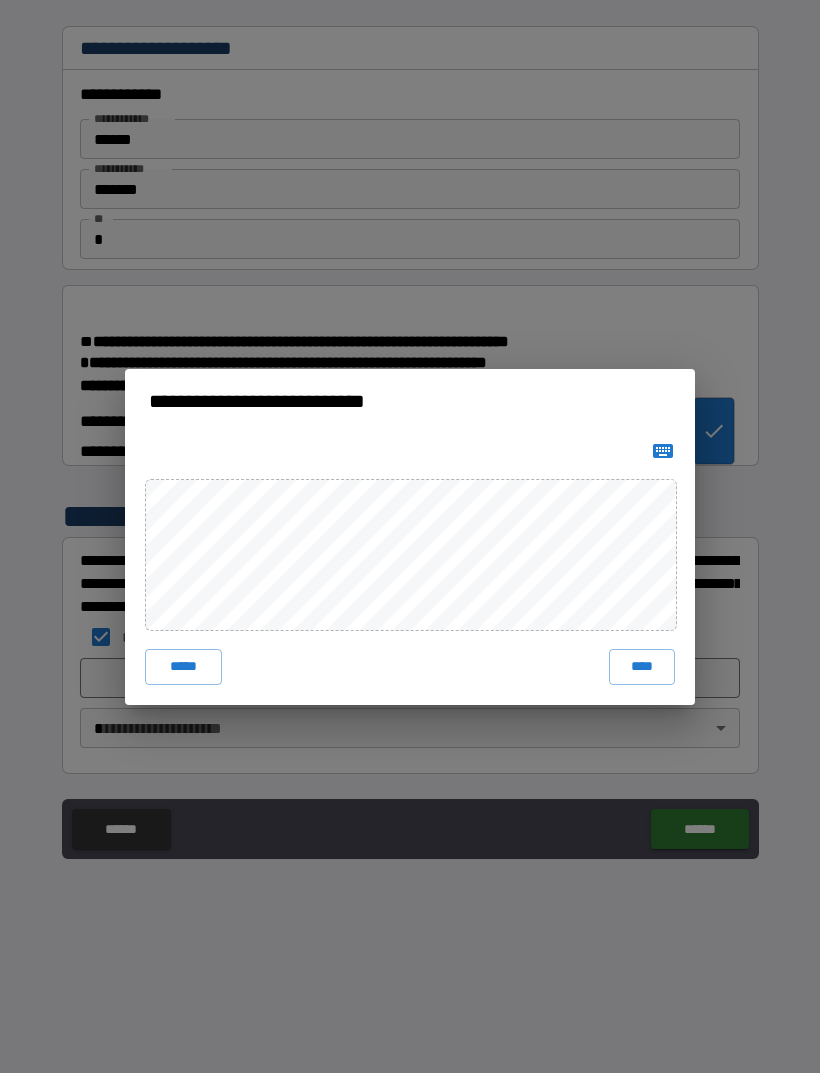 click on "****" at bounding box center (642, 667) 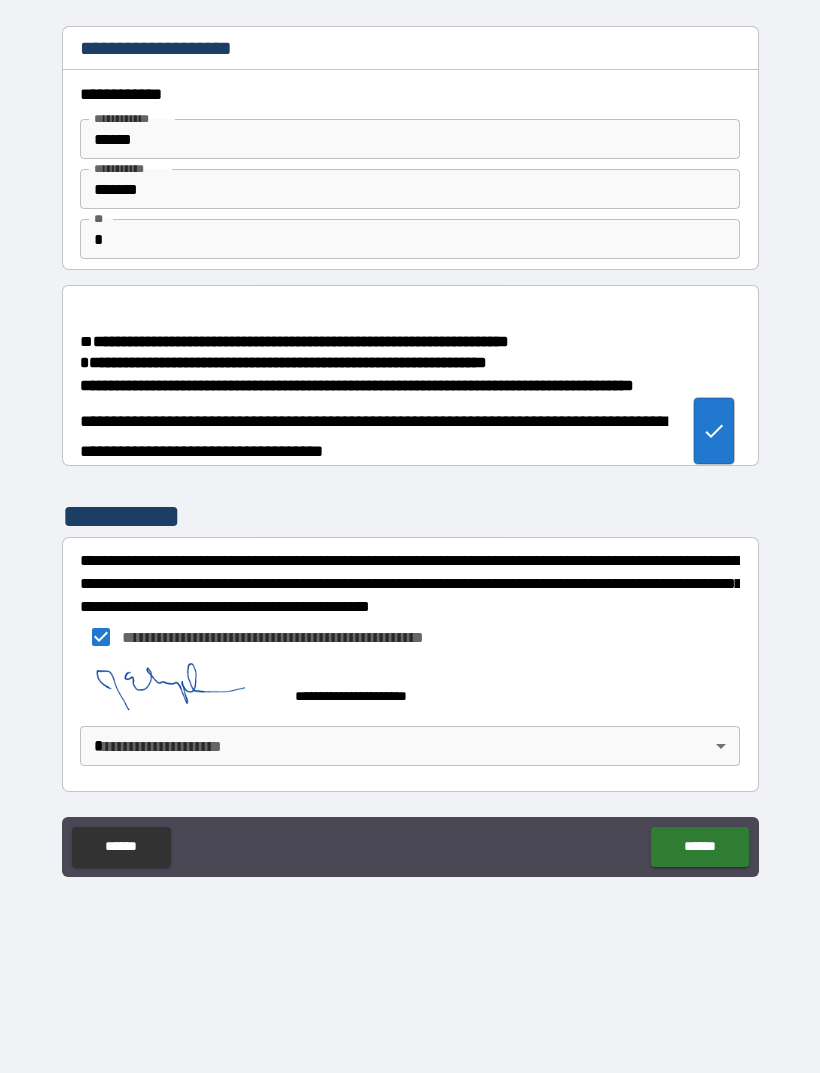 click on "******" at bounding box center [699, 847] 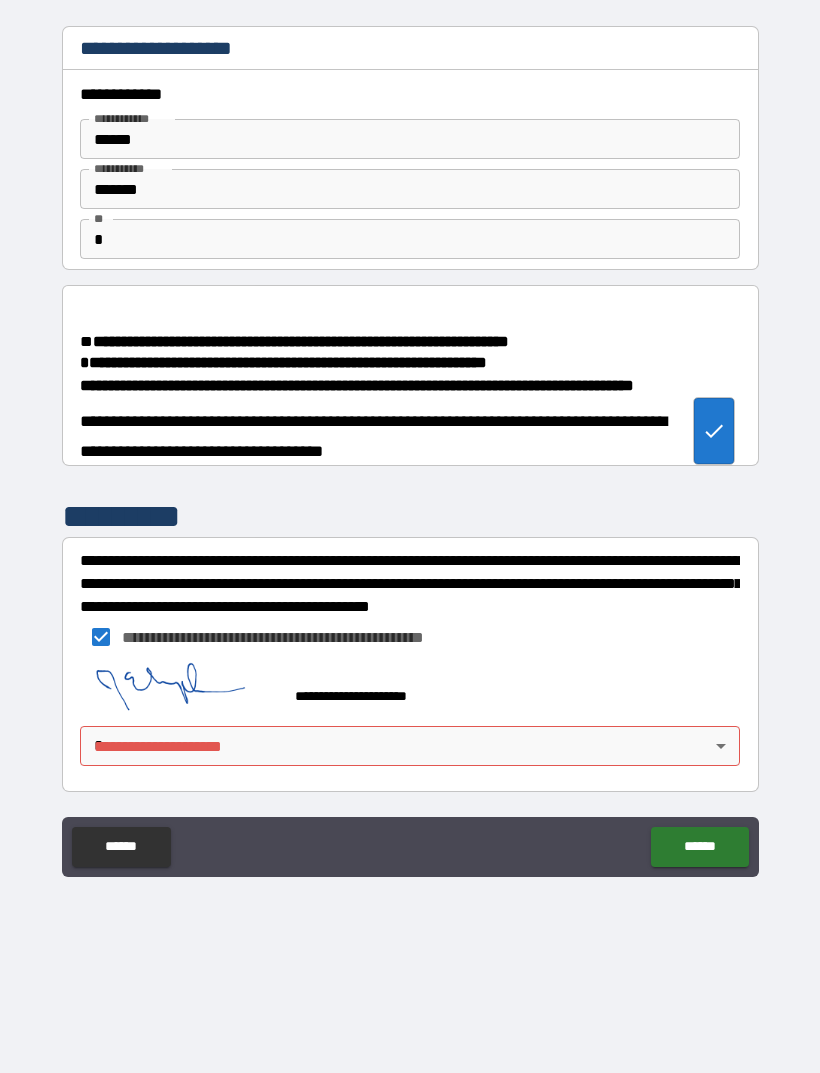 click on "**********" at bounding box center [410, 504] 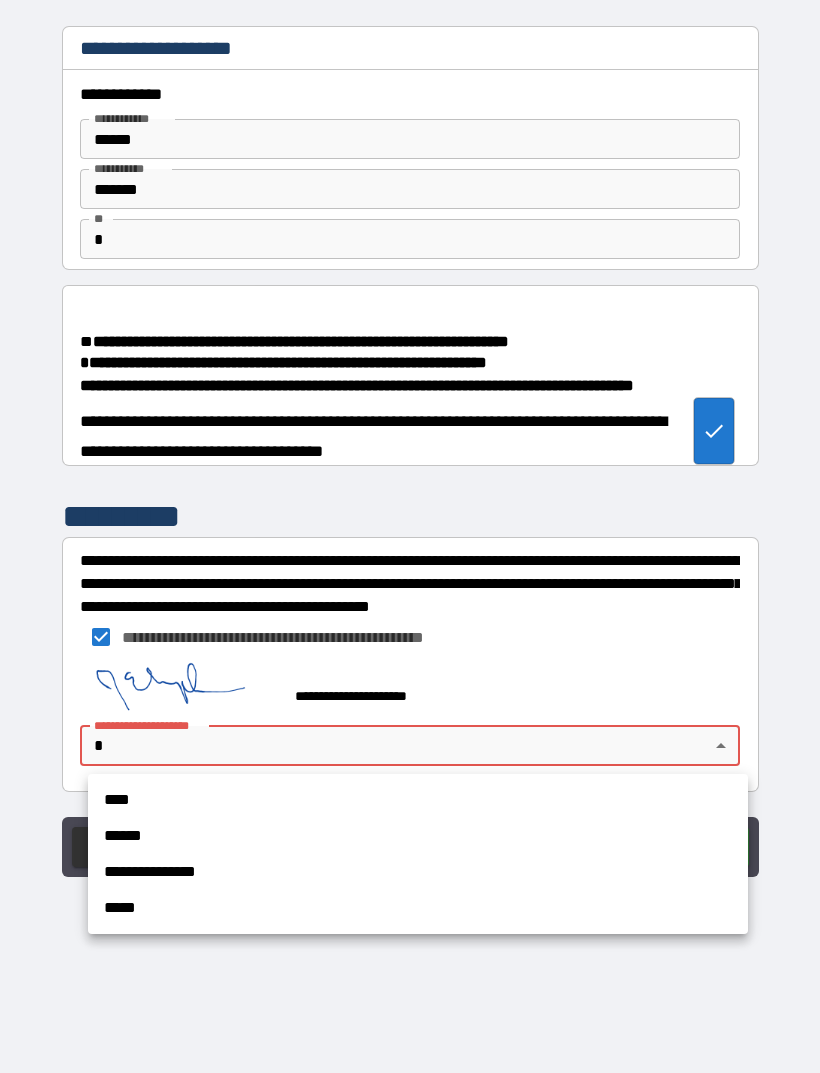 click on "****" at bounding box center [418, 800] 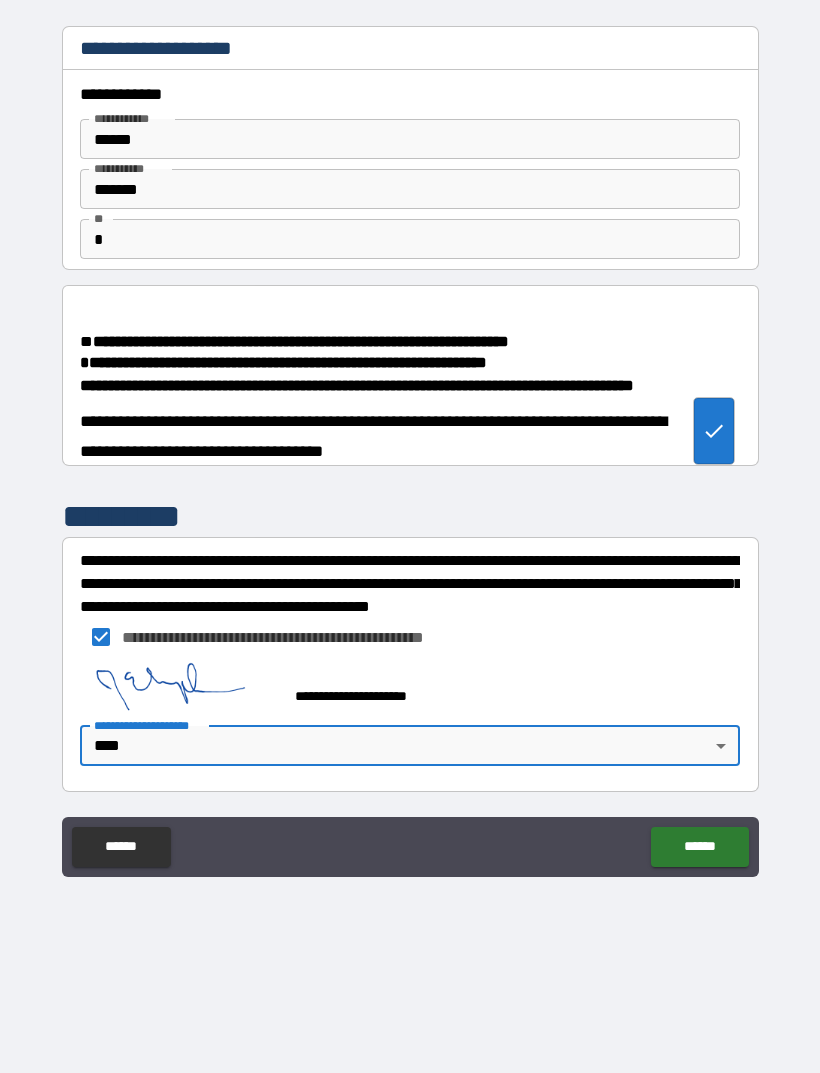 click on "******" at bounding box center (699, 847) 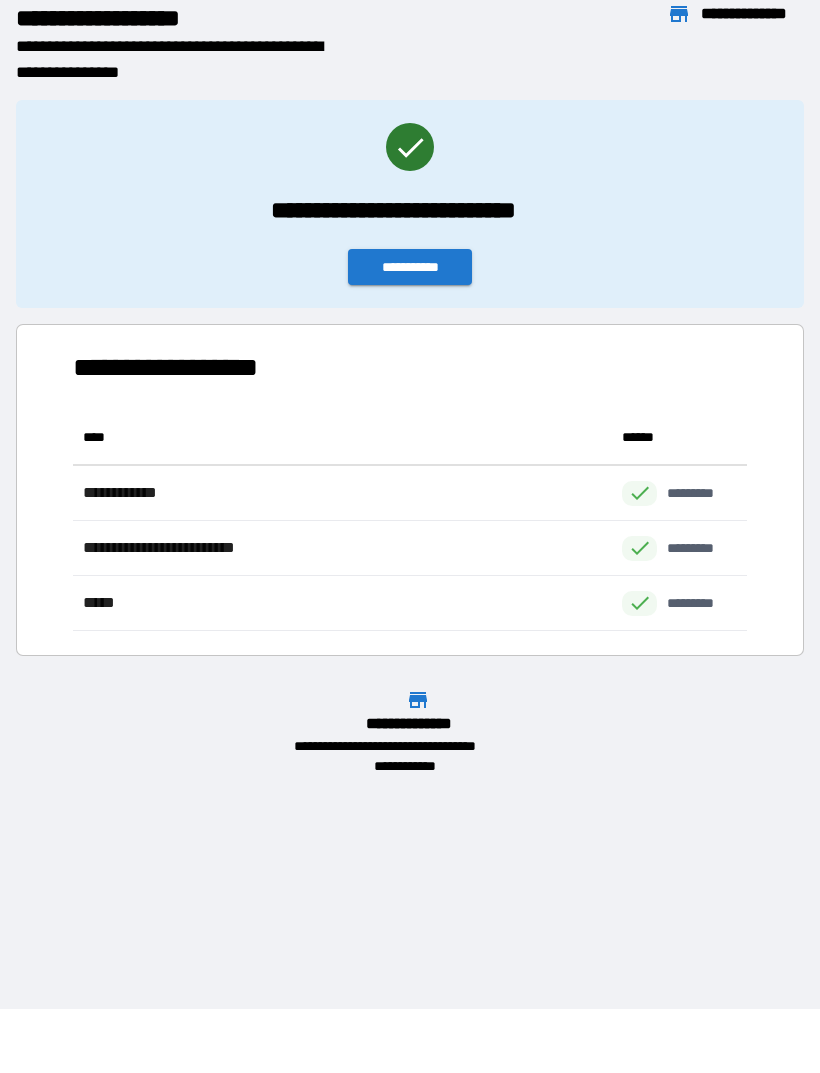 scroll, scrollTop: 1, scrollLeft: 1, axis: both 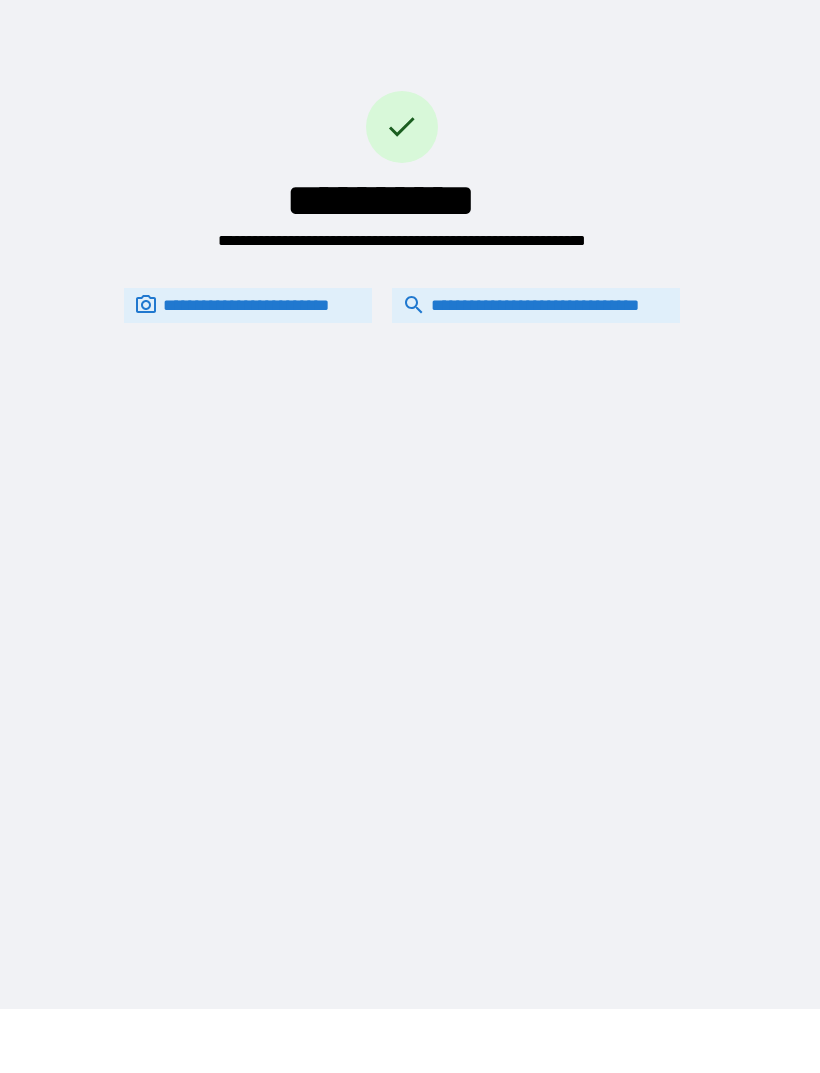 click on "**********" at bounding box center (536, 305) 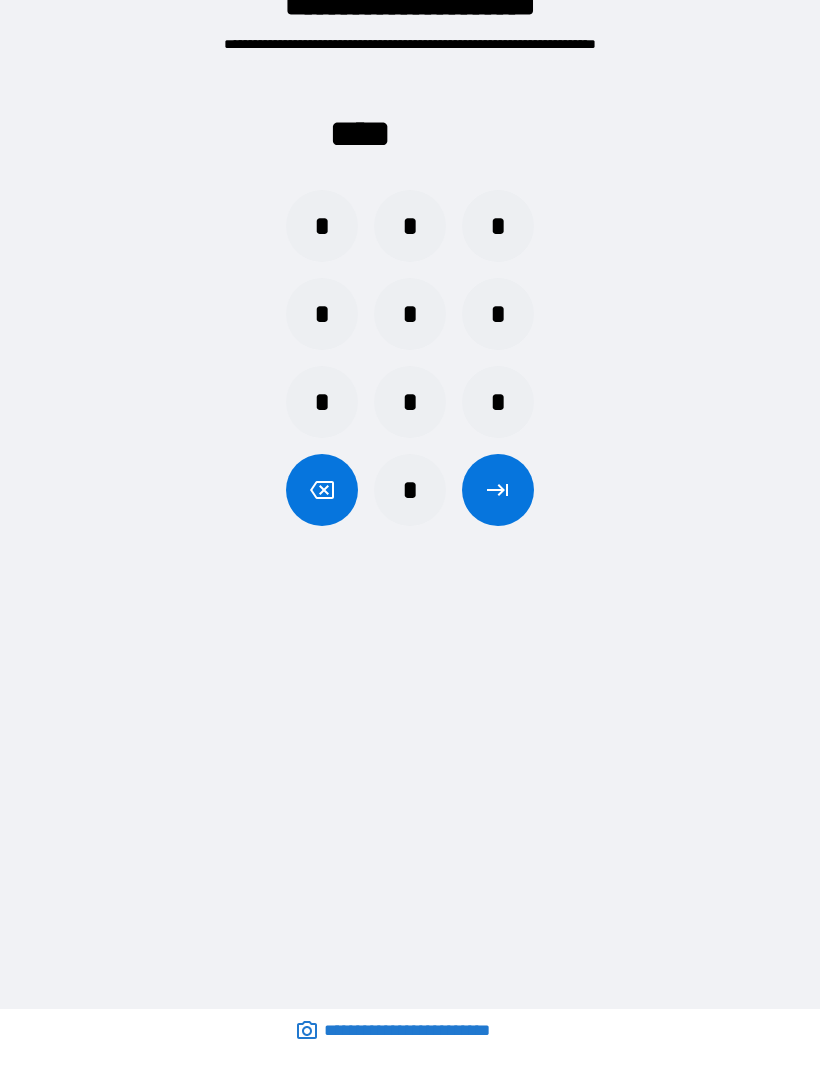 click on "*" at bounding box center [322, 226] 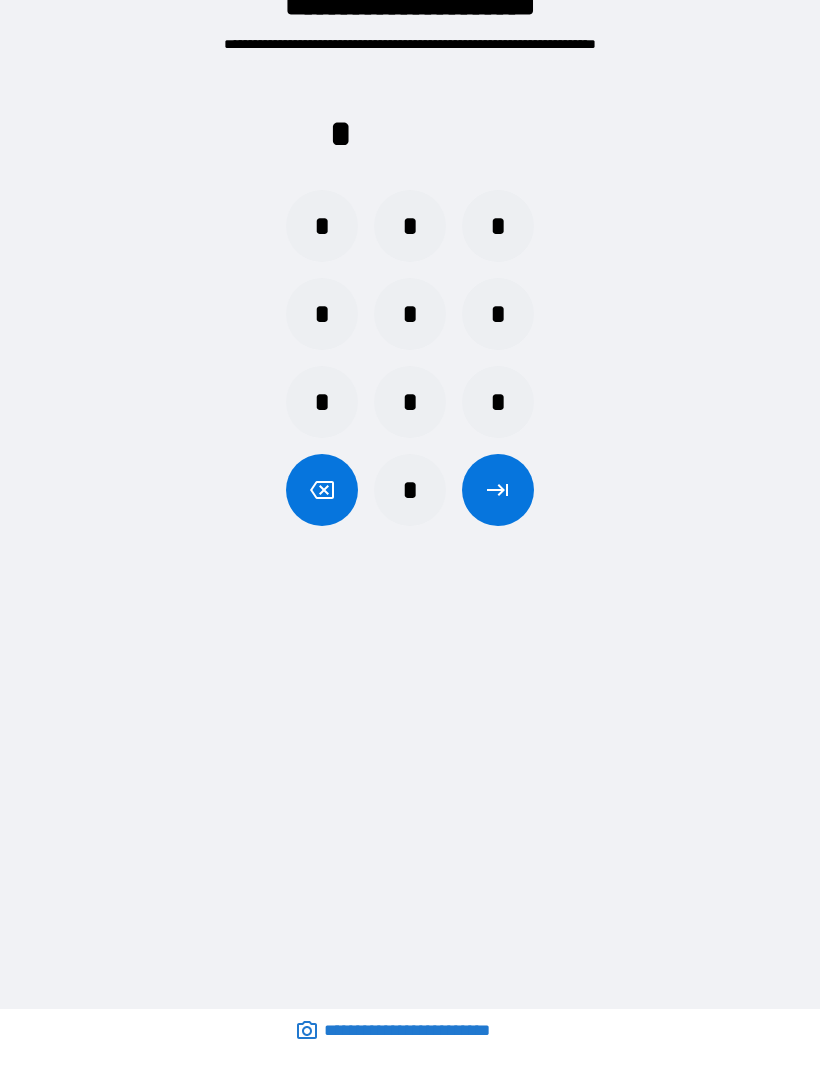 click on "*" at bounding box center (410, 226) 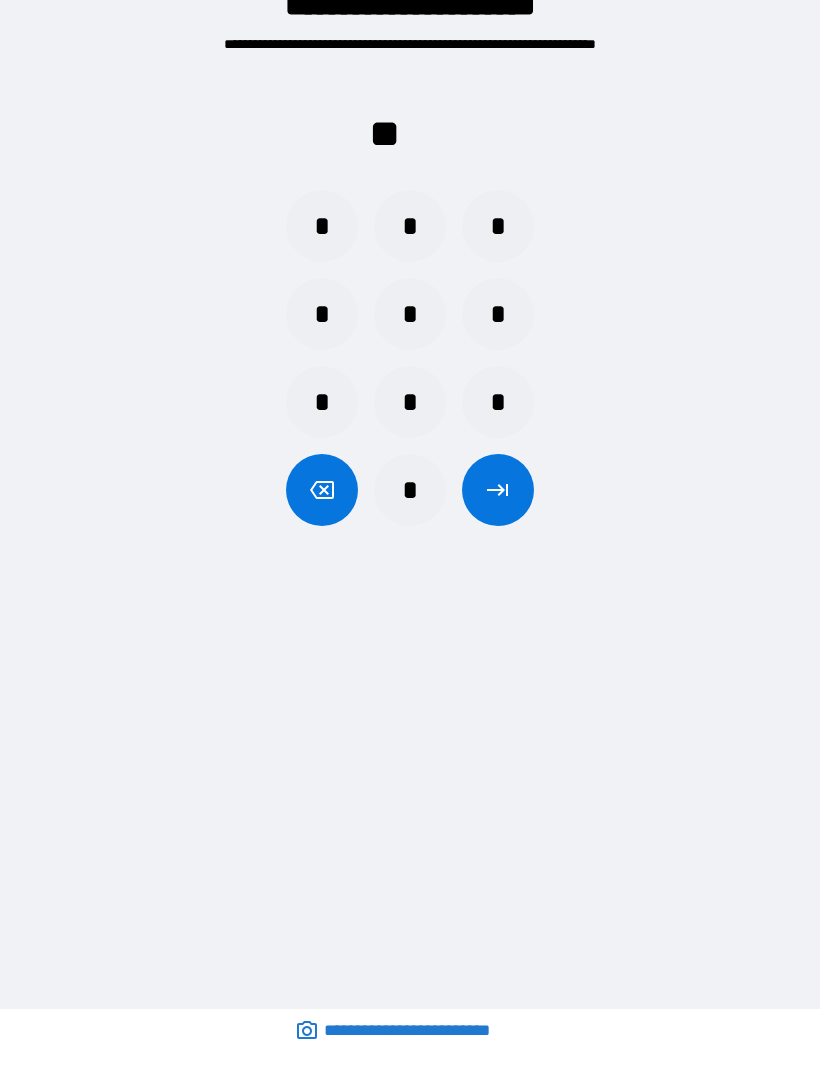 click on "*" at bounding box center (498, 226) 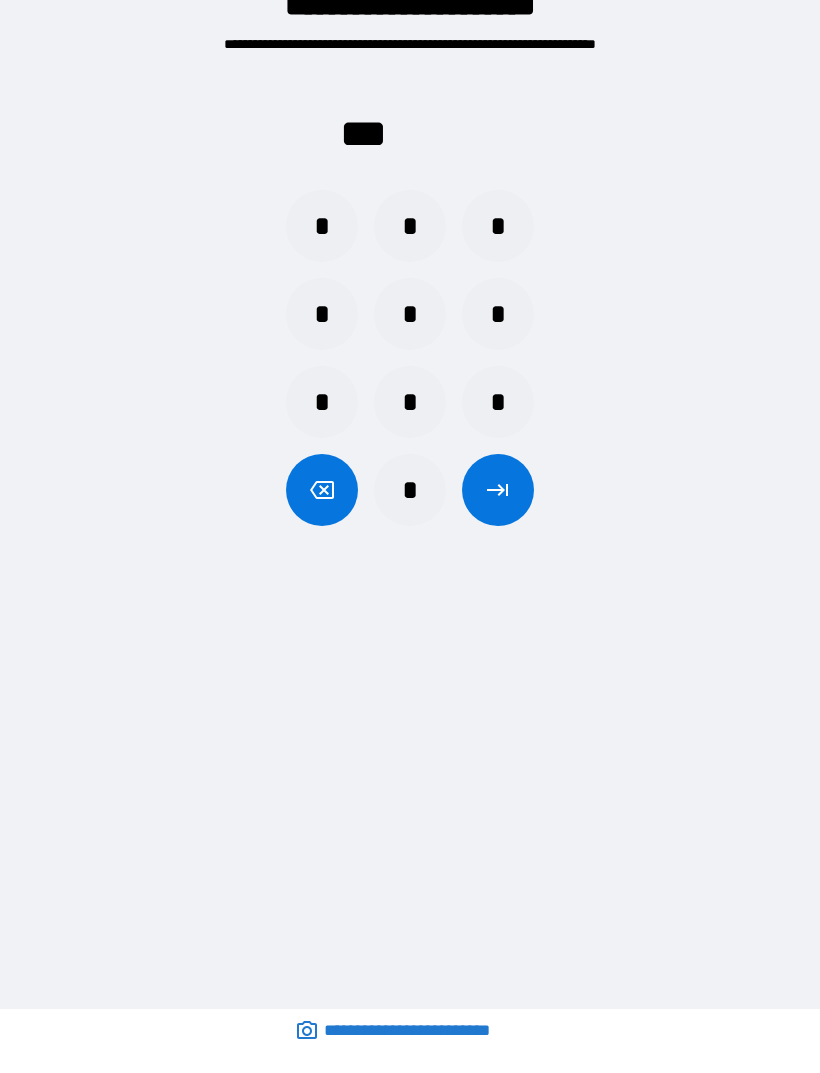 click on "*" at bounding box center [322, 314] 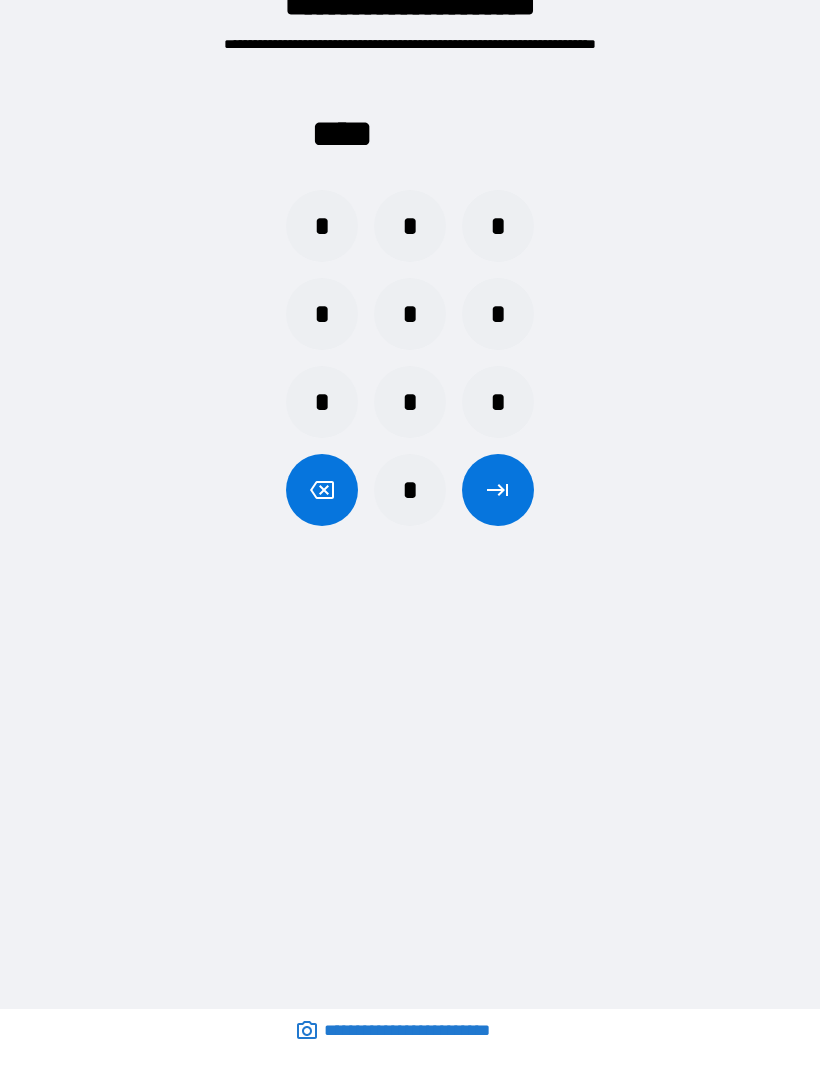 click on "*" at bounding box center [410, 314] 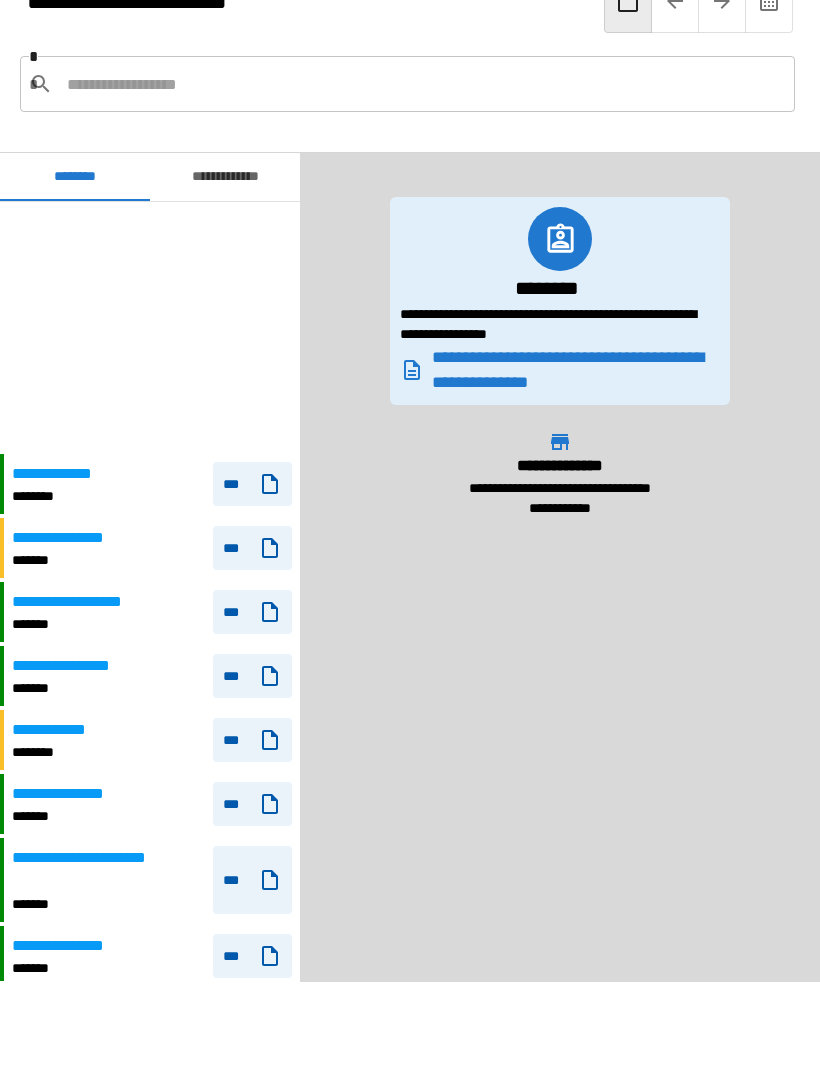 scroll, scrollTop: 252, scrollLeft: 0, axis: vertical 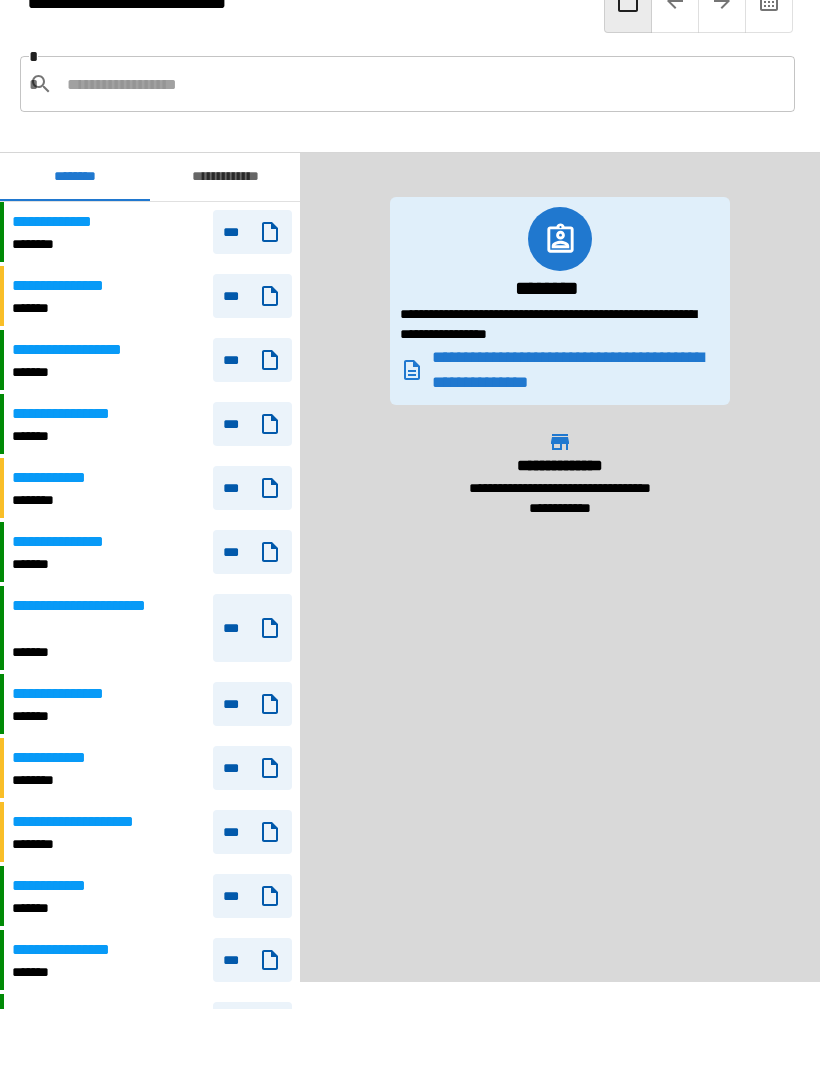 click at bounding box center [423, 84] 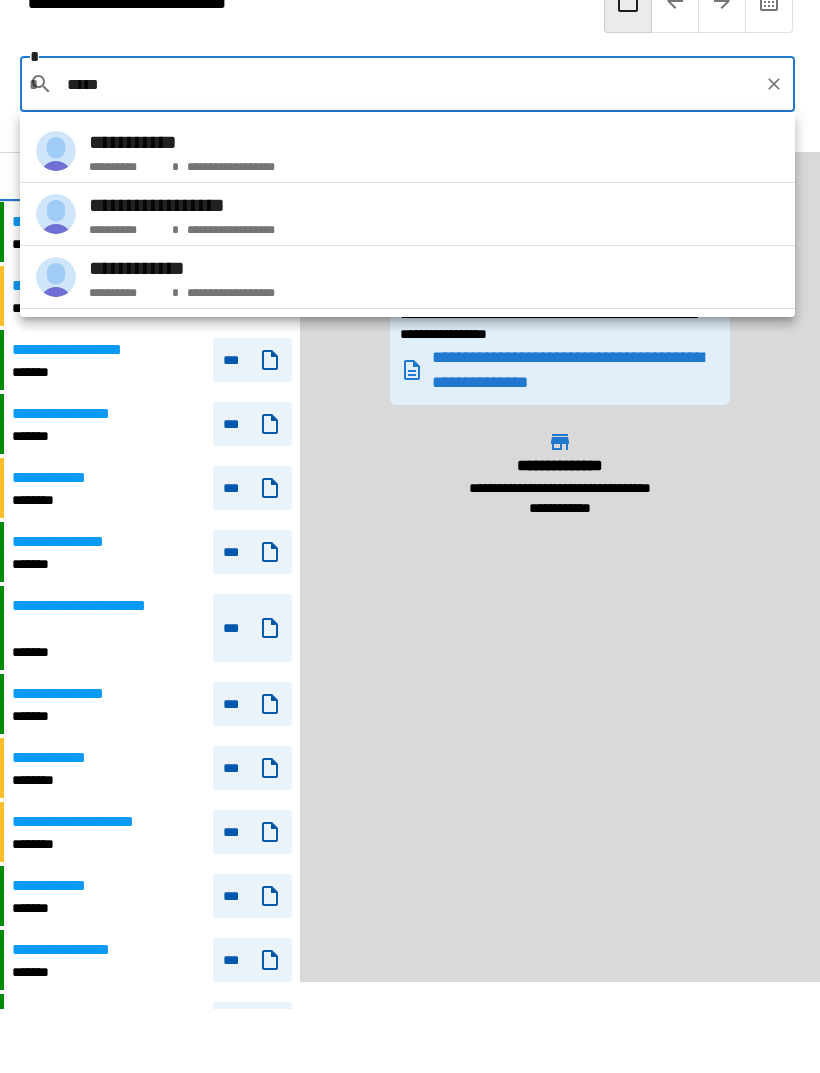 click on "**********" at bounding box center [228, 289] 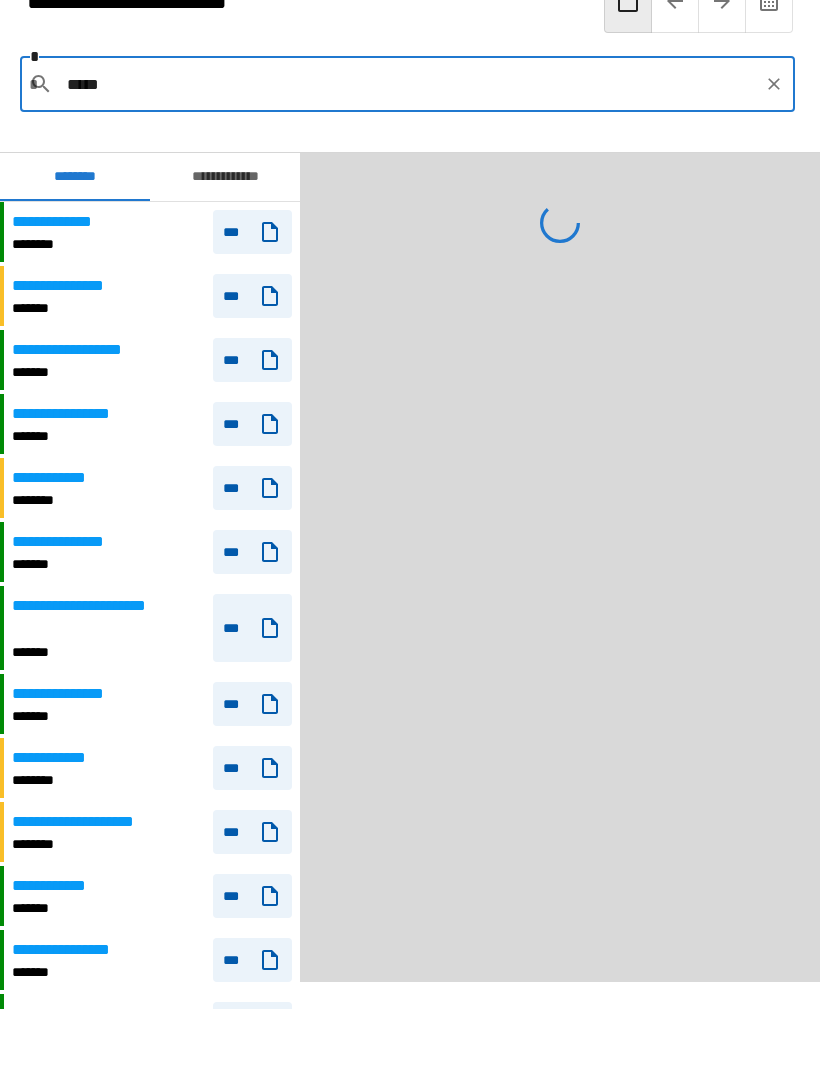 type on "**********" 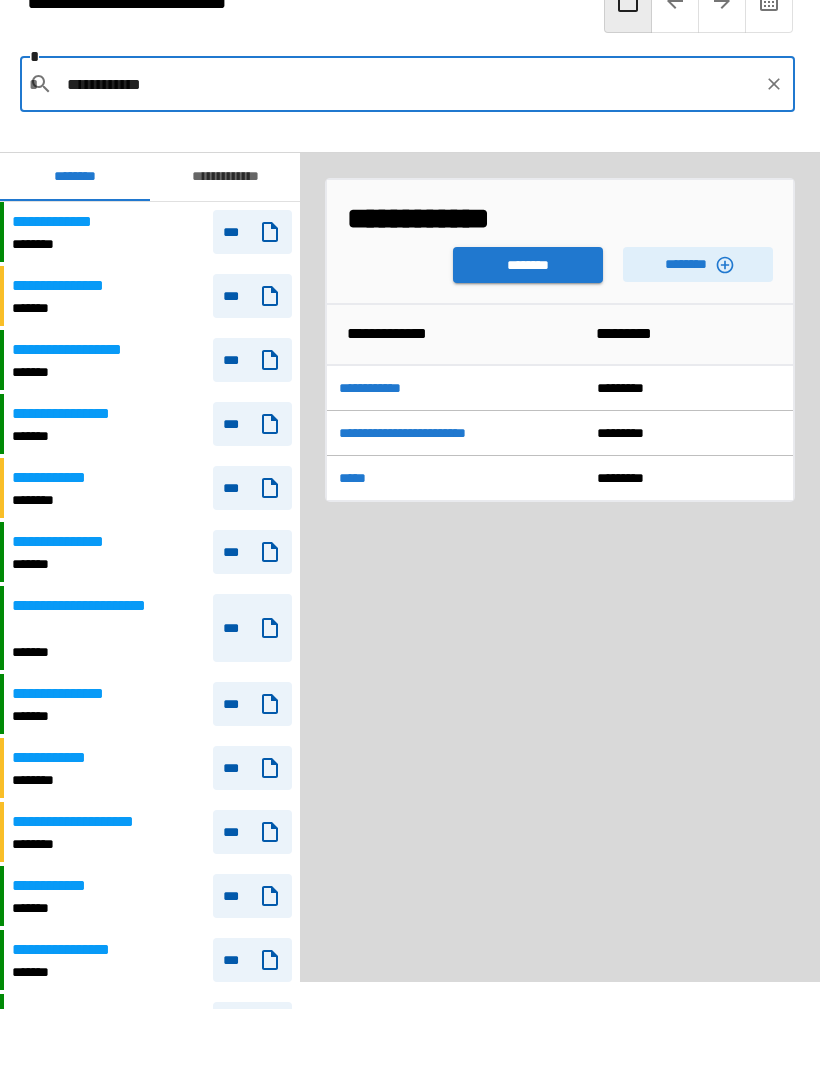 click on "********" at bounding box center [698, 264] 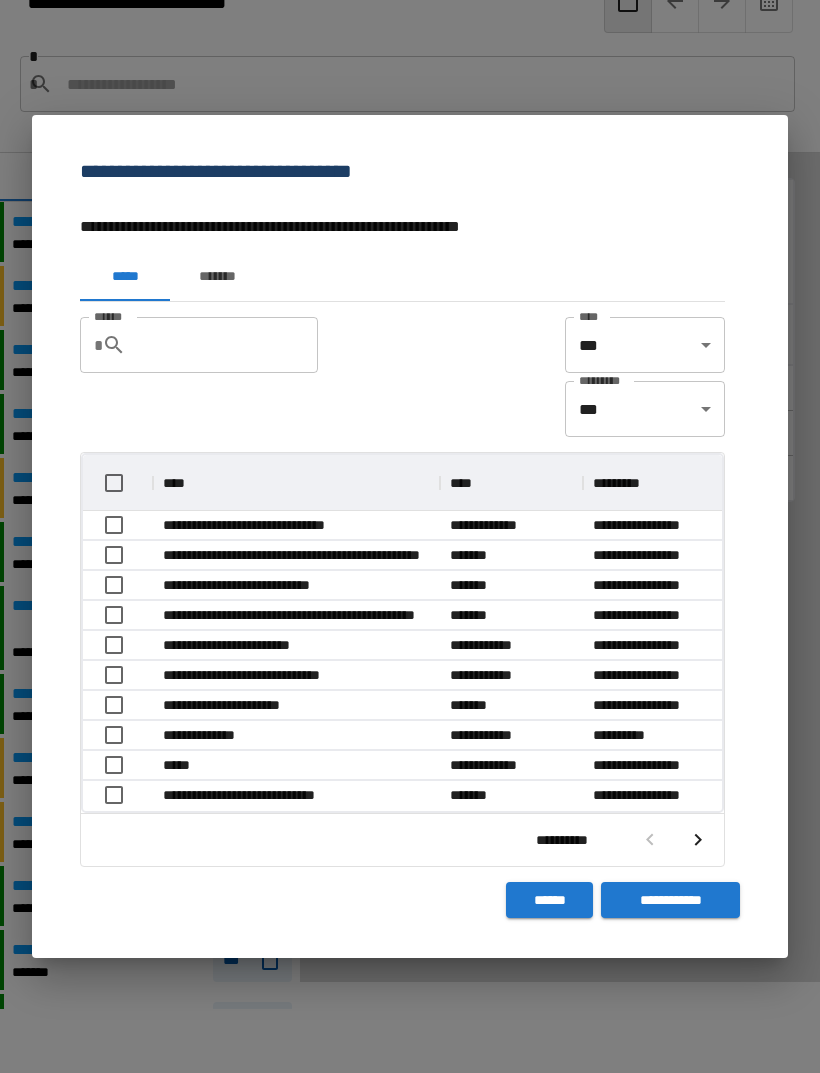 scroll, scrollTop: 356, scrollLeft: 639, axis: both 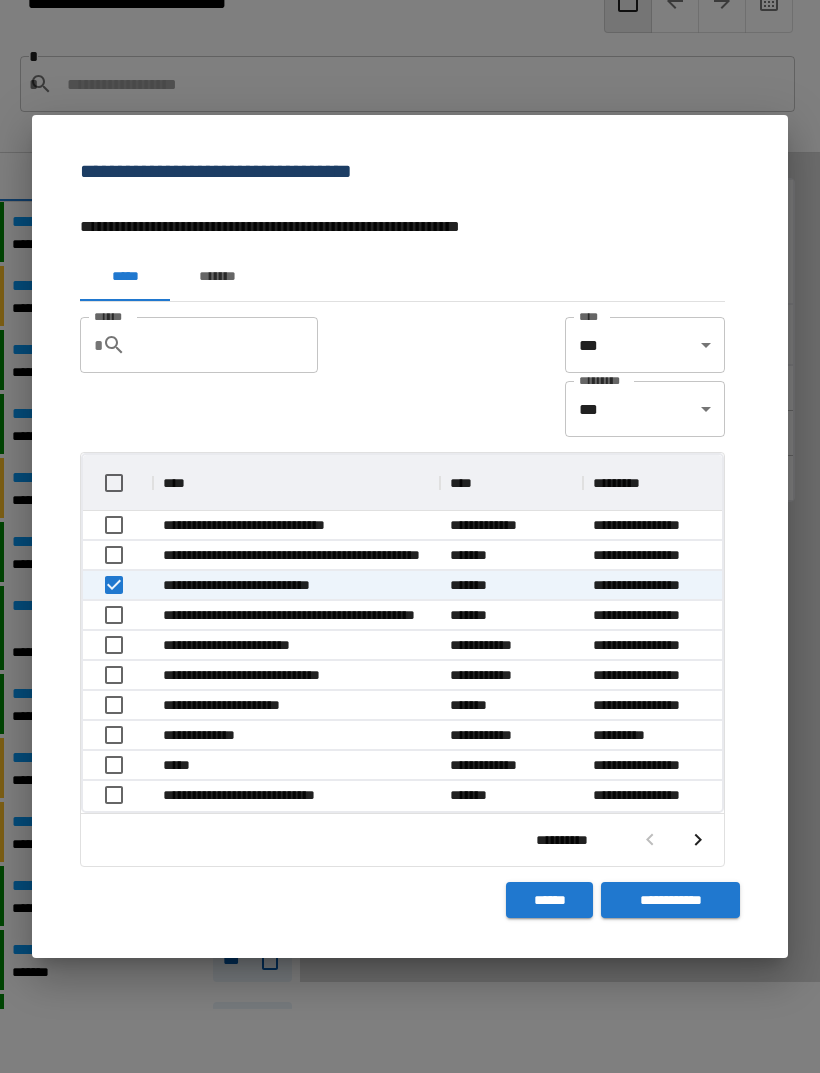 click 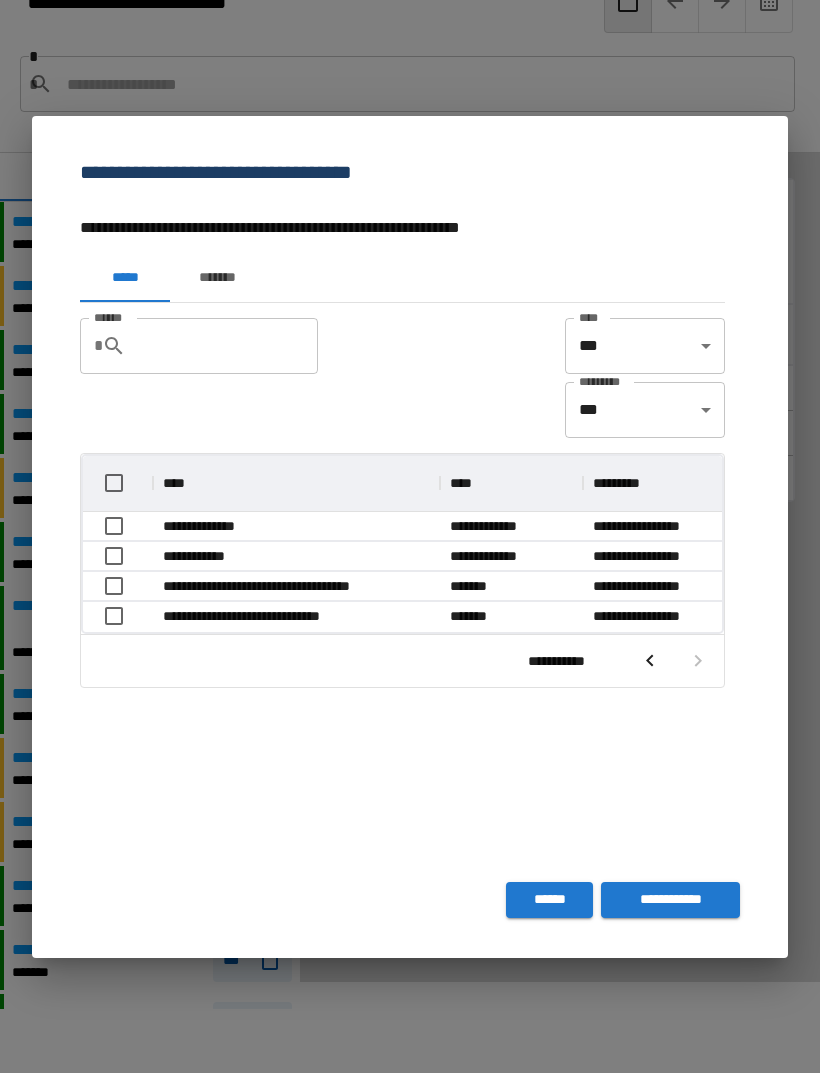 scroll, scrollTop: 176, scrollLeft: 639, axis: both 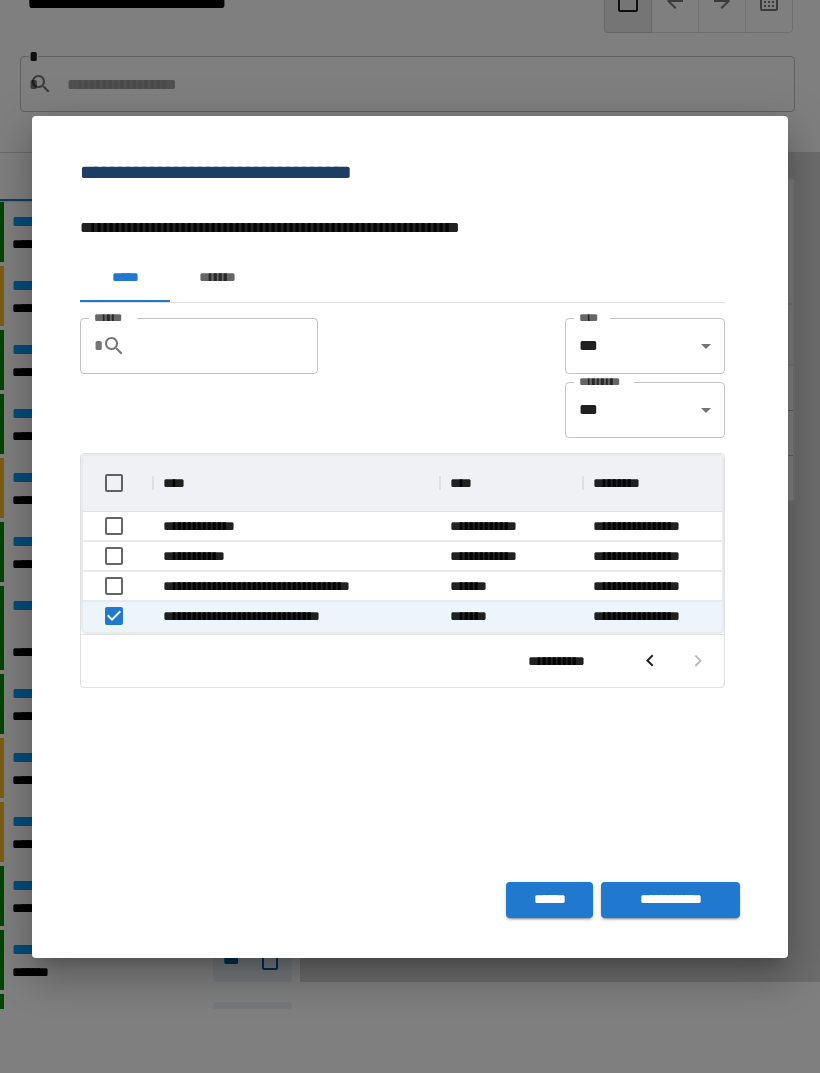 click on "**********" at bounding box center [670, 900] 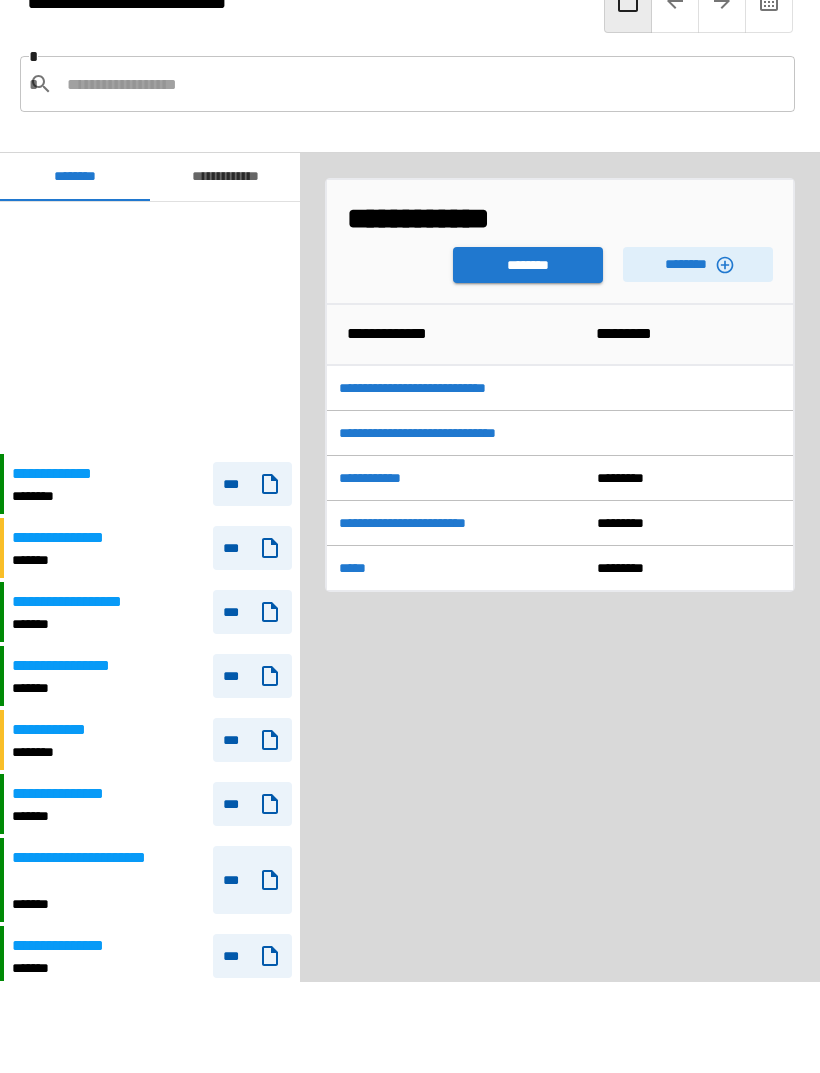 scroll, scrollTop: 252, scrollLeft: 0, axis: vertical 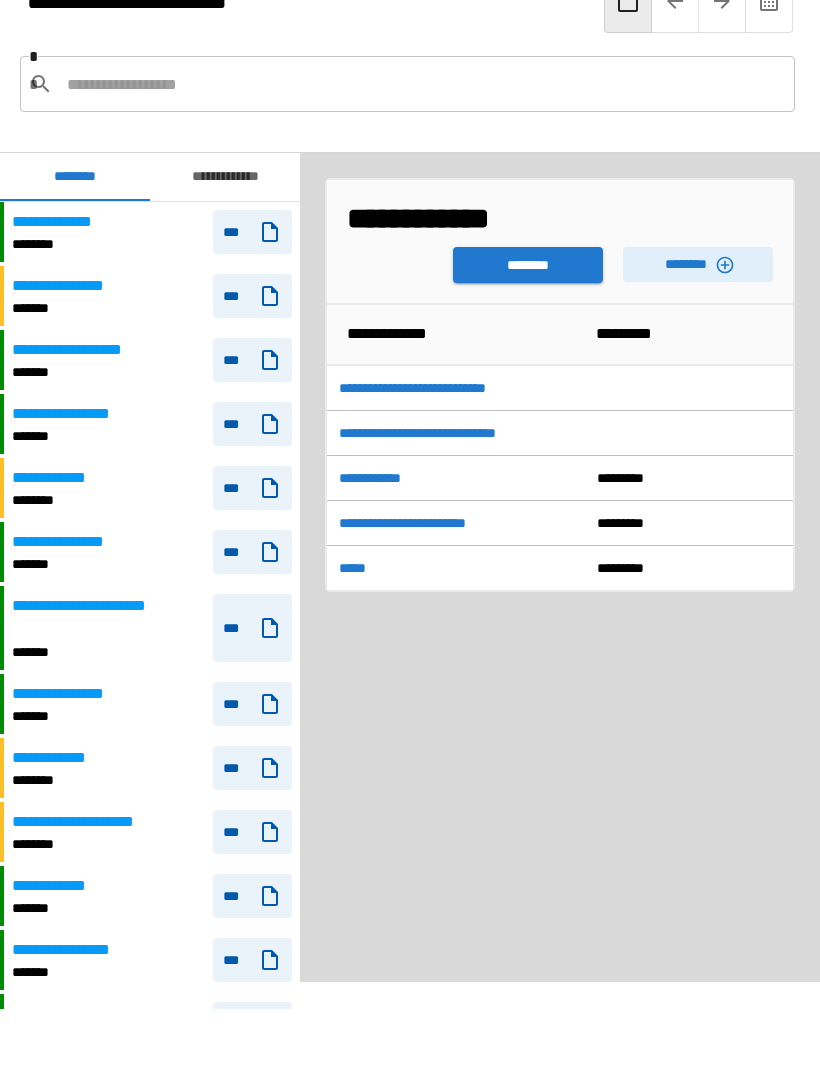 click on "********" at bounding box center (528, 265) 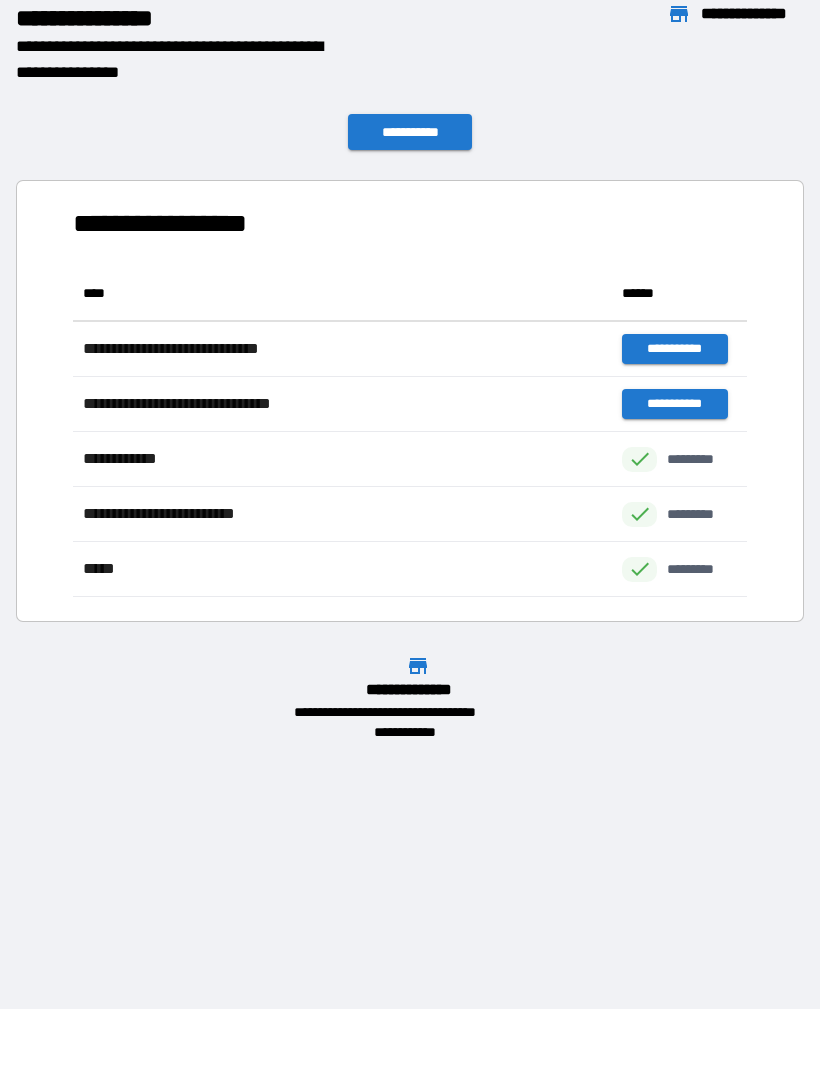 scroll, scrollTop: 331, scrollLeft: 674, axis: both 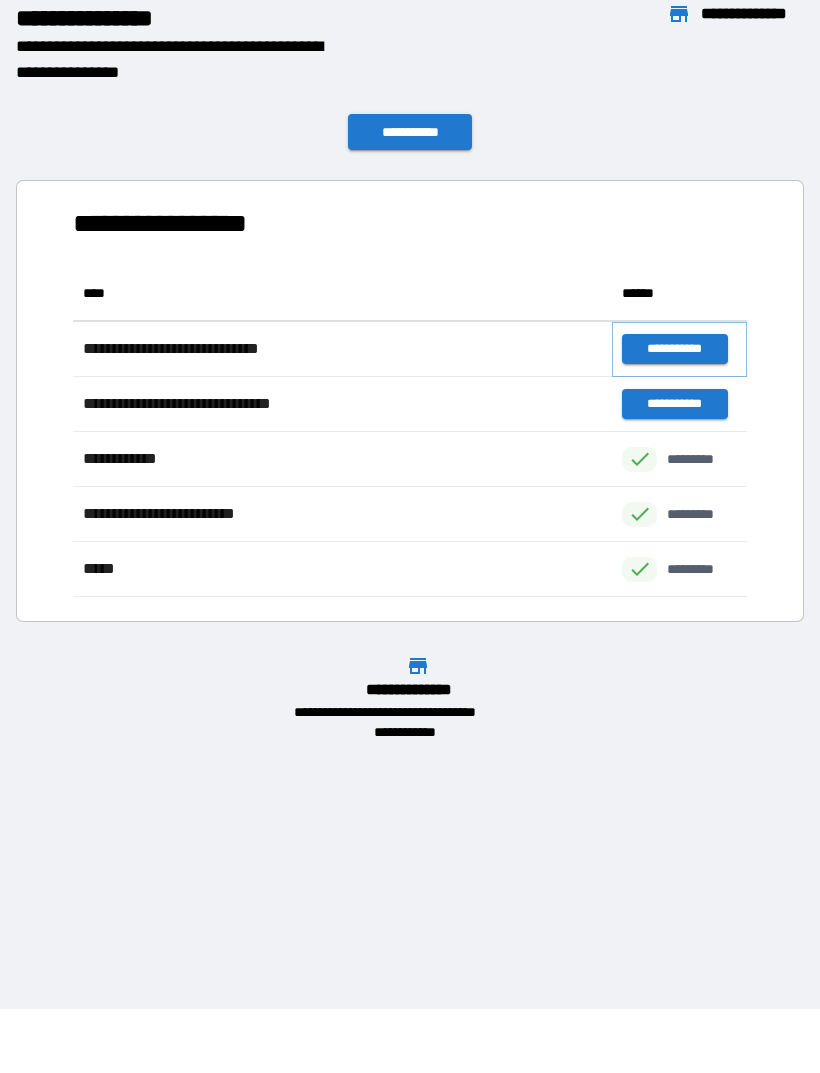 click on "**********" at bounding box center (674, 349) 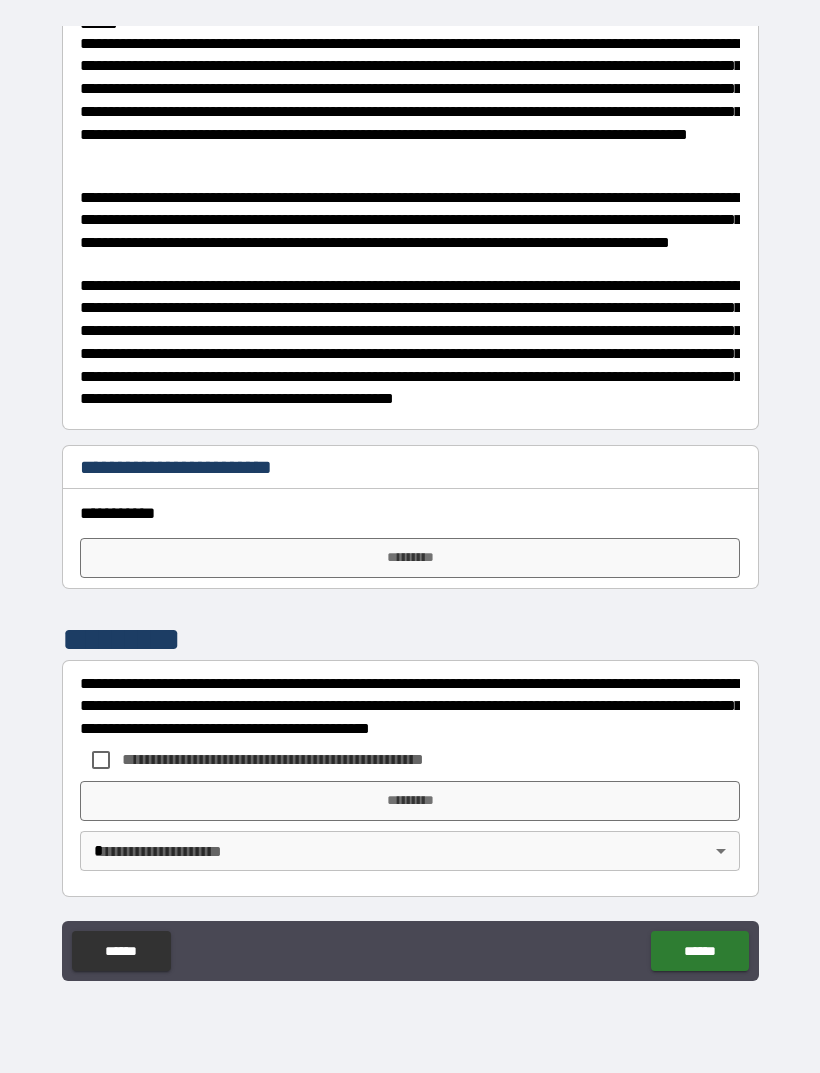 scroll, scrollTop: 869, scrollLeft: 0, axis: vertical 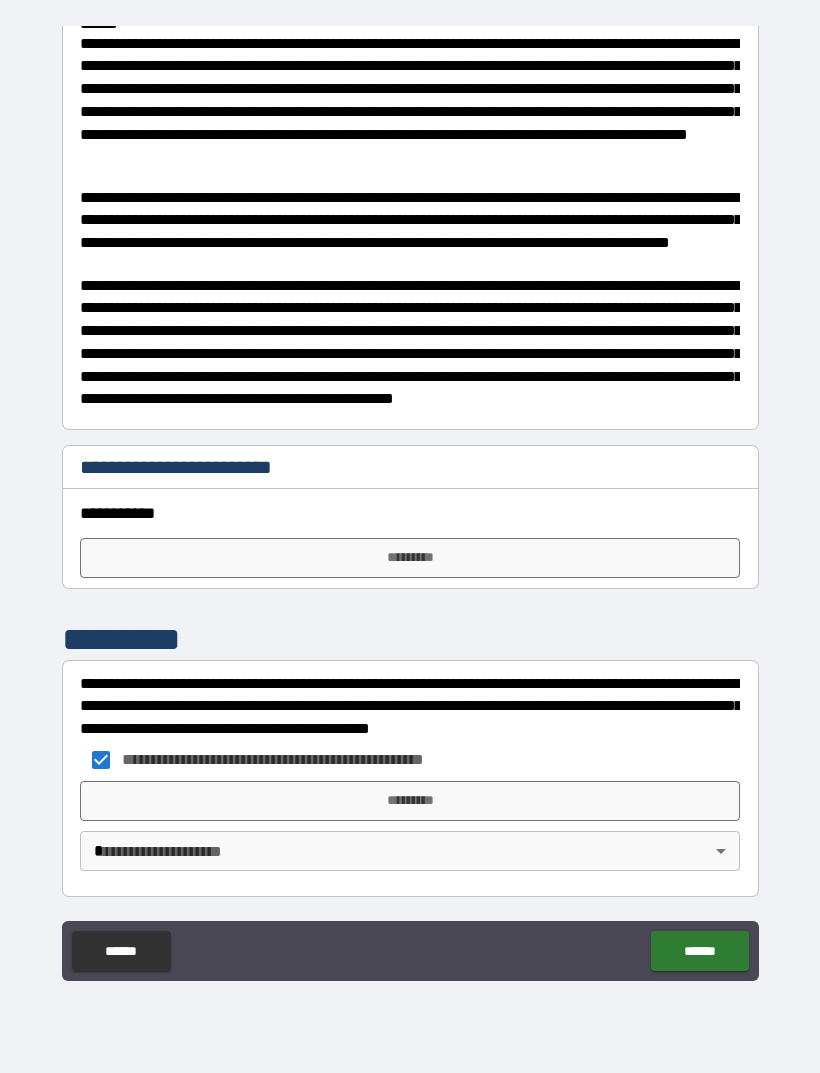 click on "**********" at bounding box center (410, 504) 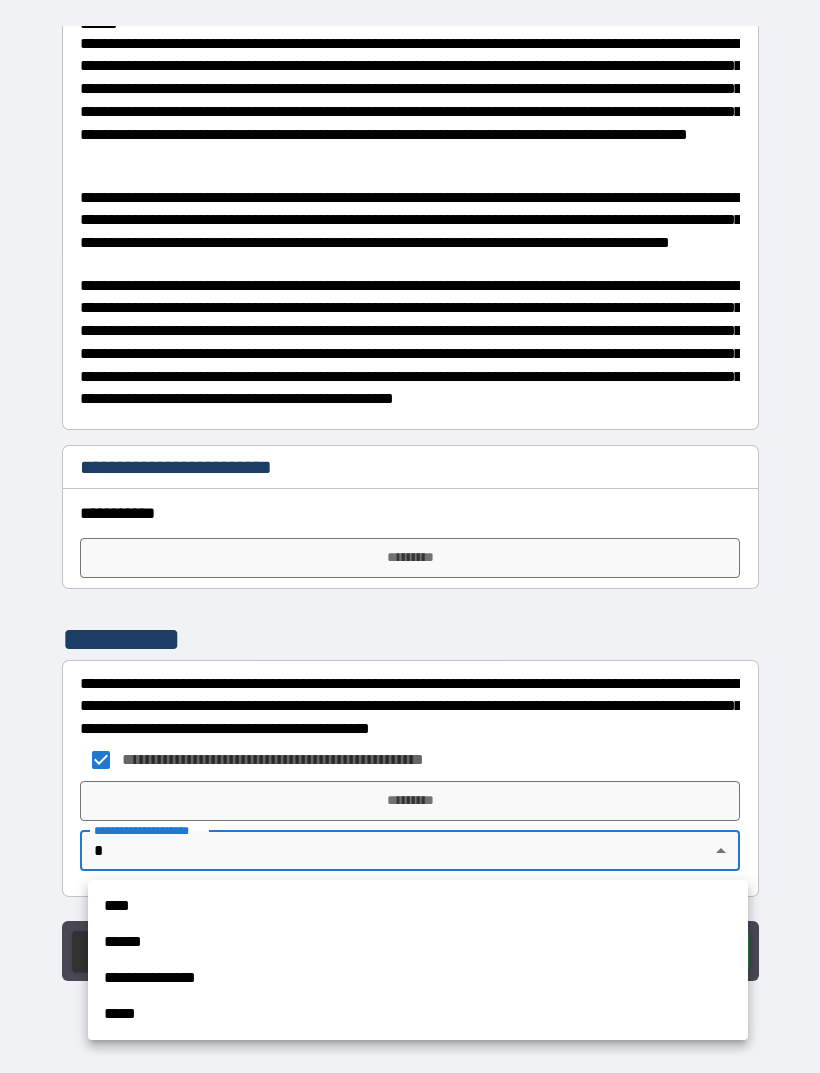 click on "****" at bounding box center (418, 906) 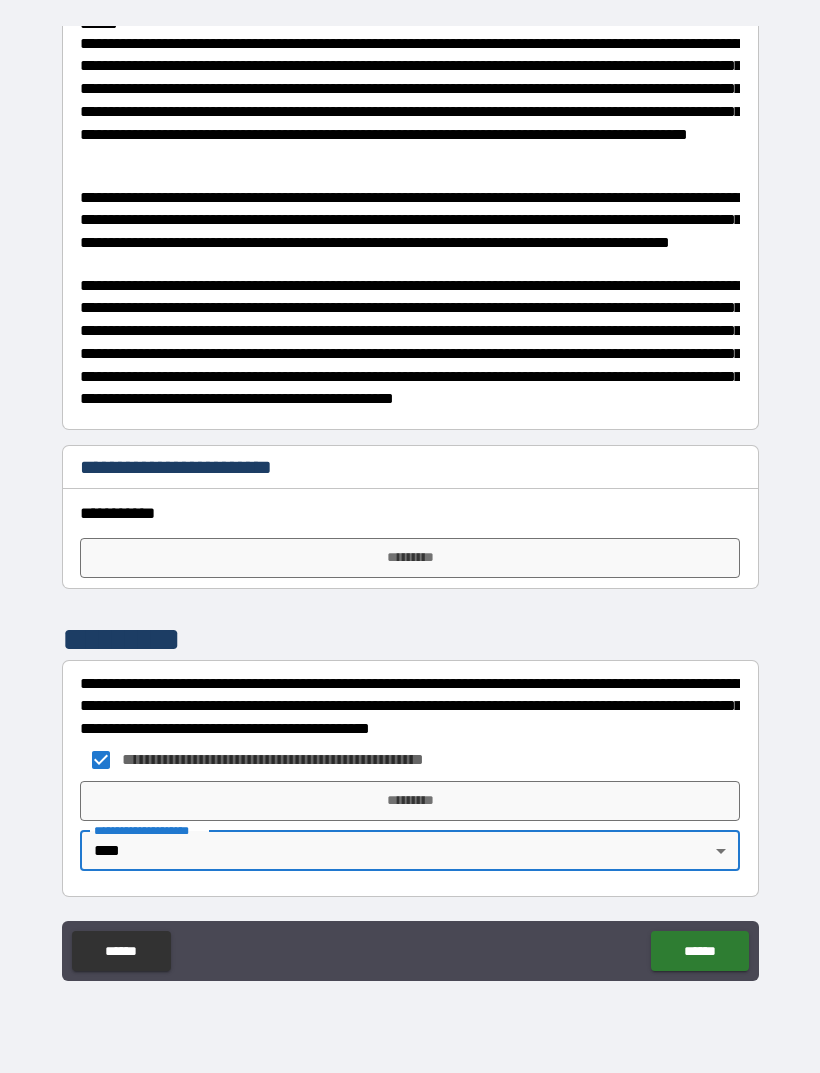 click on "*********" at bounding box center [410, 558] 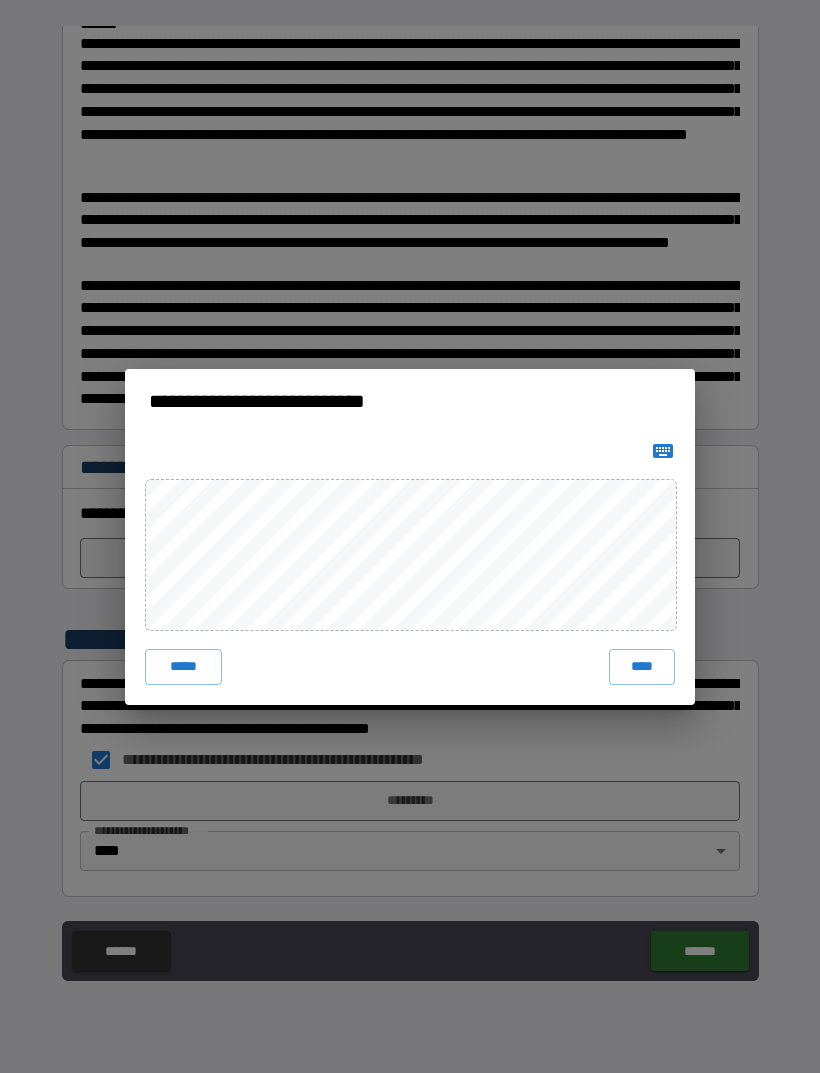 click on "**********" at bounding box center [410, 536] 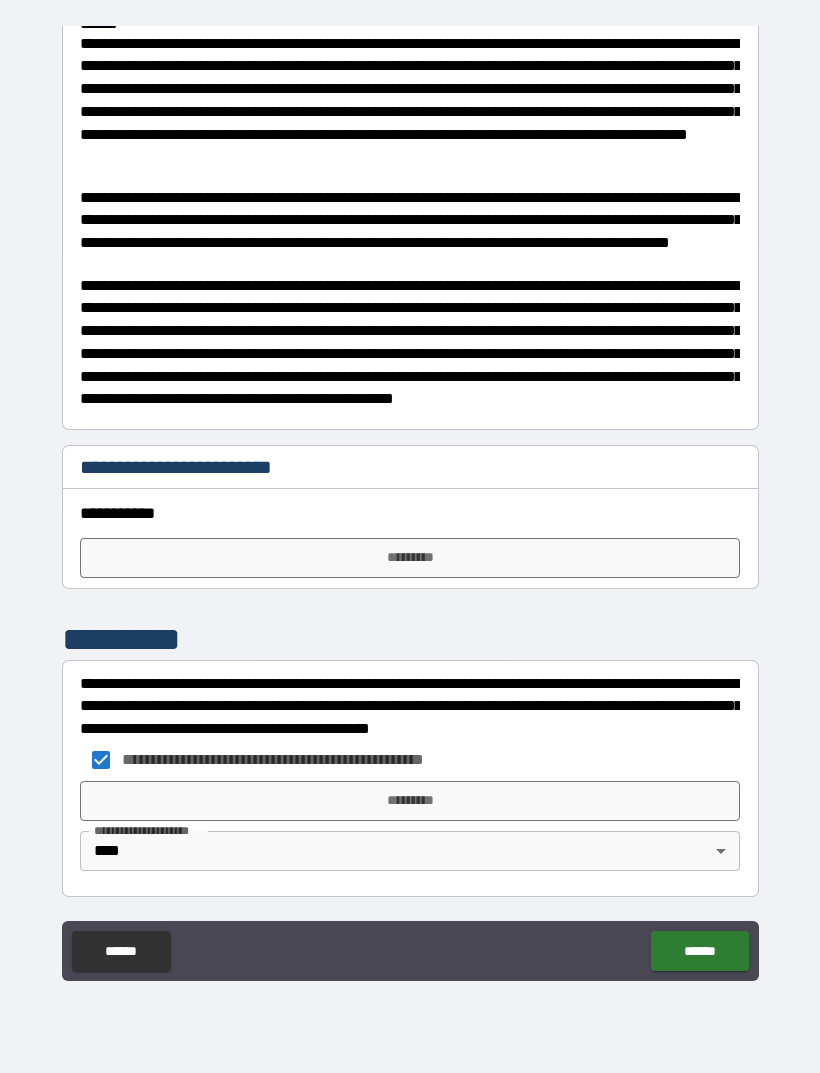 click on "*********" at bounding box center (410, 558) 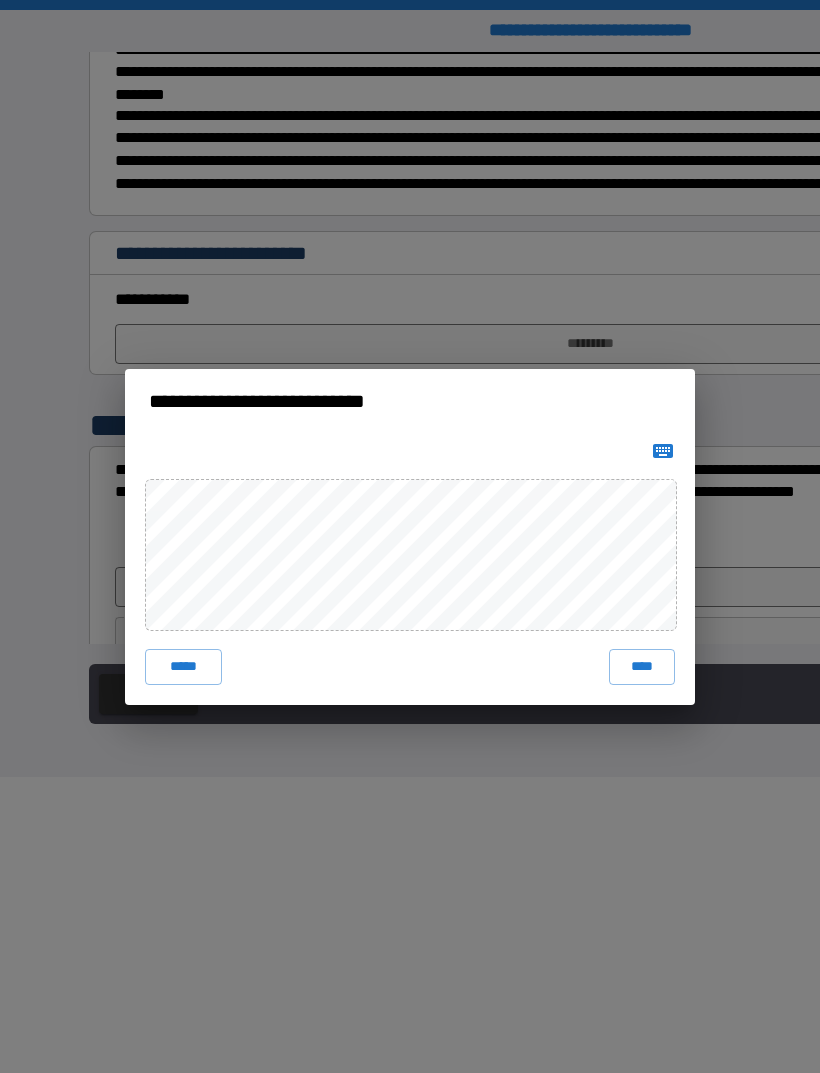 scroll, scrollTop: 848, scrollLeft: 0, axis: vertical 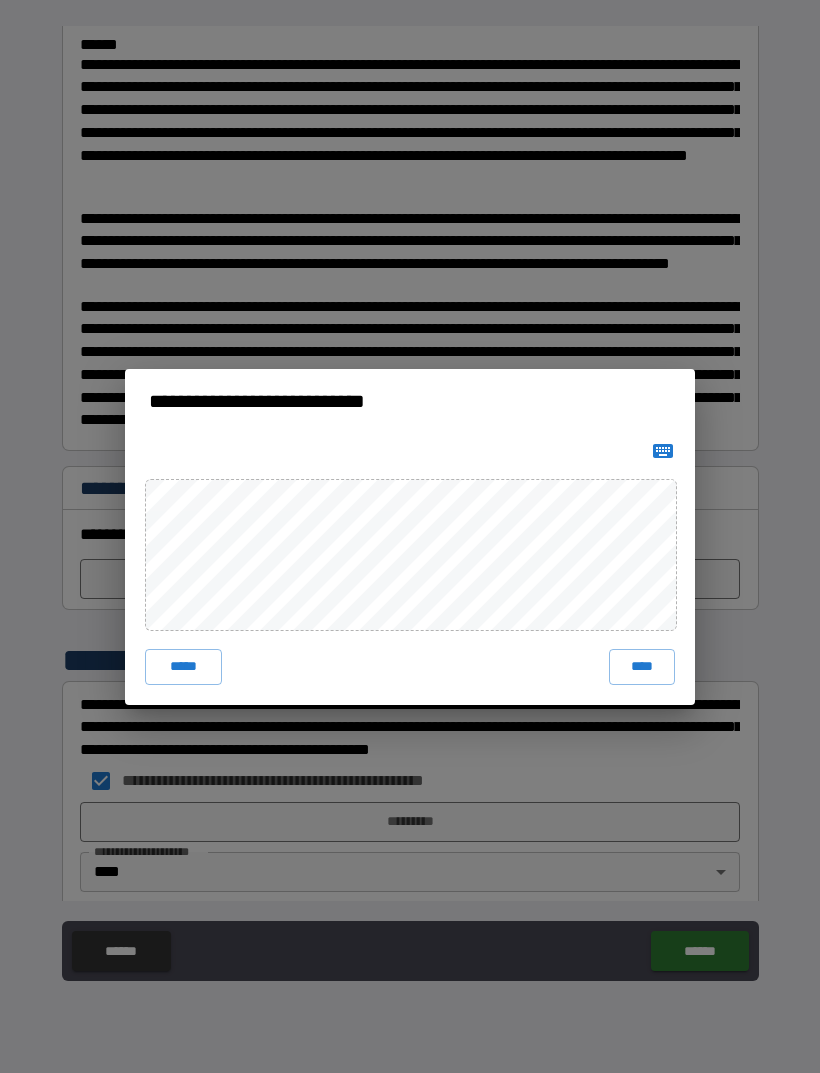 click on "****" at bounding box center [642, 667] 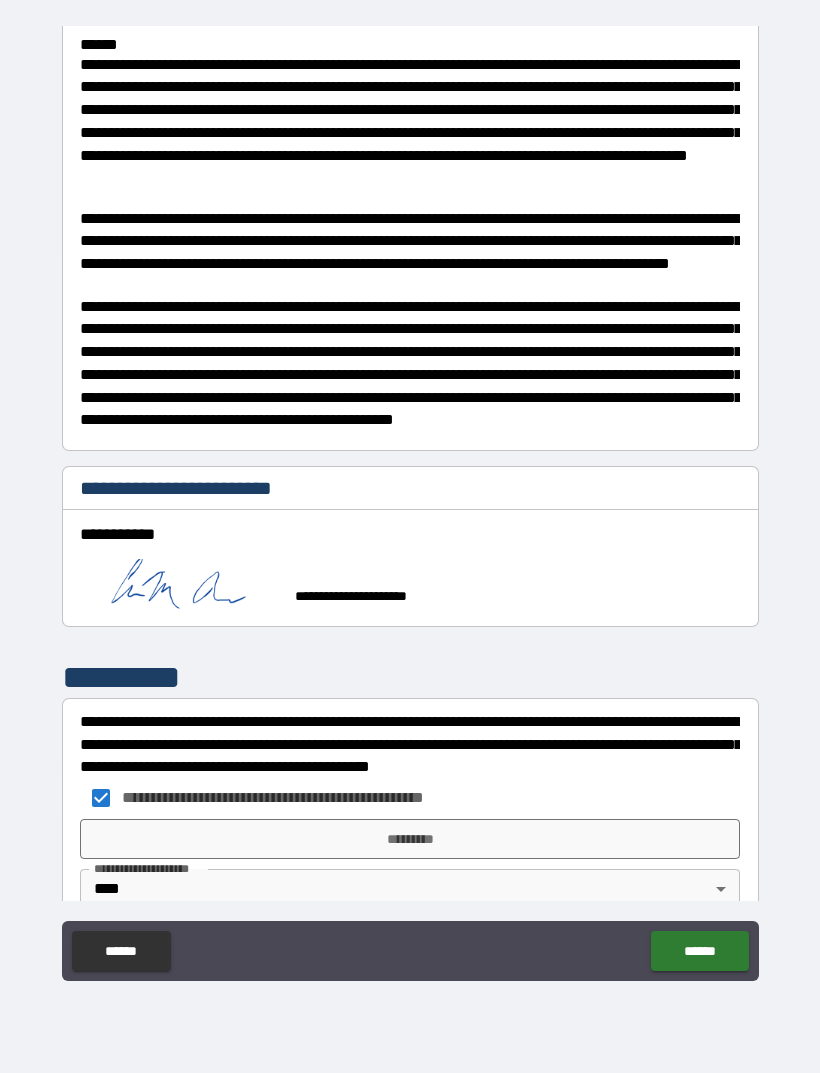 click on "*********" at bounding box center [410, 839] 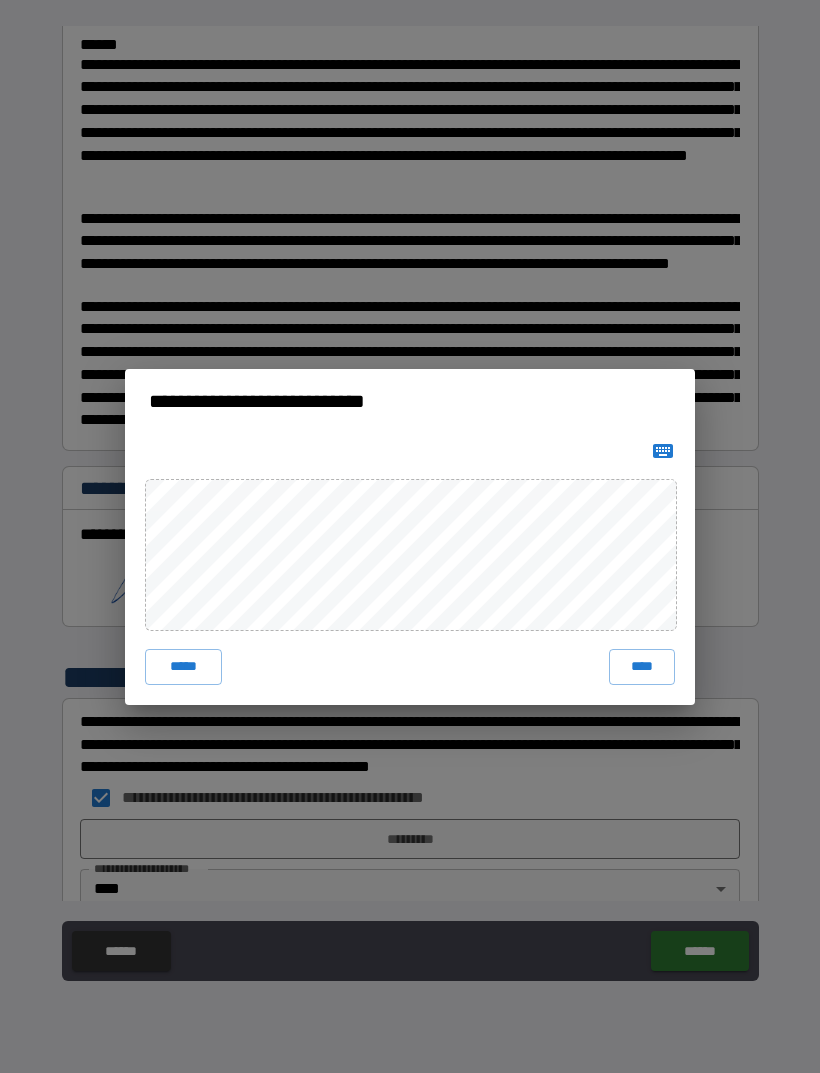 click on "****" at bounding box center (642, 667) 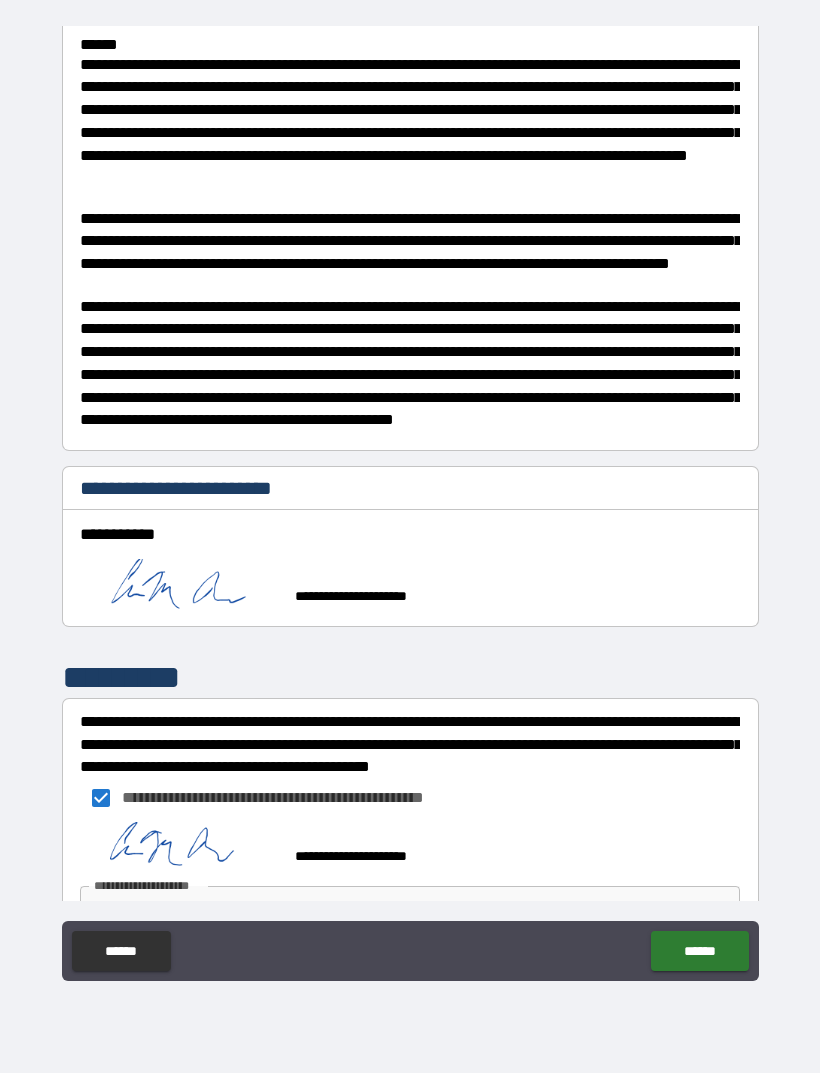 click on "******" at bounding box center [699, 951] 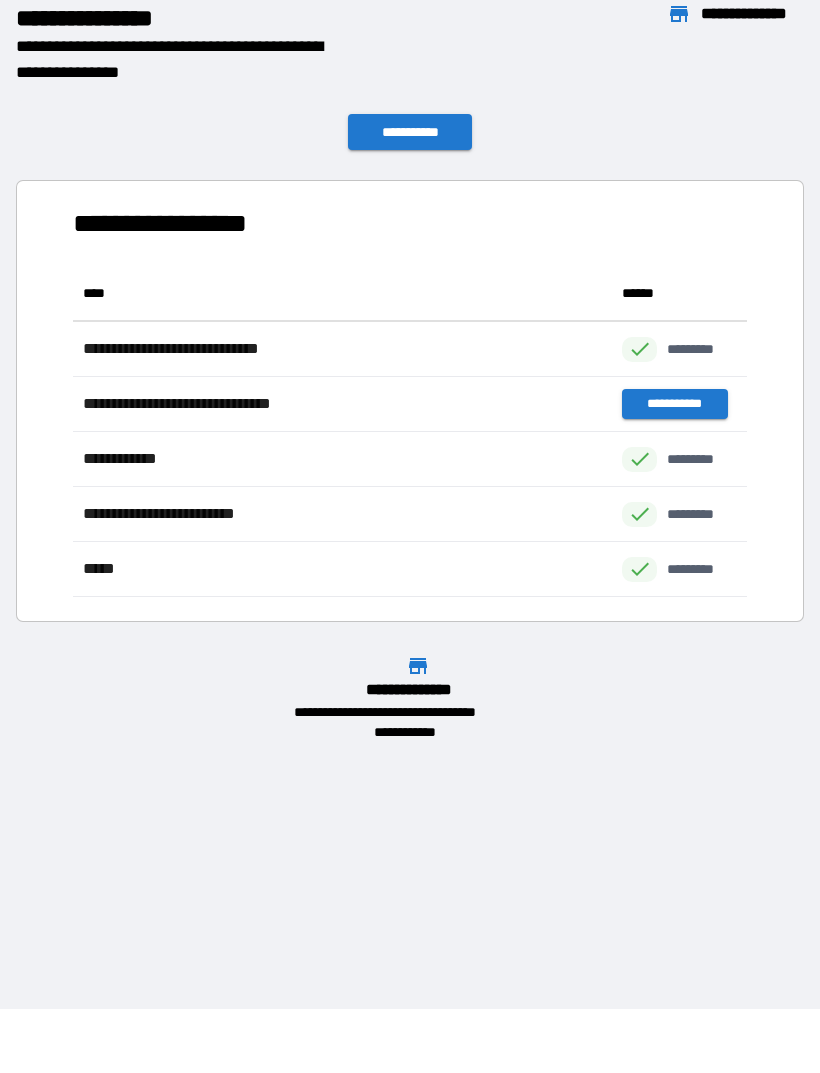 scroll, scrollTop: 1, scrollLeft: 1, axis: both 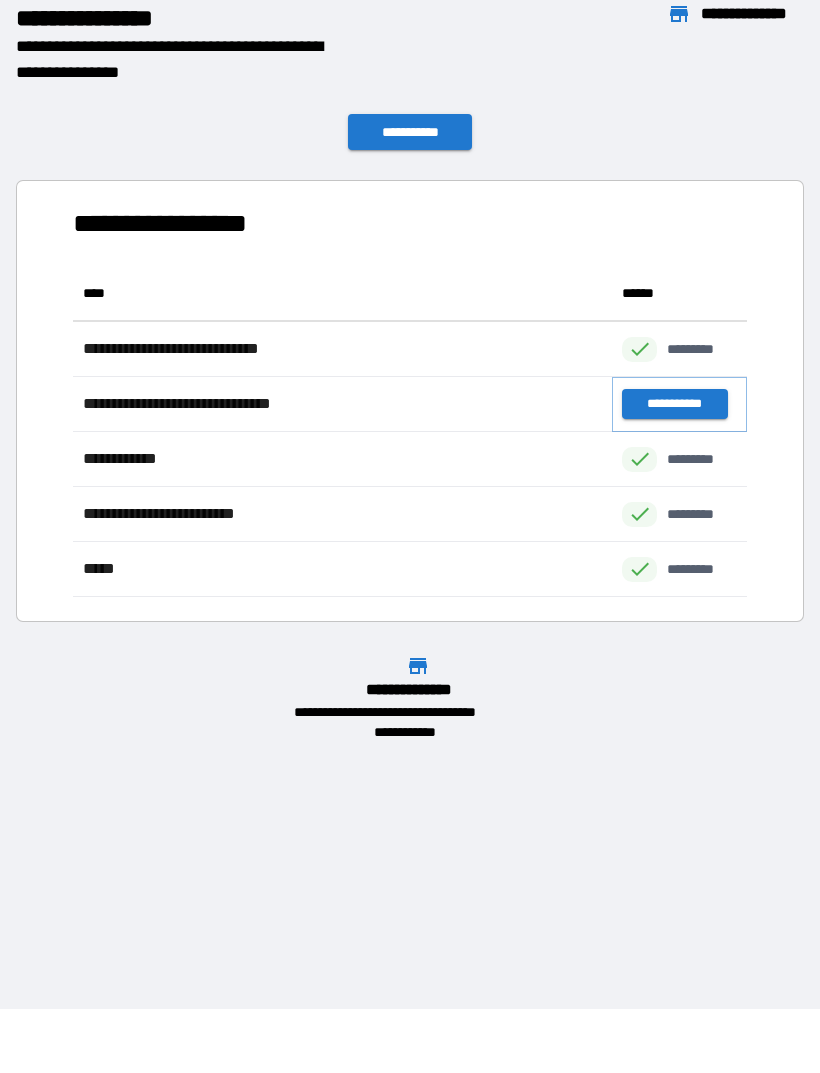 click on "**********" at bounding box center [674, 404] 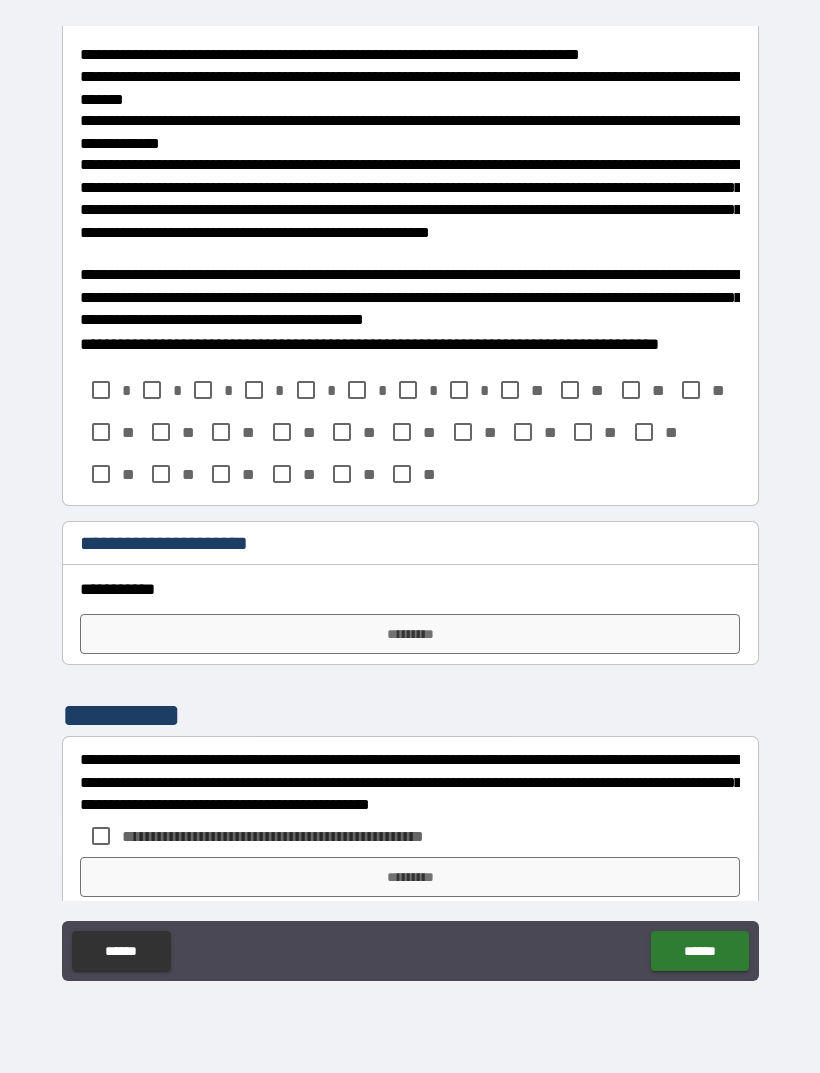 scroll, scrollTop: 501, scrollLeft: 0, axis: vertical 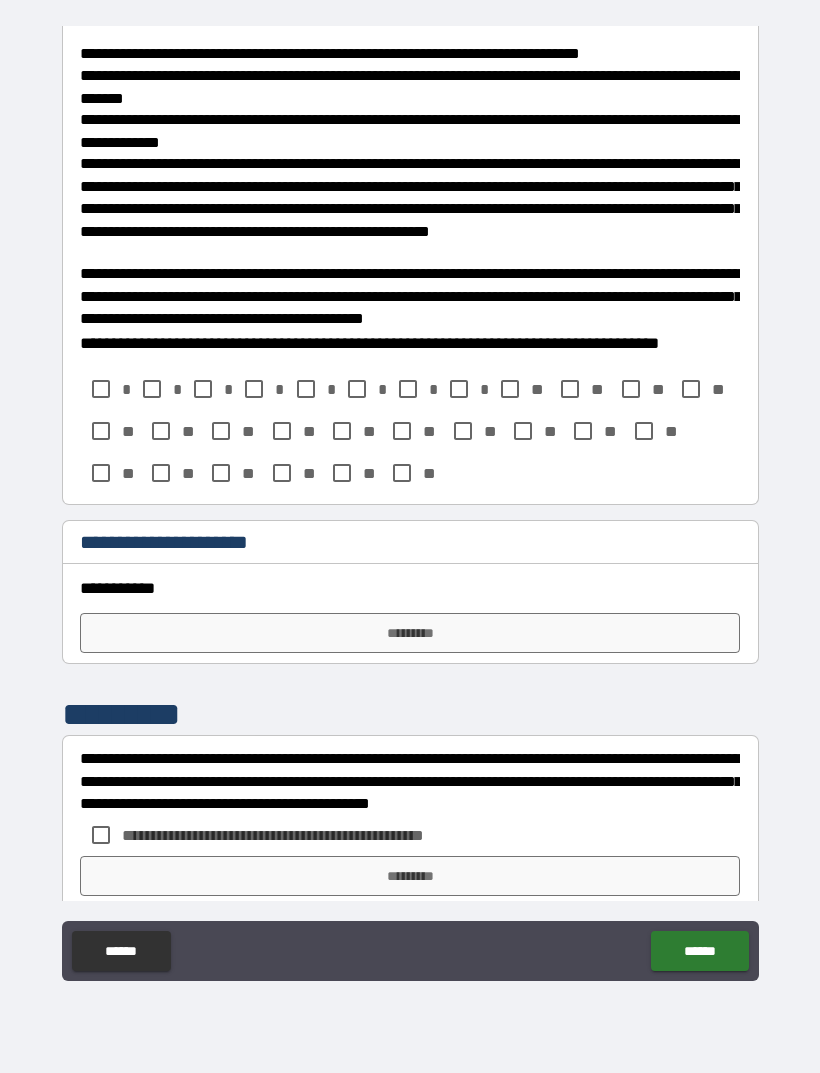 click on "**" at bounding box center [291, 473] 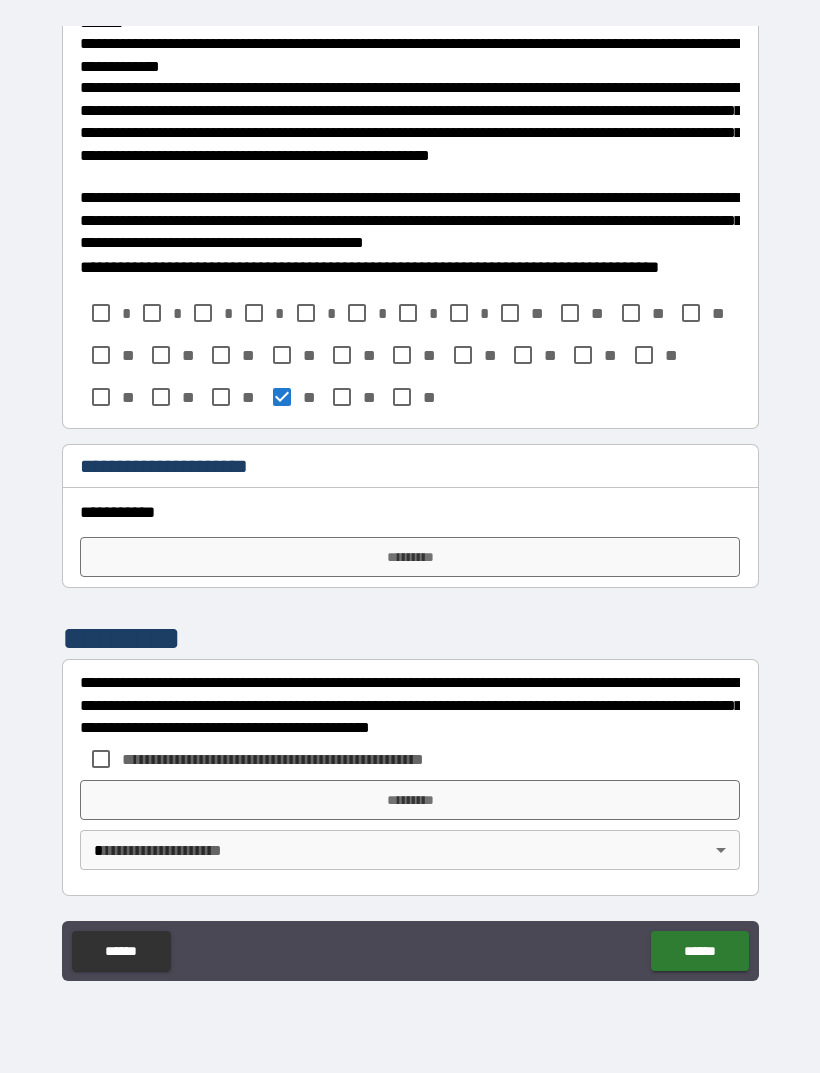 scroll, scrollTop: 577, scrollLeft: 0, axis: vertical 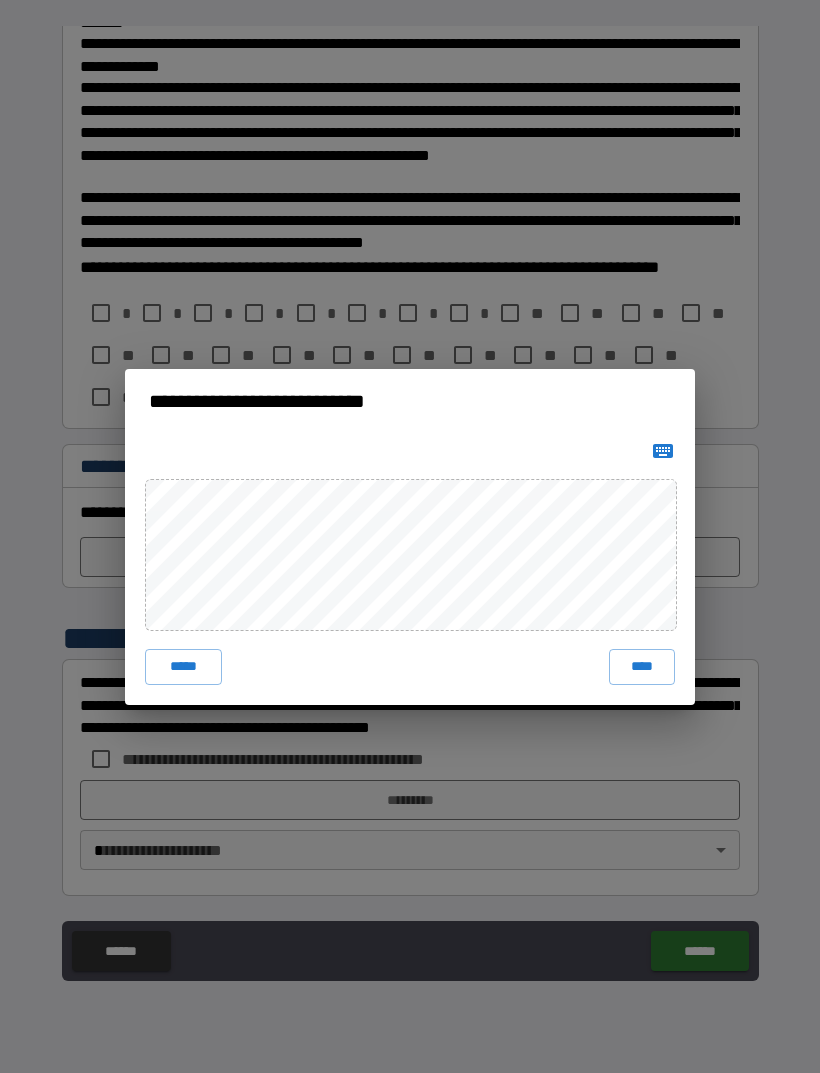 click on "****" at bounding box center [642, 667] 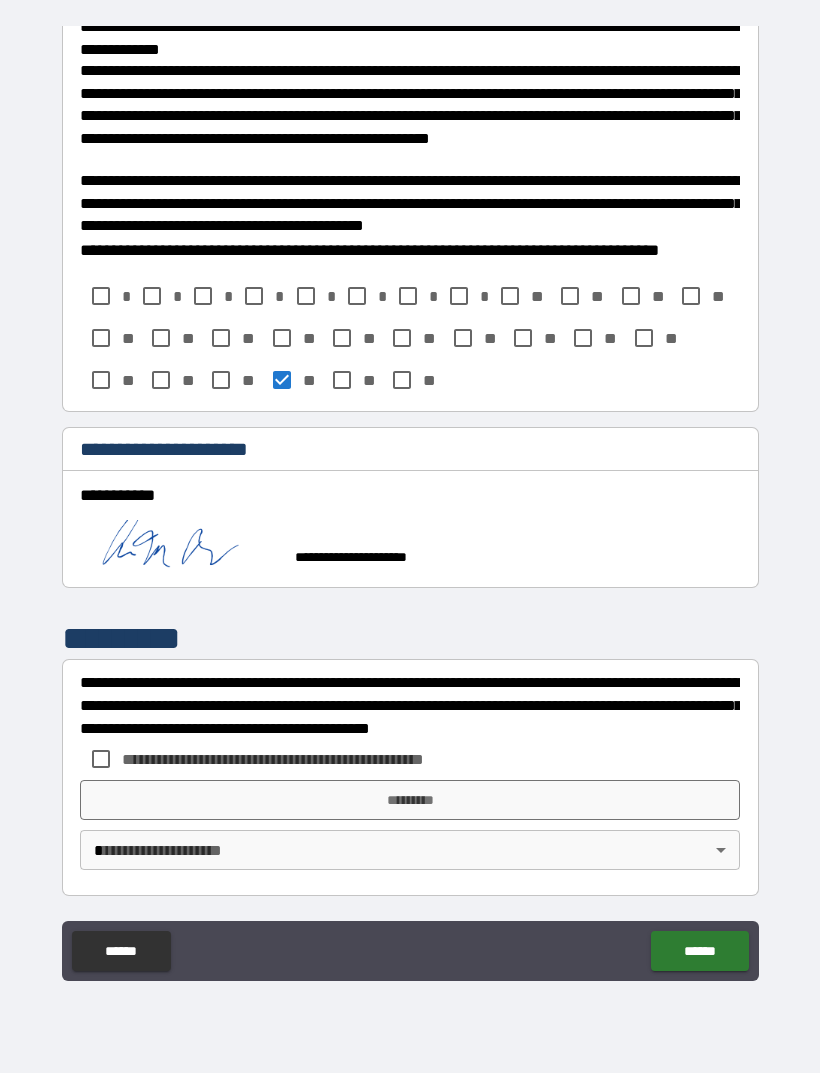 scroll, scrollTop: 594, scrollLeft: 0, axis: vertical 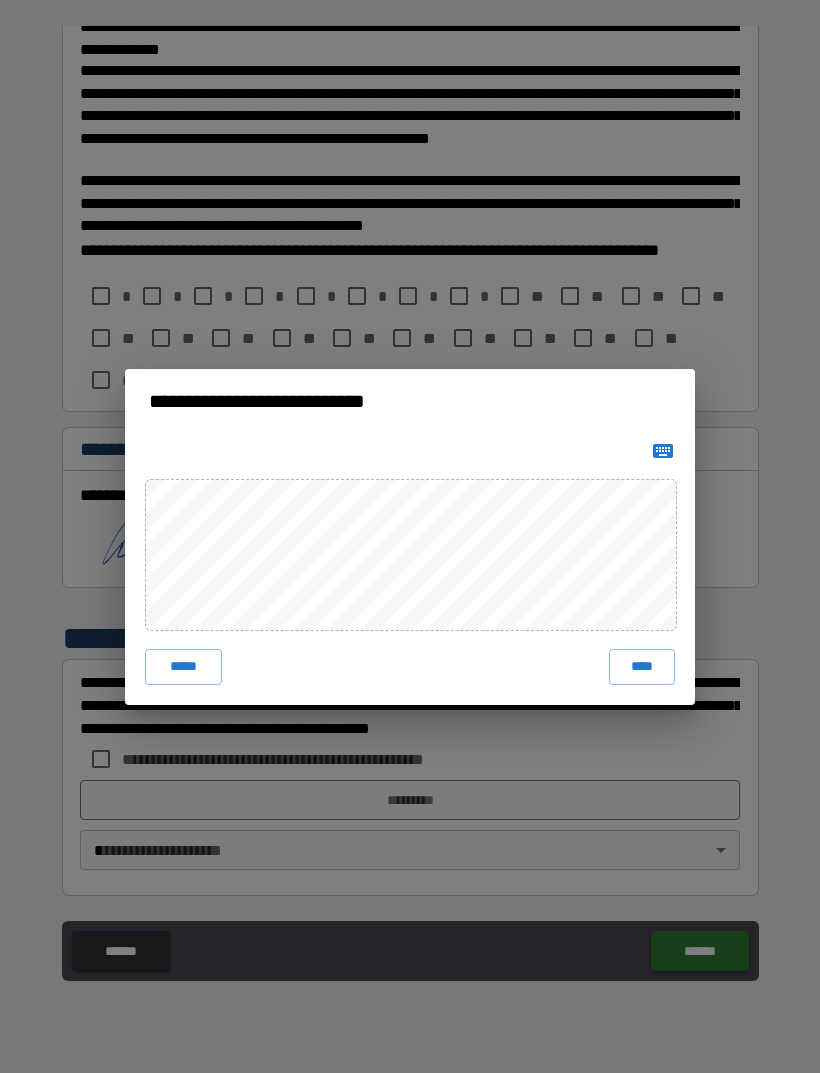 click on "****" at bounding box center (642, 667) 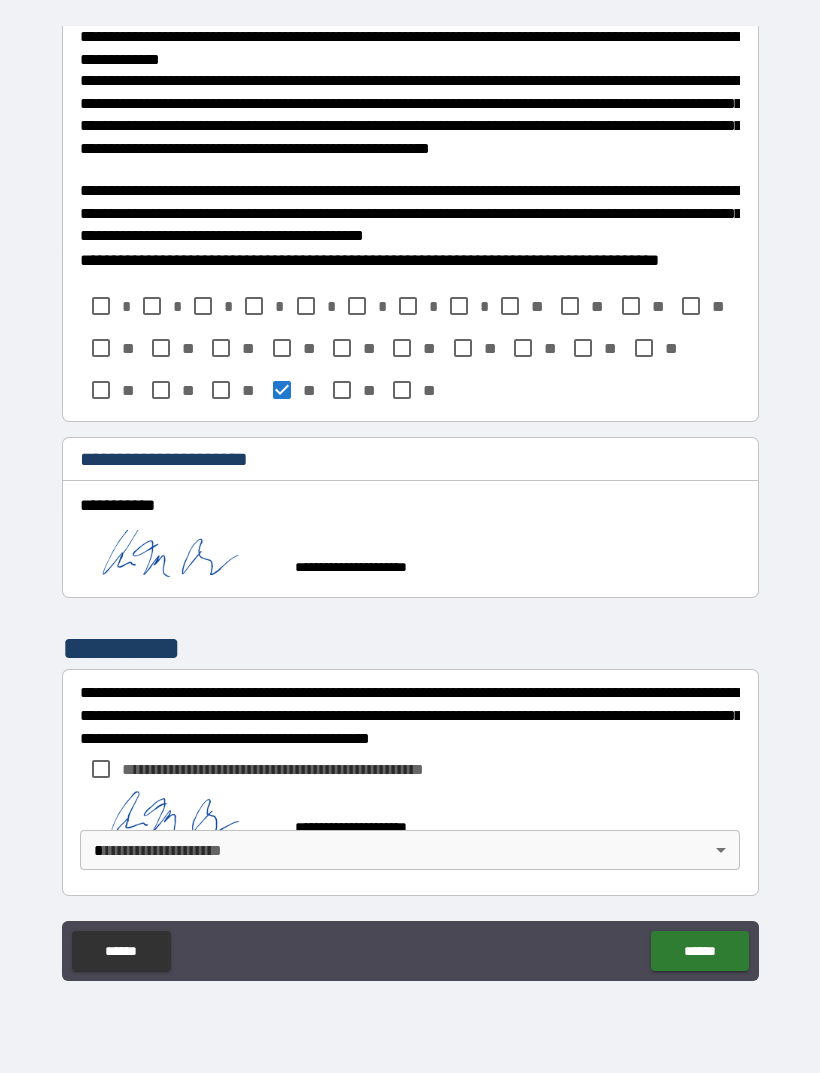 scroll, scrollTop: 584, scrollLeft: 0, axis: vertical 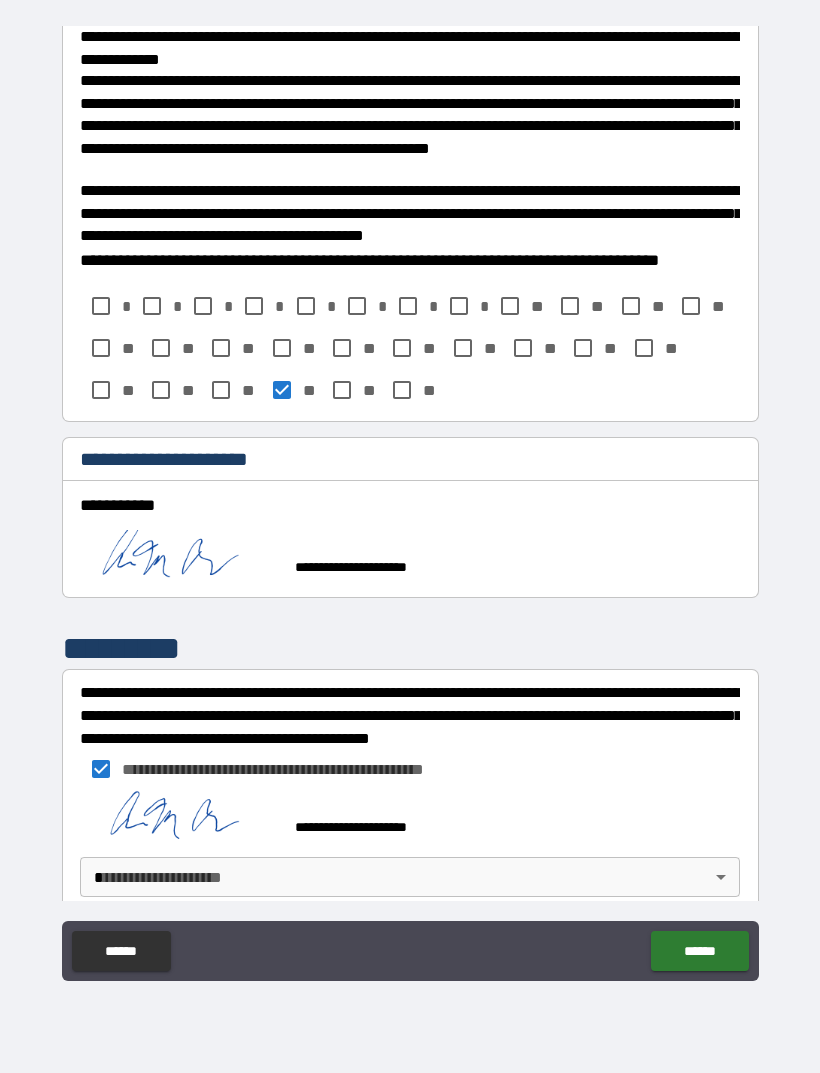 click on "**********" at bounding box center (410, 504) 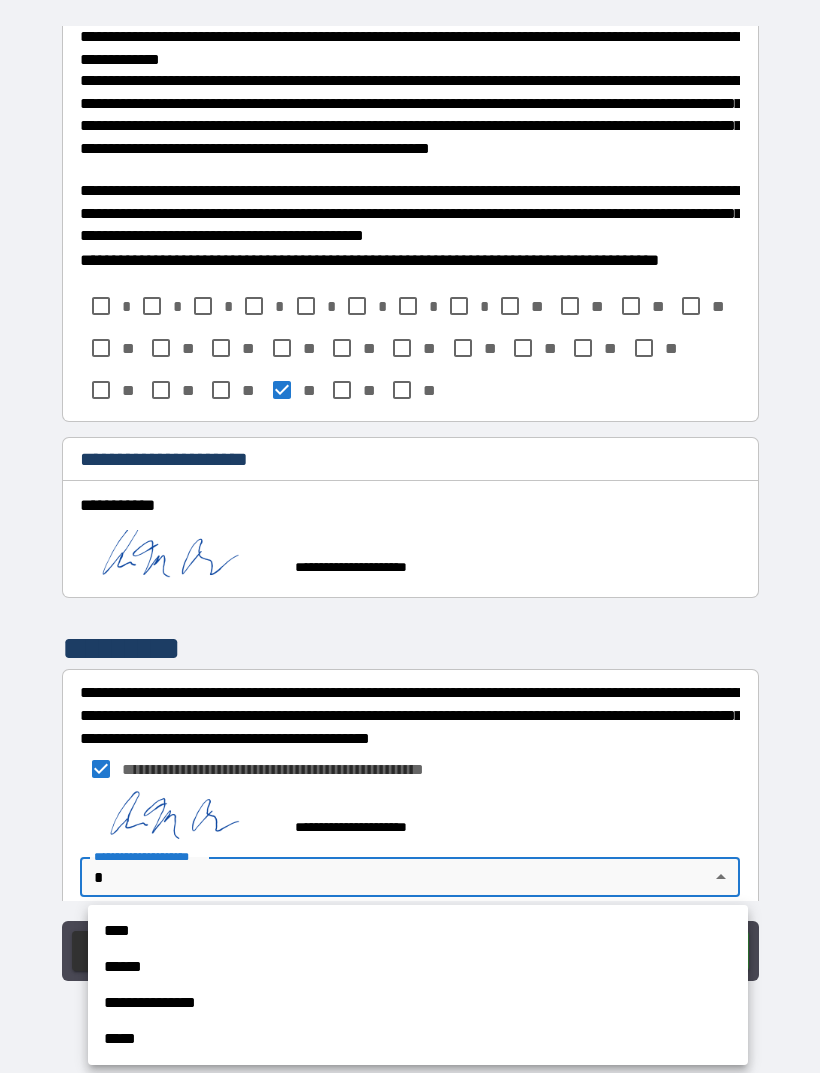 click on "****" at bounding box center [418, 931] 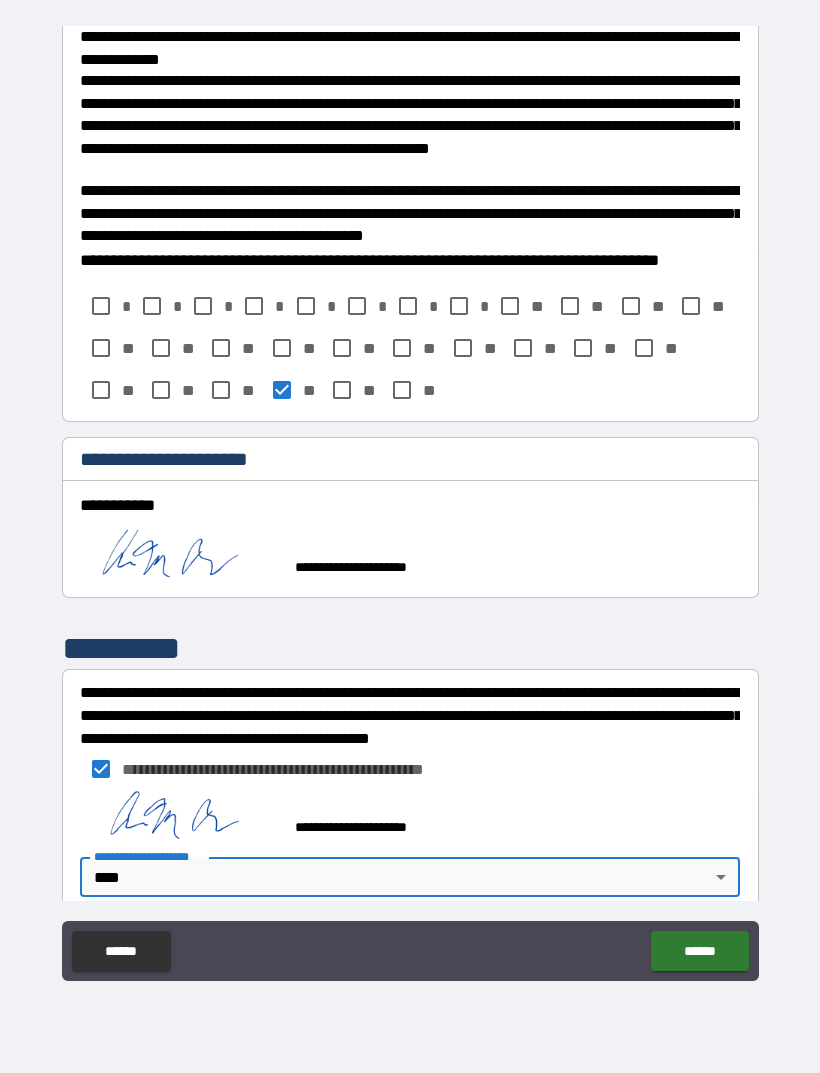 click on "******" at bounding box center [699, 951] 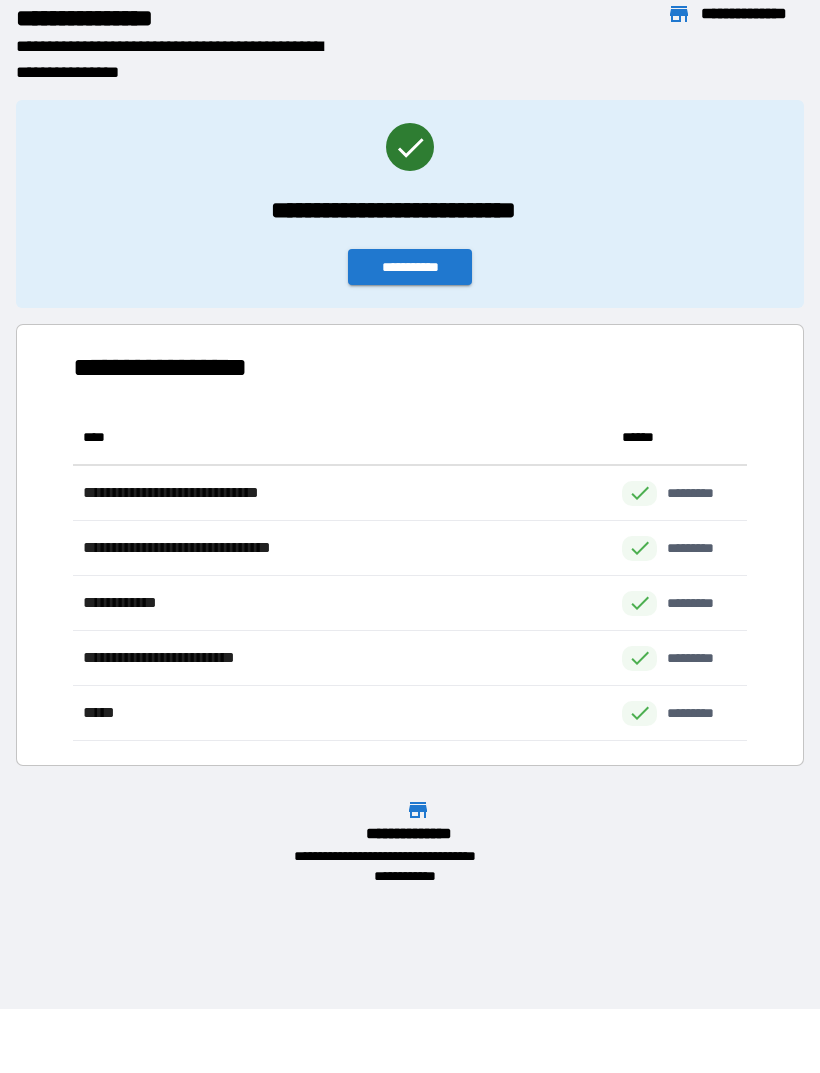 scroll, scrollTop: 1, scrollLeft: 1, axis: both 